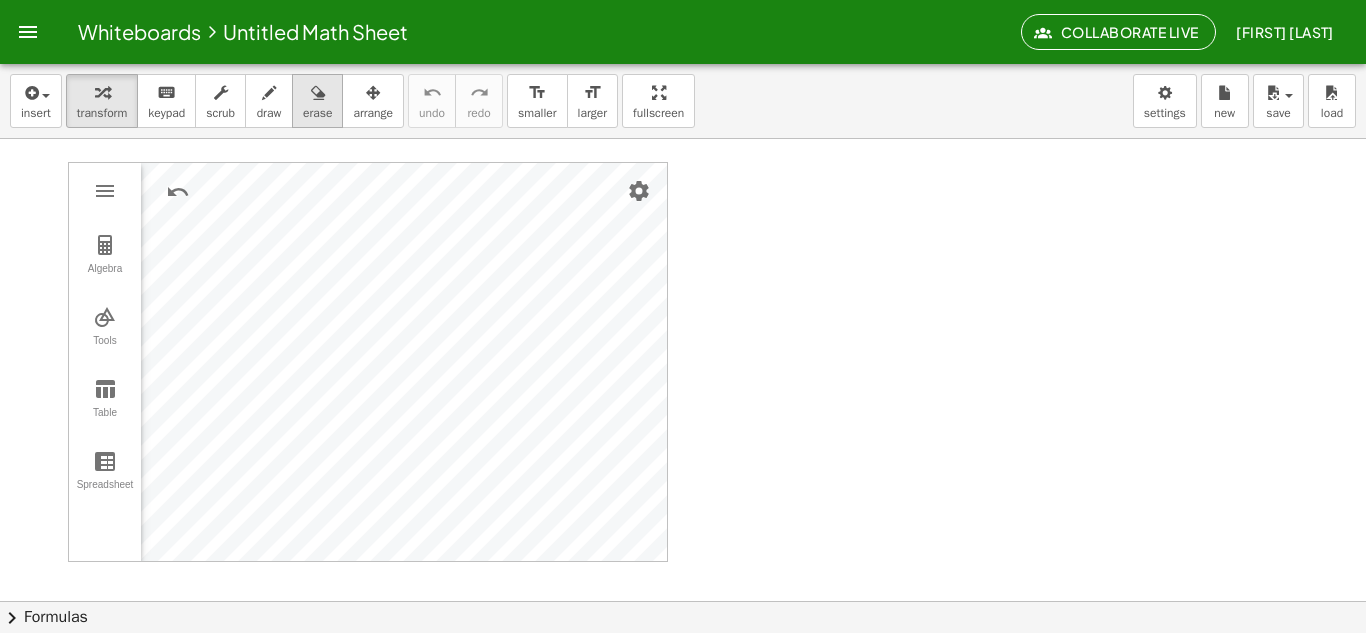 scroll, scrollTop: 0, scrollLeft: 0, axis: both 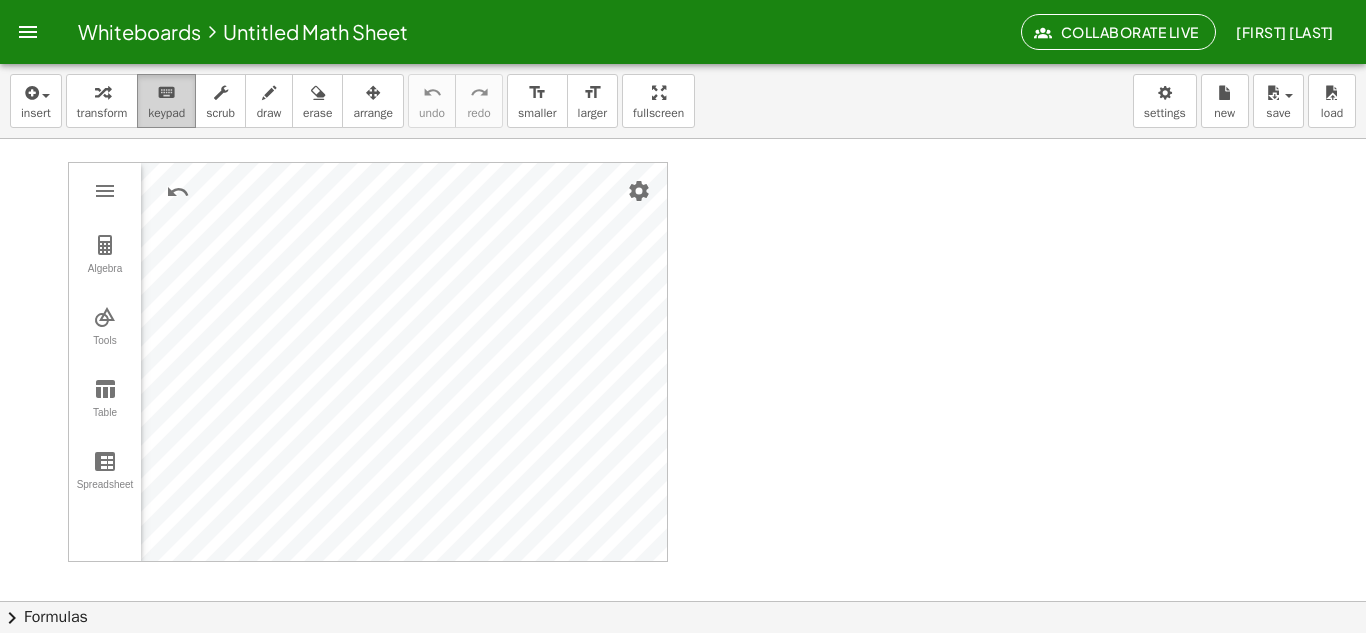 click on "keypad" at bounding box center [166, 113] 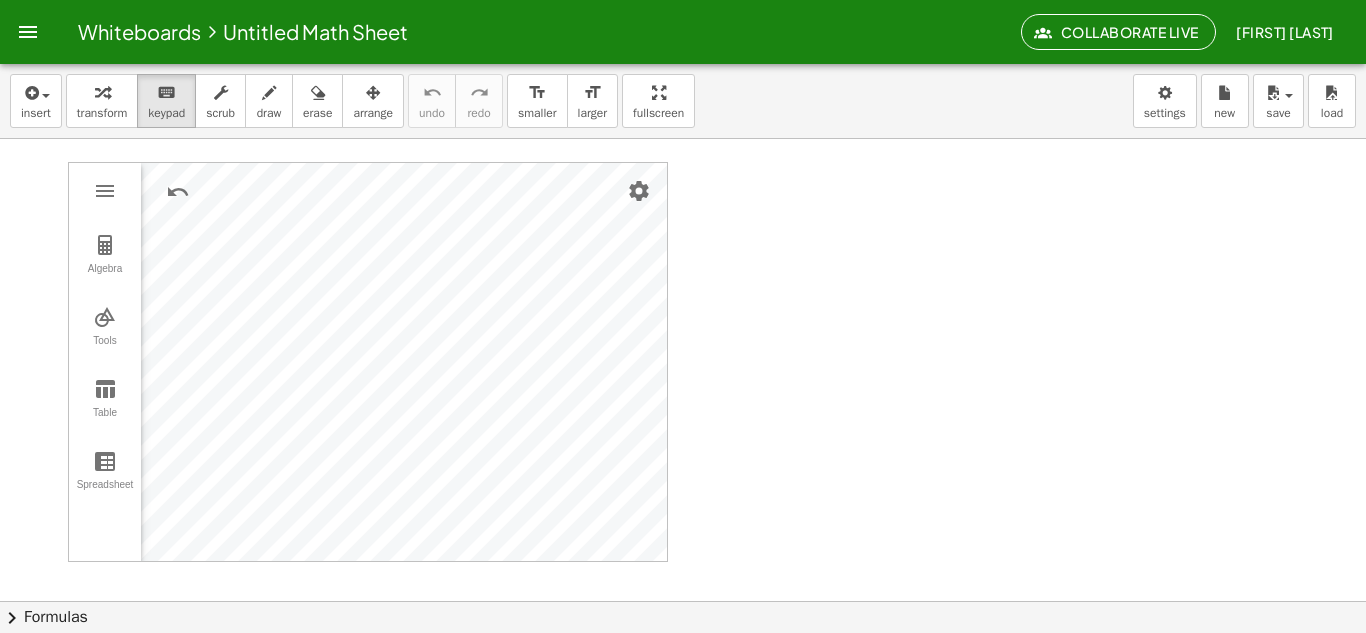 click at bounding box center [683, 601] 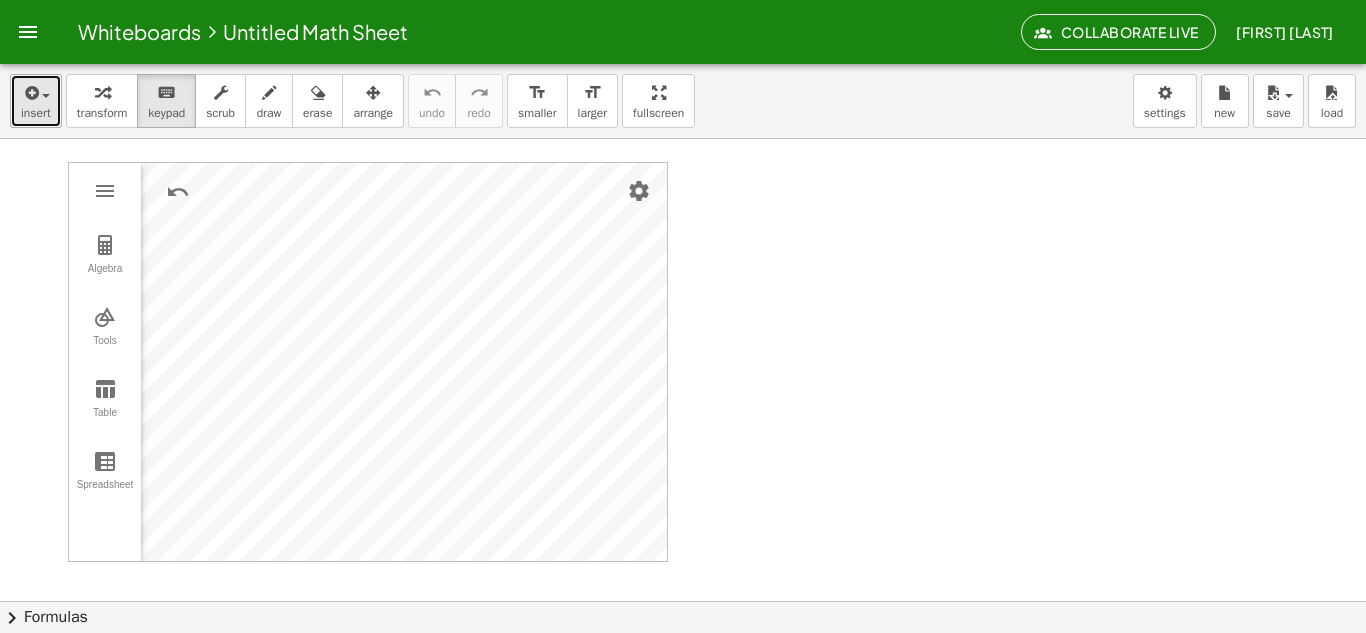 click on "insert" at bounding box center (36, 101) 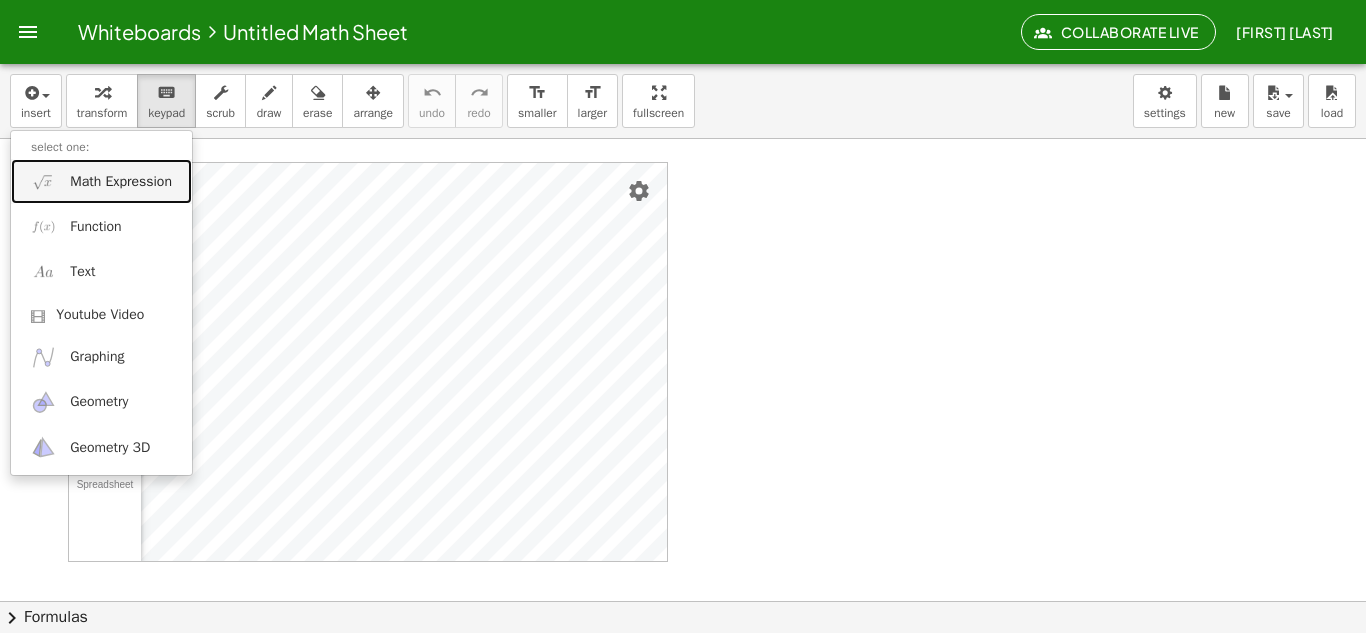 click on "Math Expression" at bounding box center (121, 182) 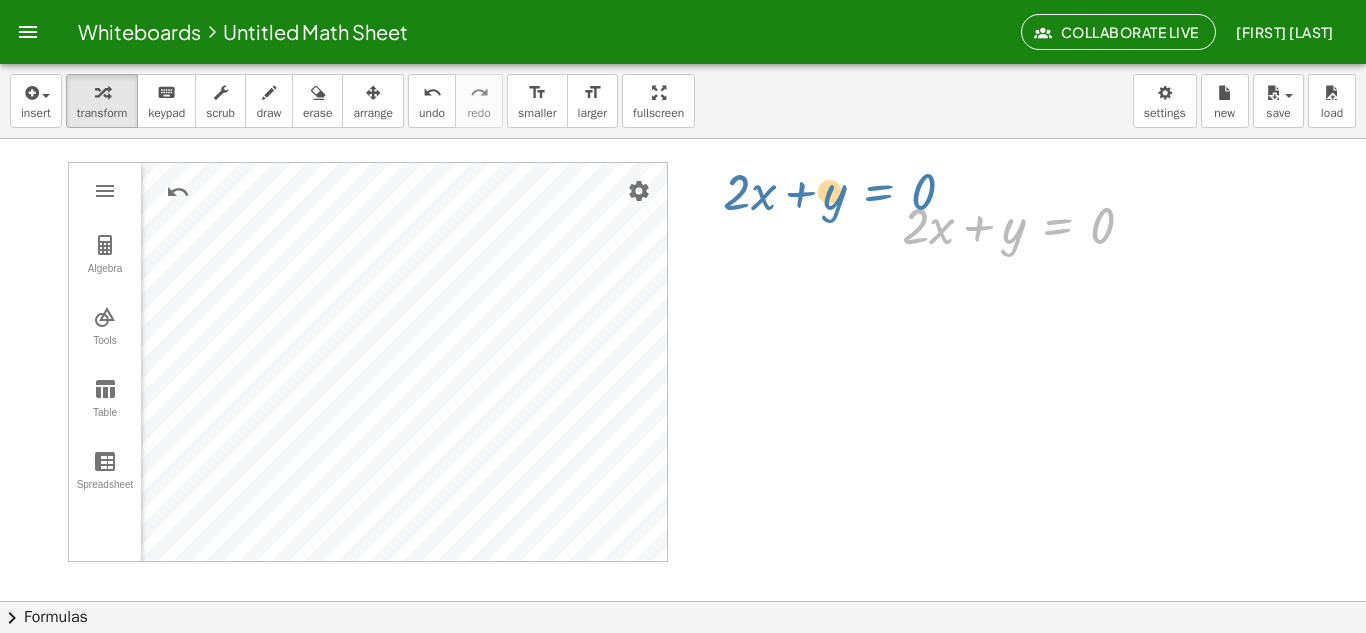 drag, startPoint x: 1030, startPoint y: 223, endPoint x: 845, endPoint y: 186, distance: 188.66373 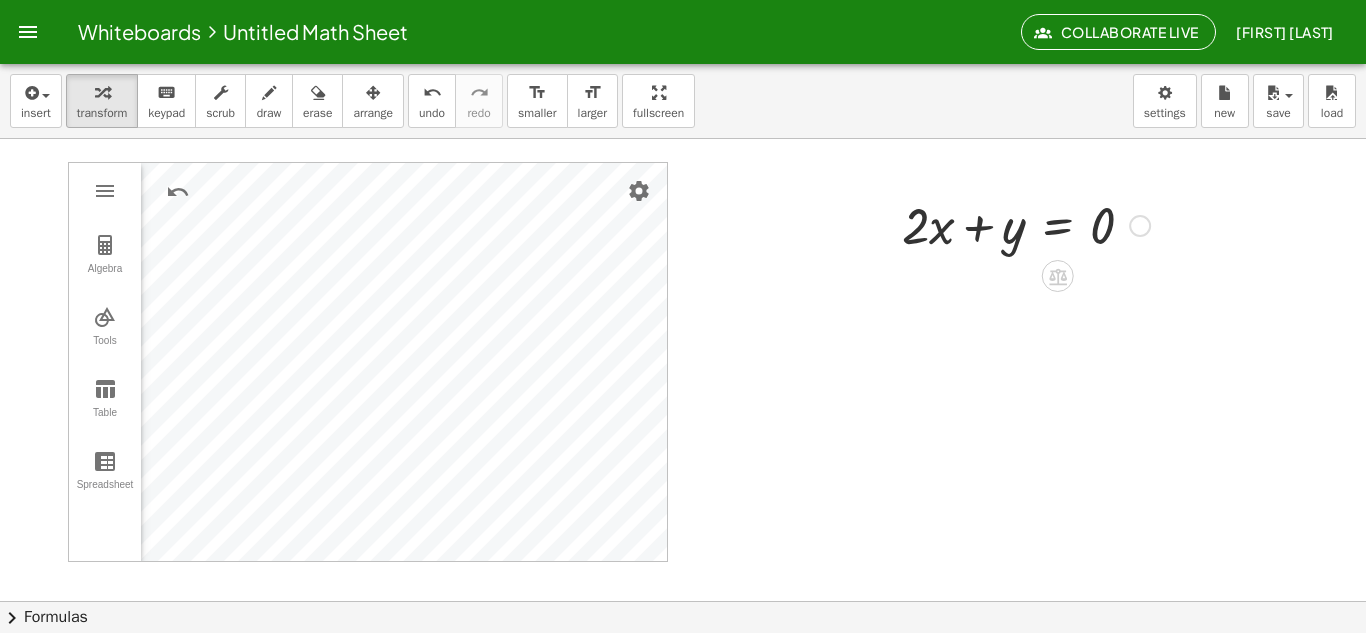 click at bounding box center (1026, 224) 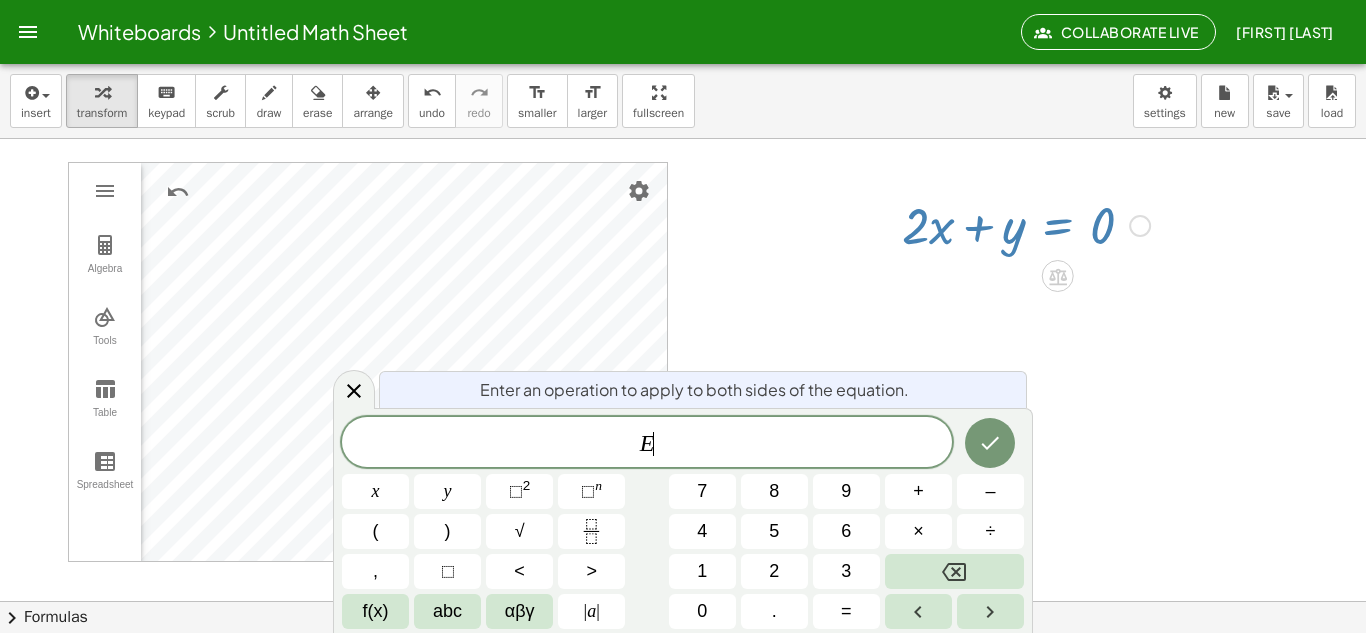 click at bounding box center [1026, 224] 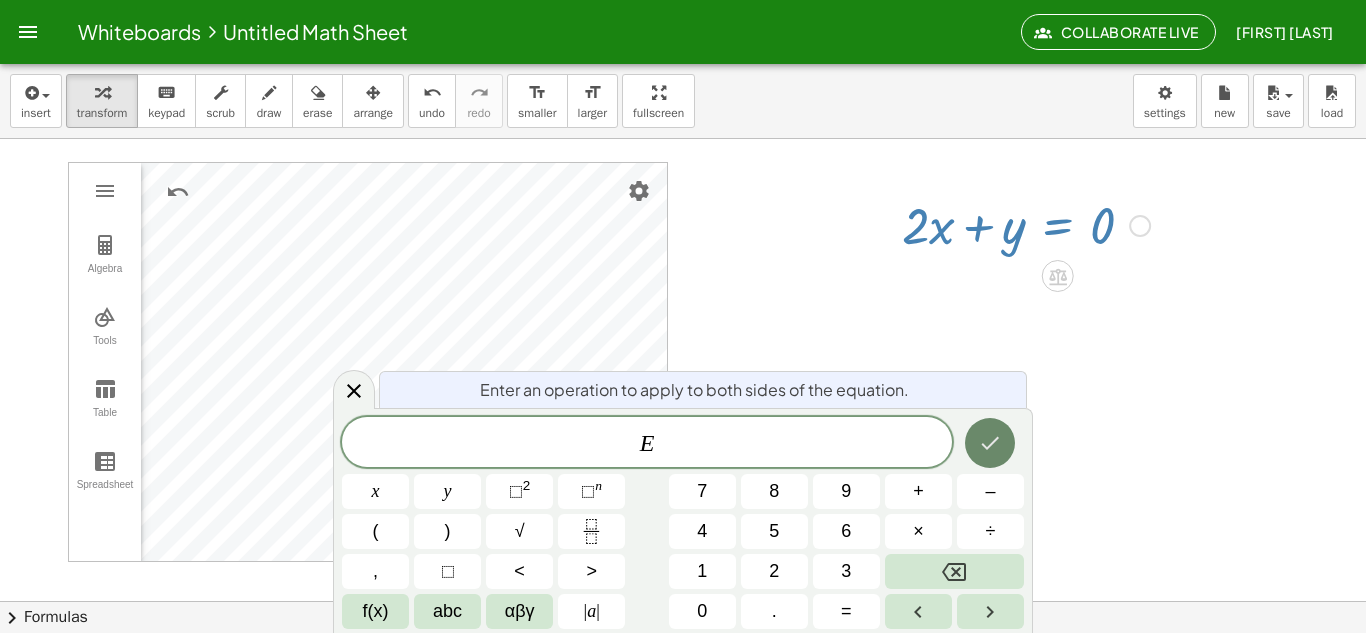 click 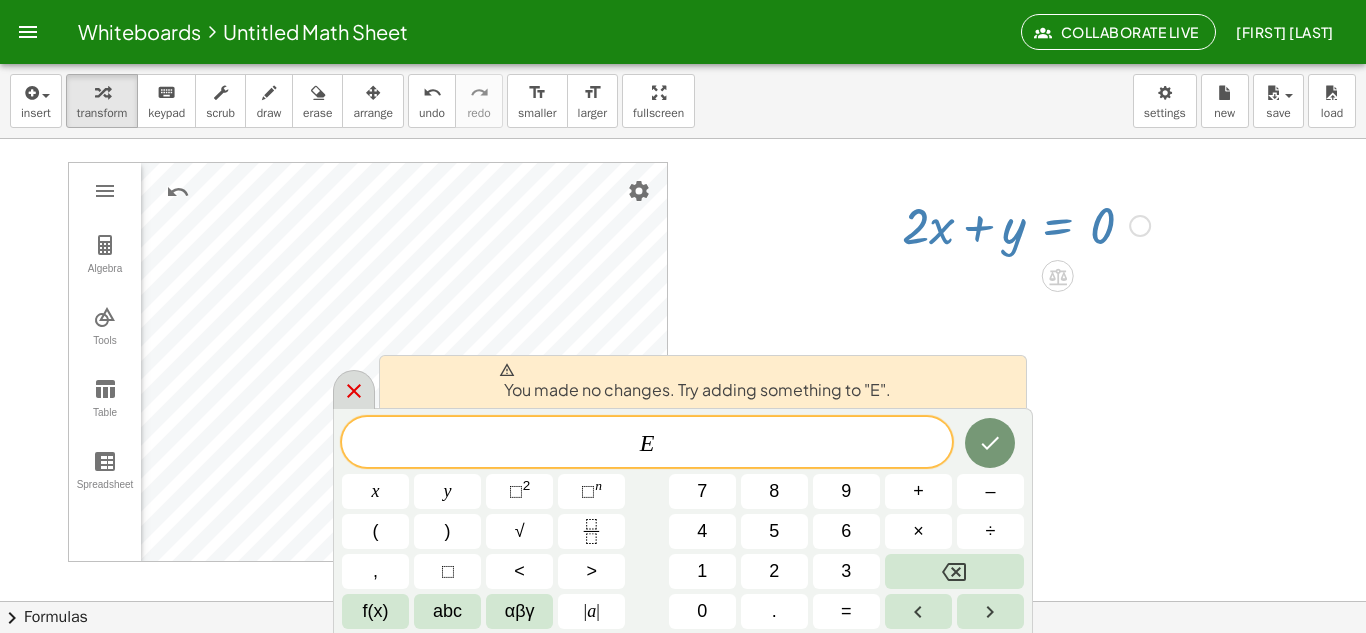 click 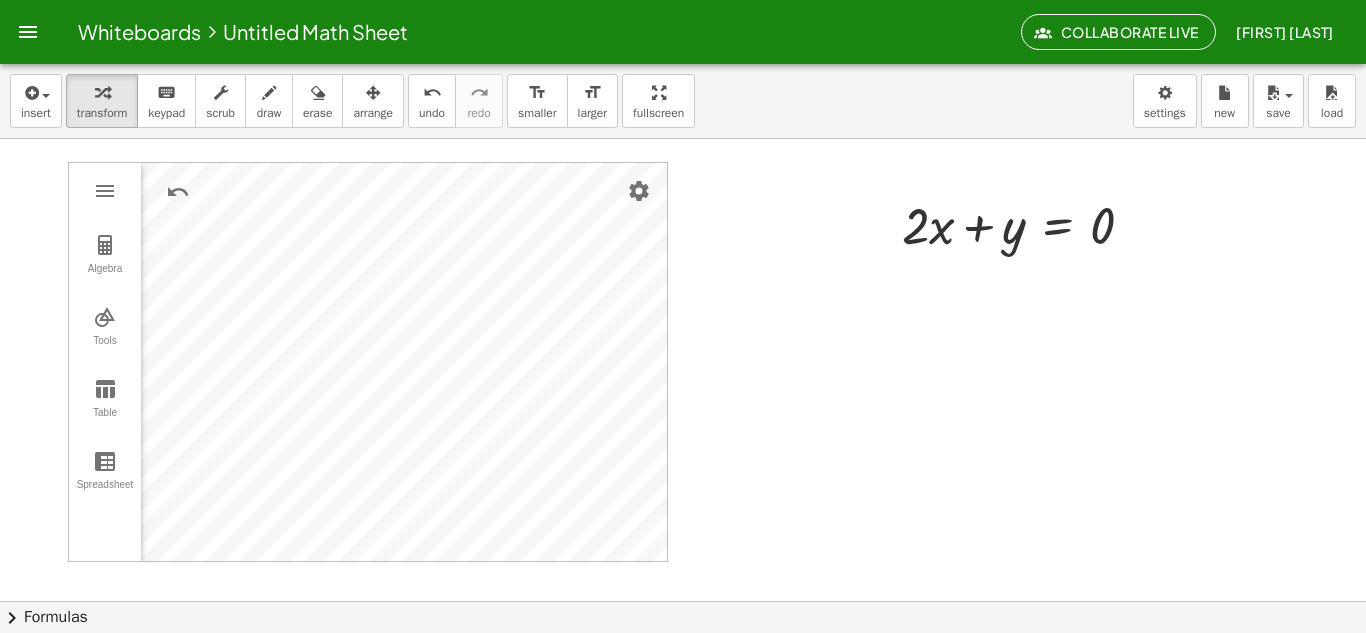 click at bounding box center [683, 601] 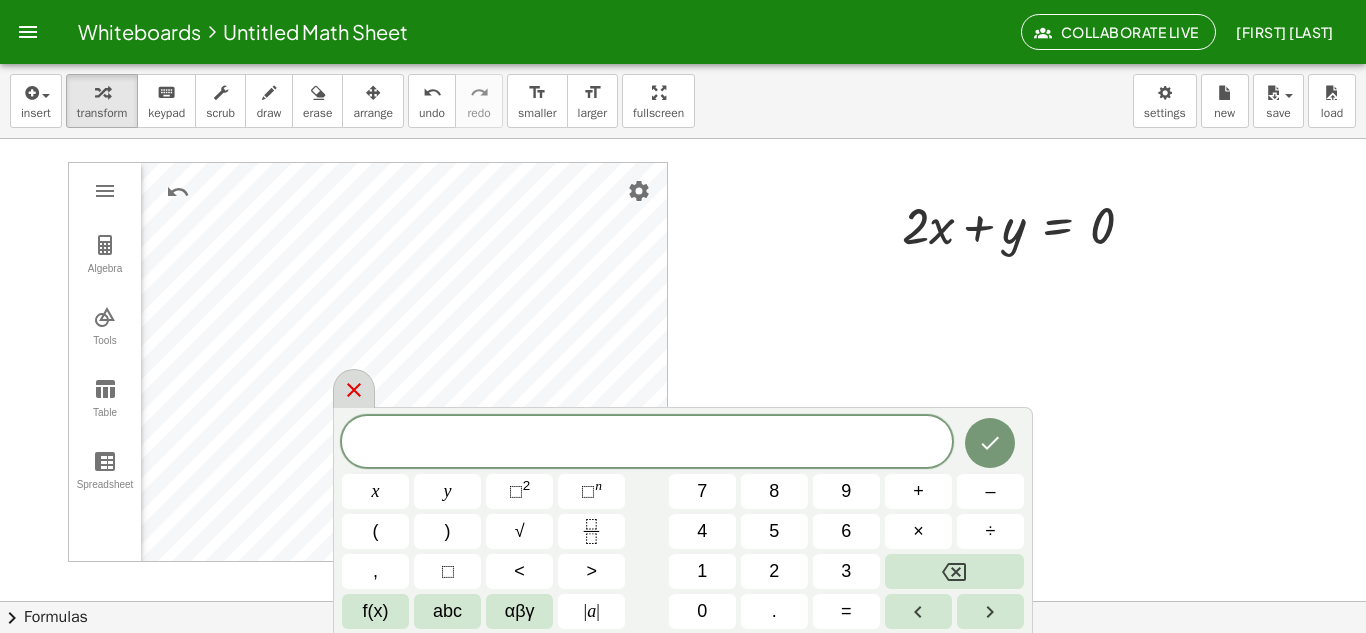 click 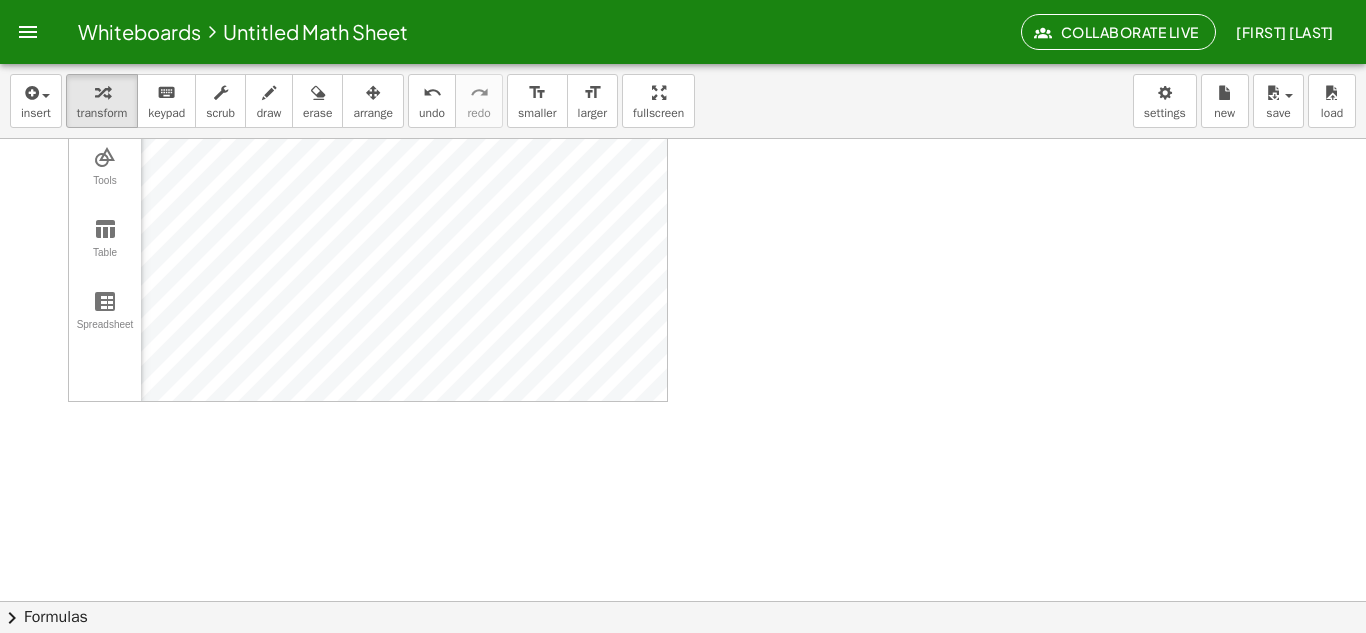 scroll, scrollTop: 0, scrollLeft: 0, axis: both 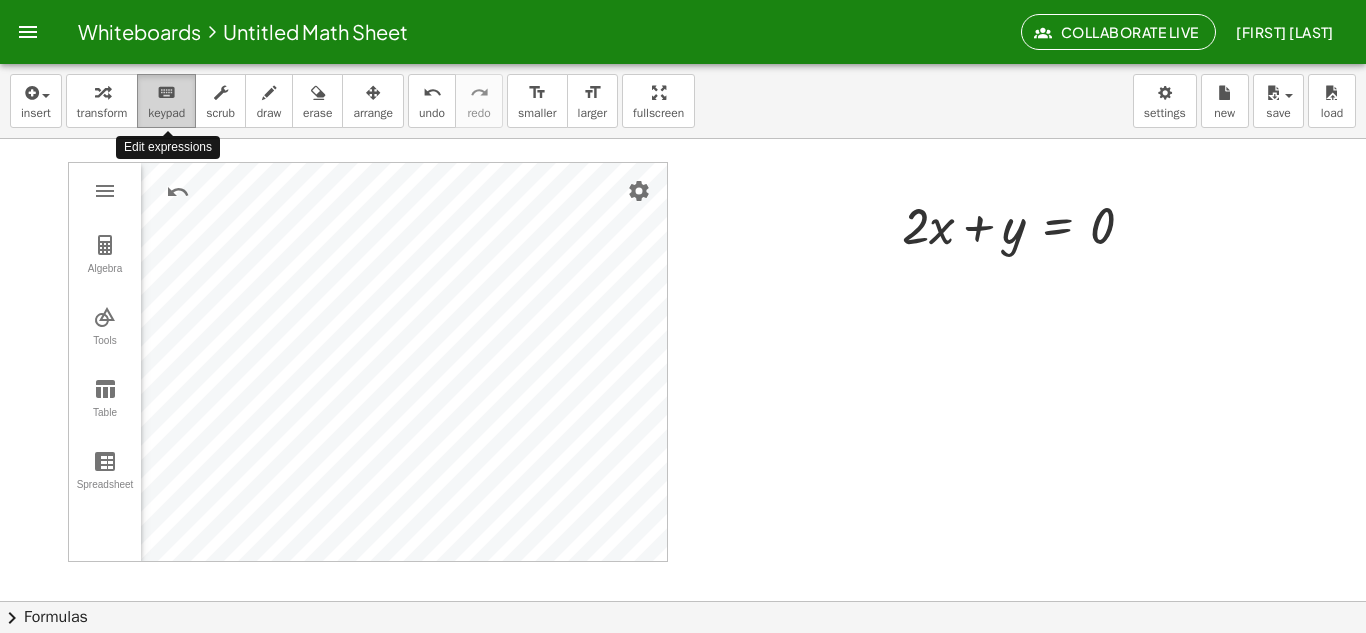 click on "keypad" at bounding box center (166, 113) 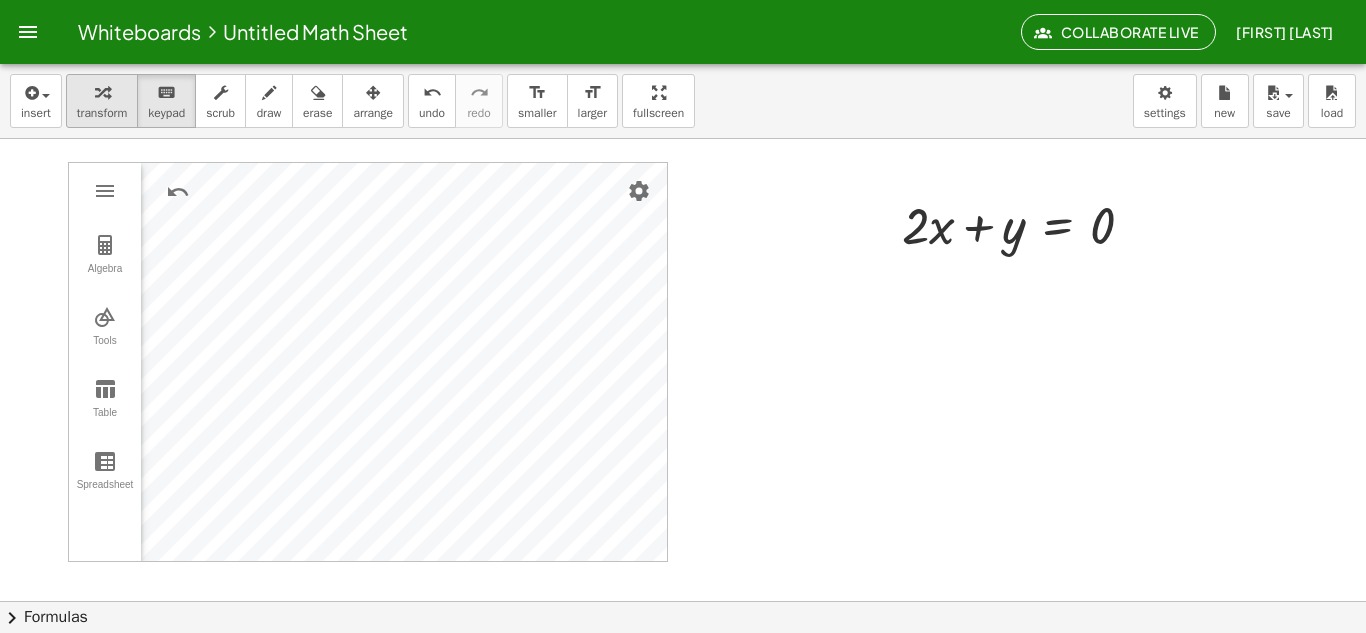 click on "transform" at bounding box center [102, 113] 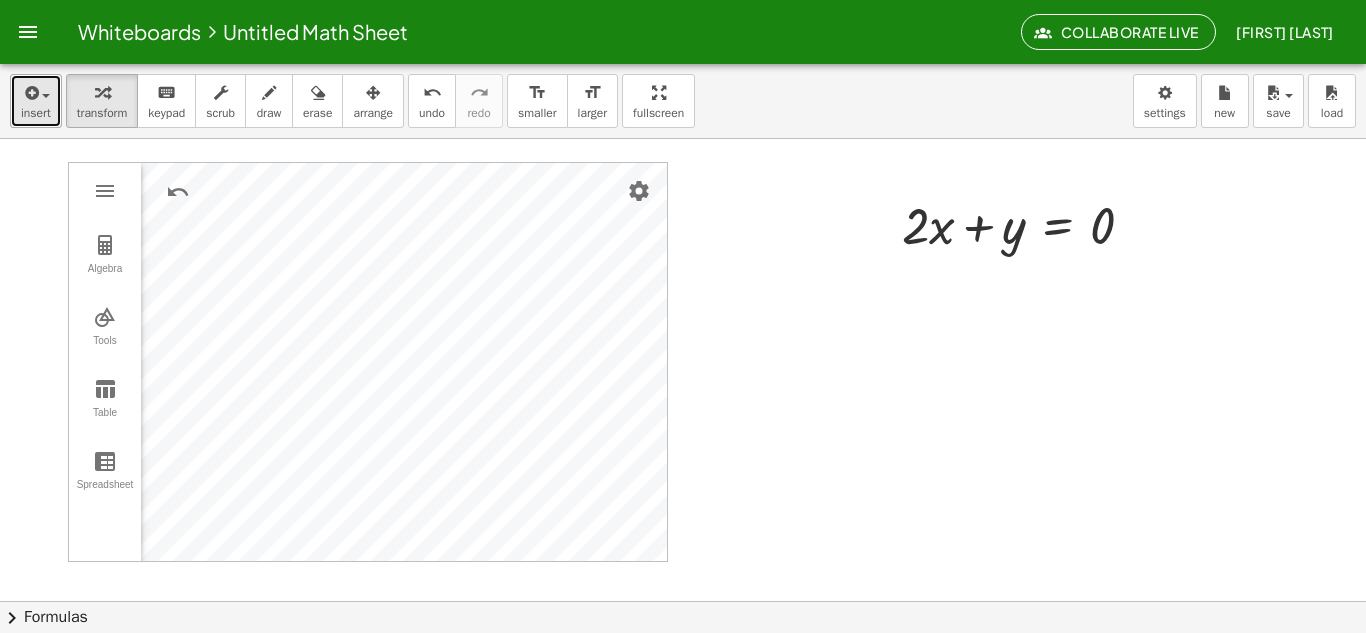 click on "insert" at bounding box center (36, 101) 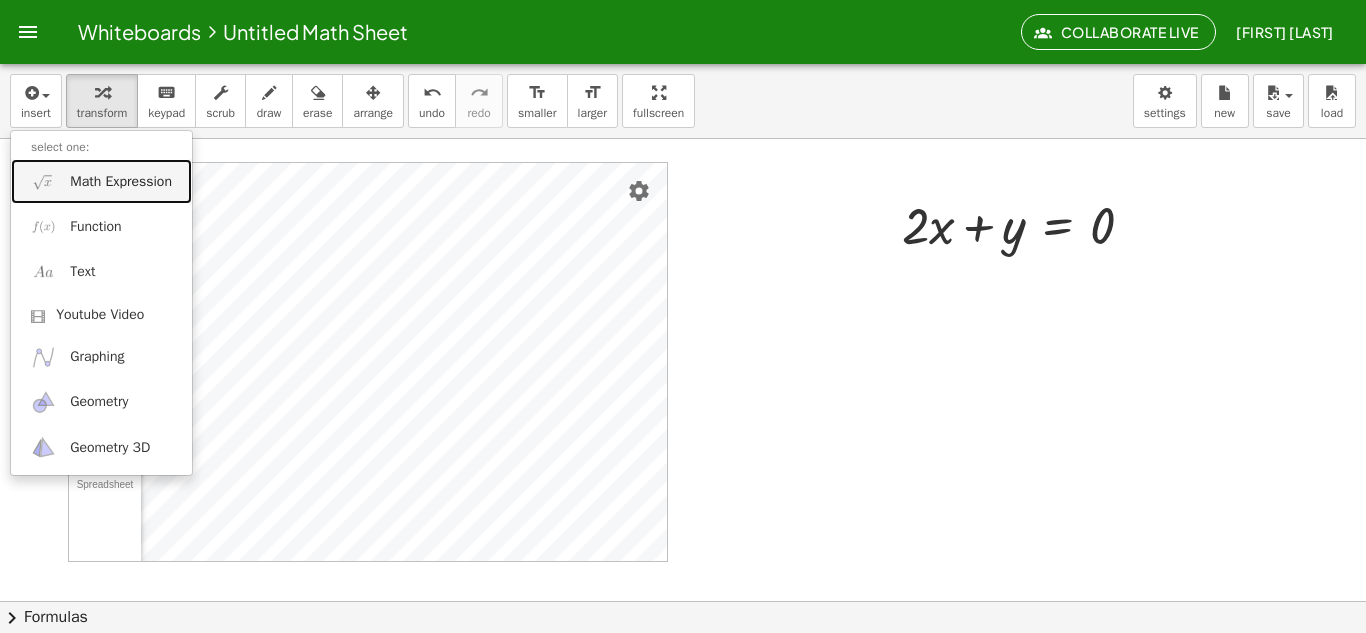 click on "Math Expression" at bounding box center [121, 182] 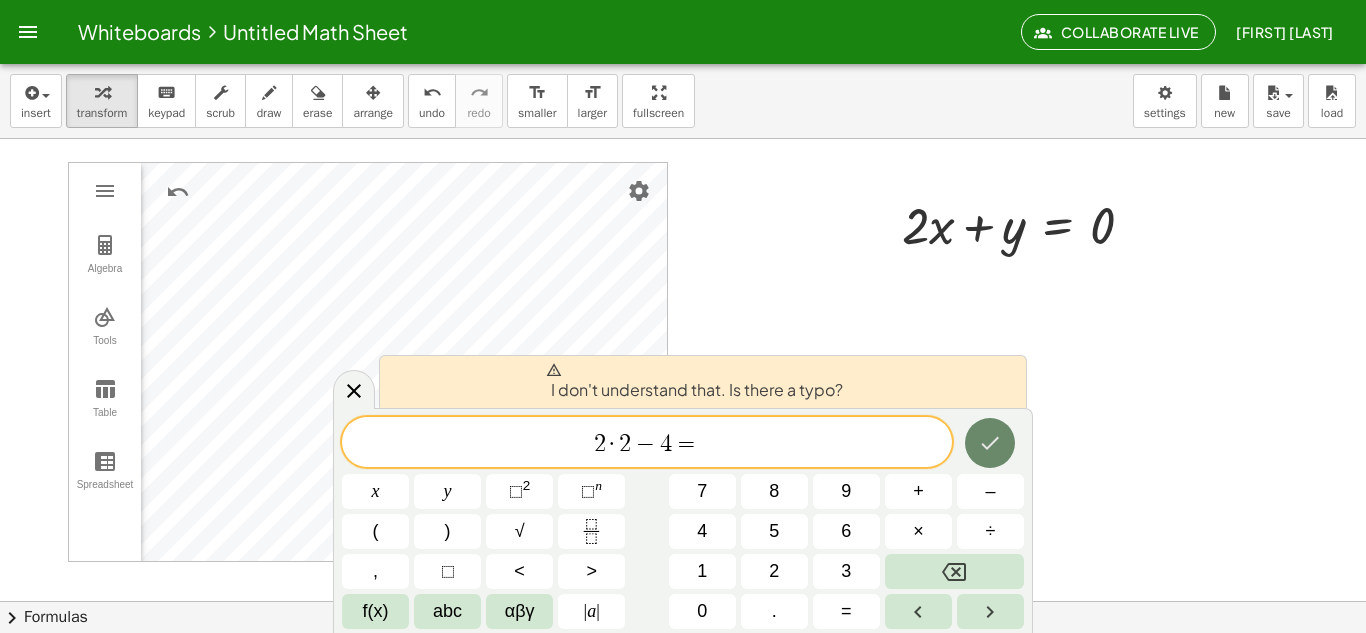 click 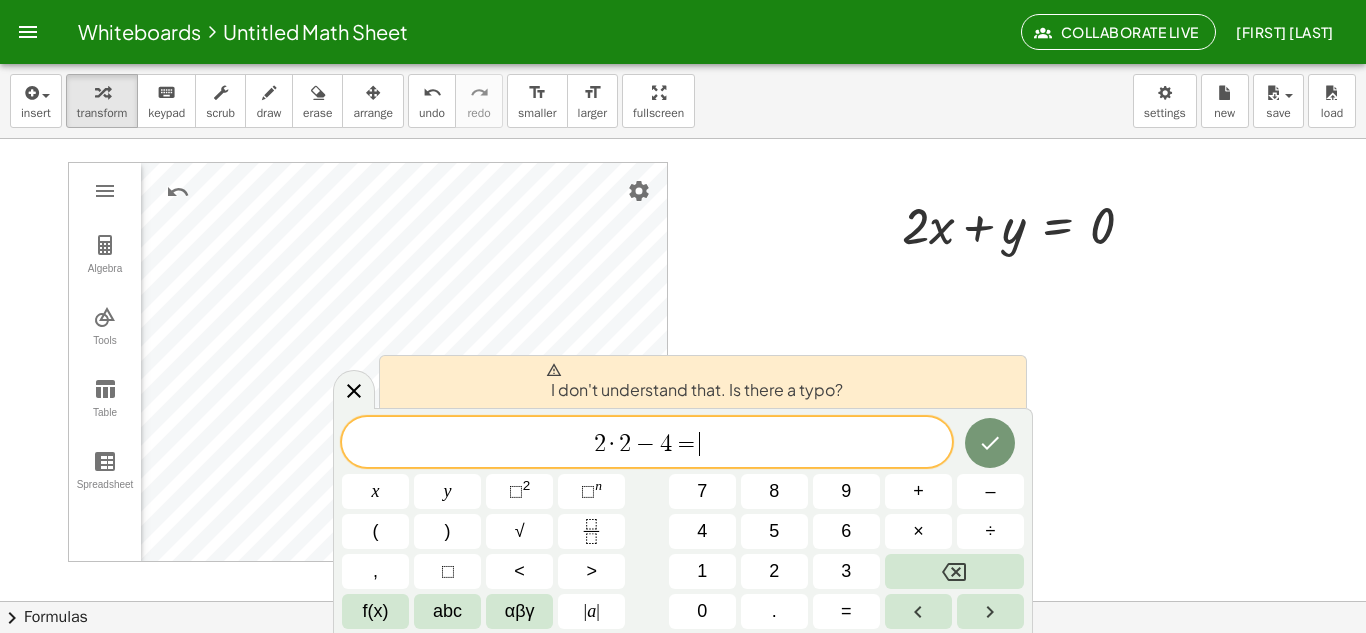 click on "2 · 2 − 4 = ​" at bounding box center (647, 444) 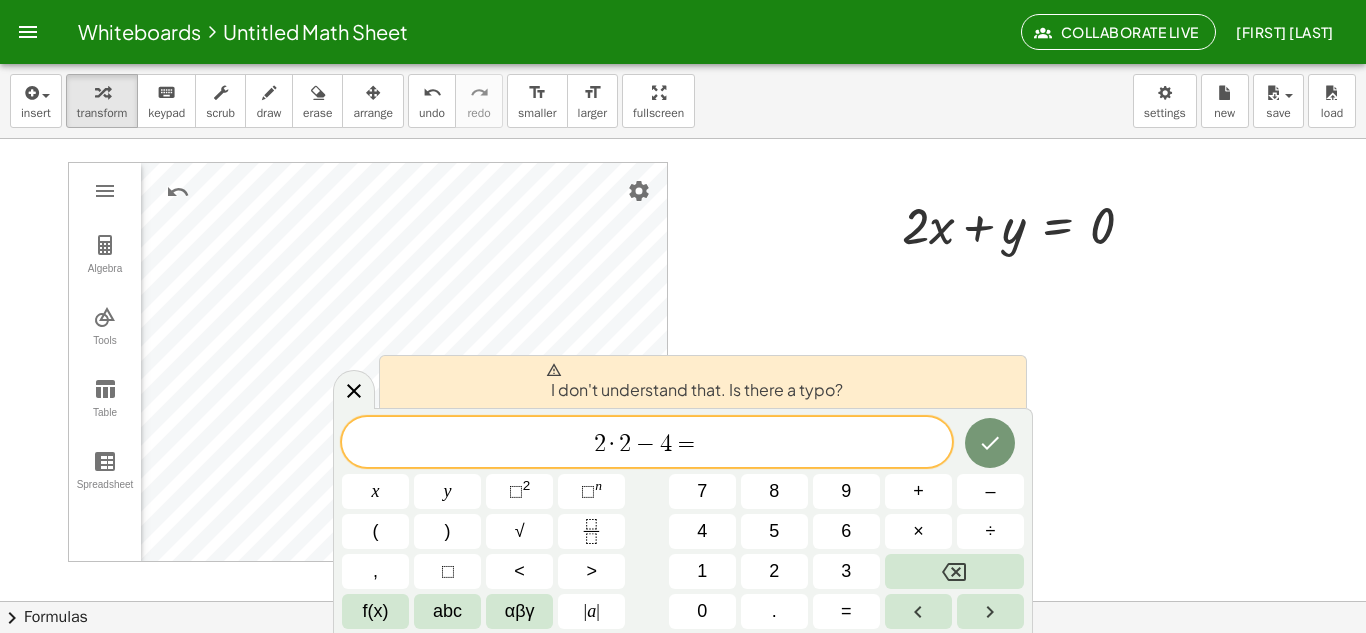 click on "2" at bounding box center (625, 444) 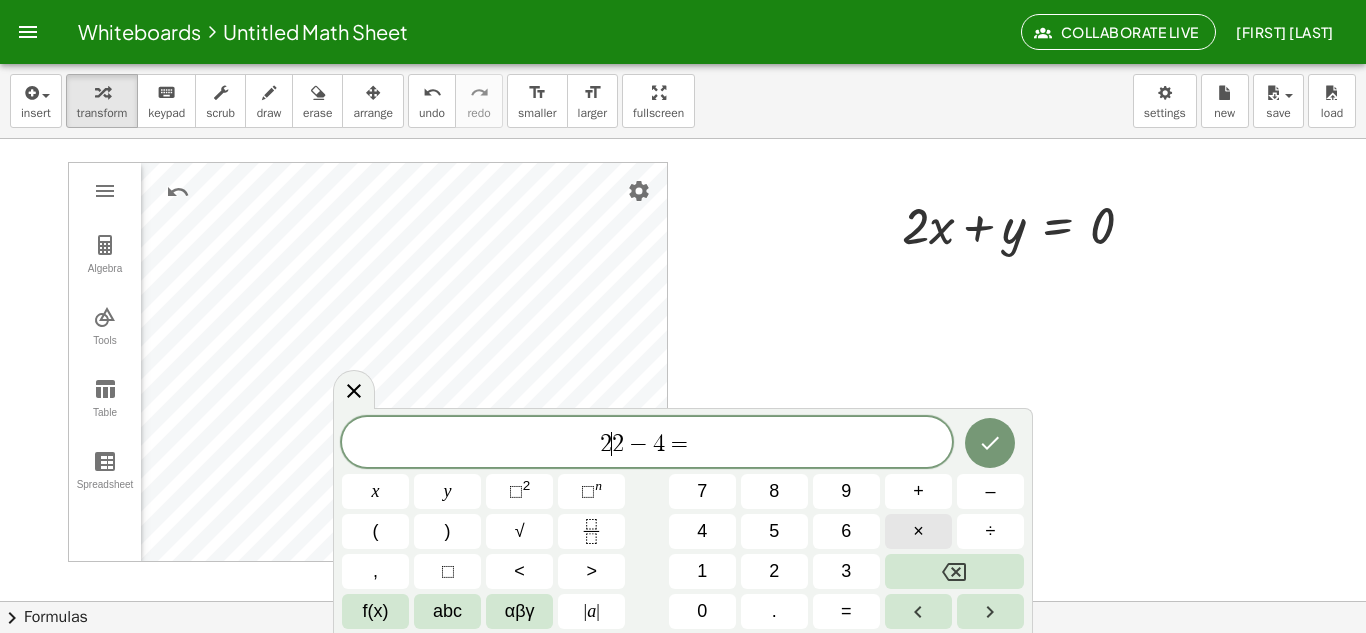 click on "×" at bounding box center (918, 531) 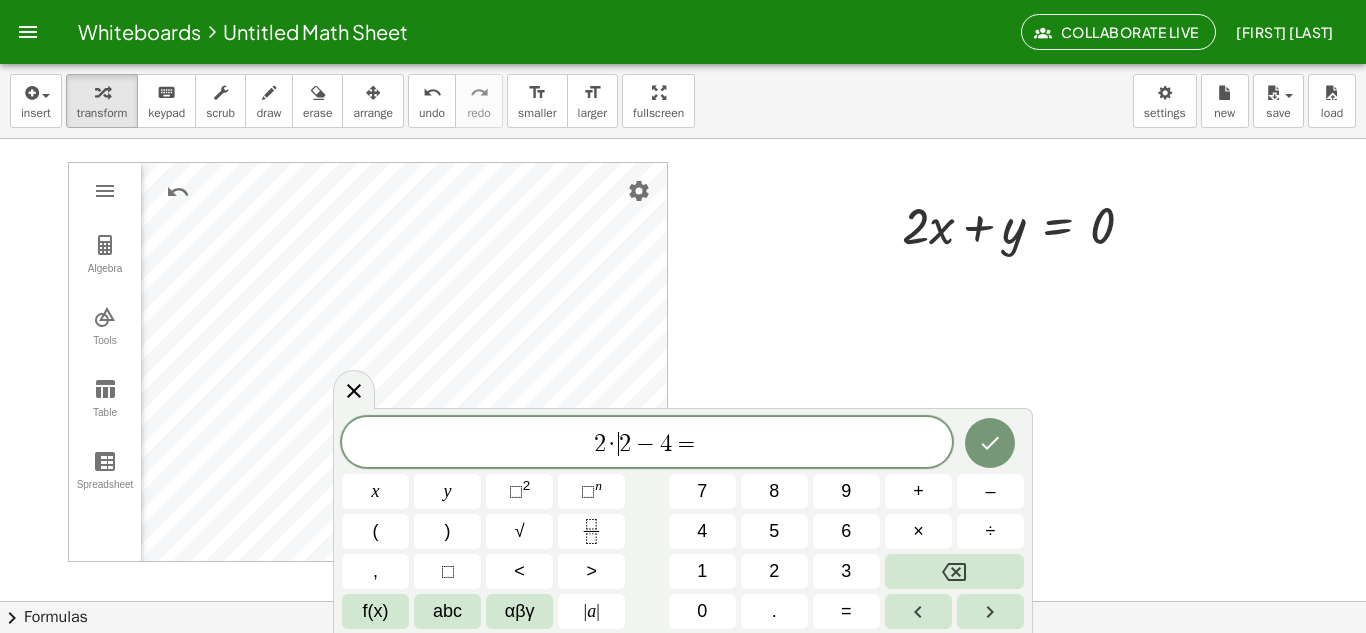 click on "2 · ​ 2 − 4 =" at bounding box center [647, 444] 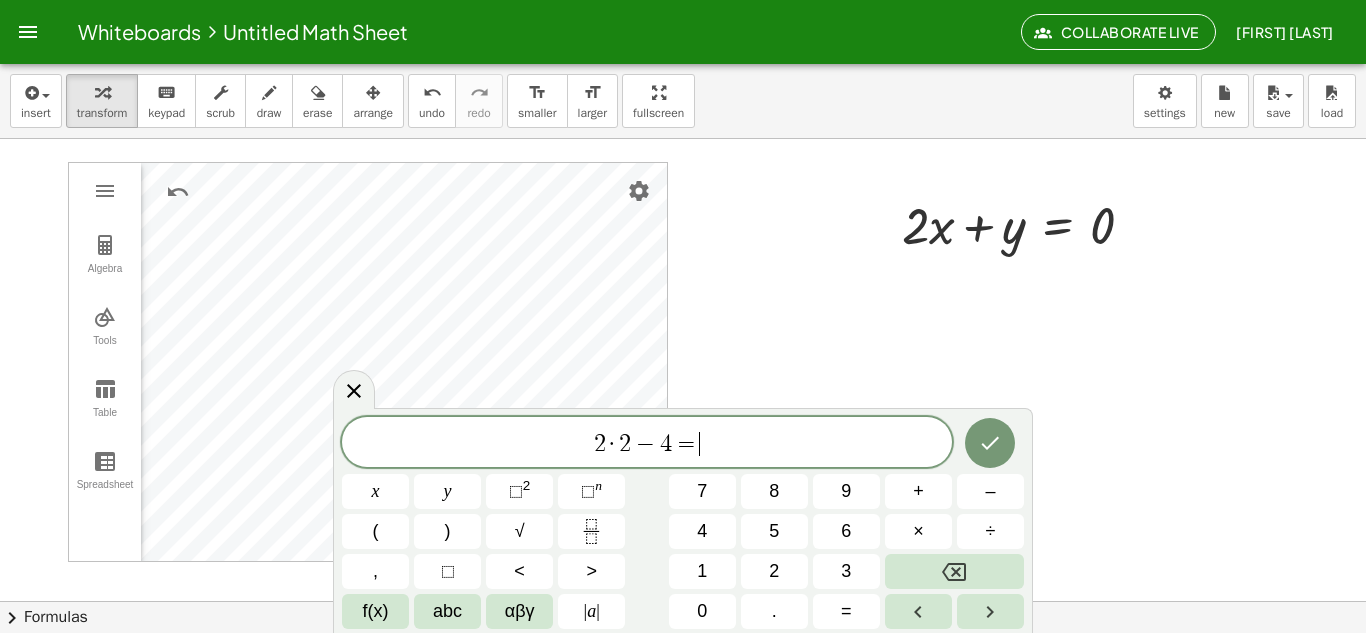 click on "2 · 2 − 4 = ​" at bounding box center [647, 444] 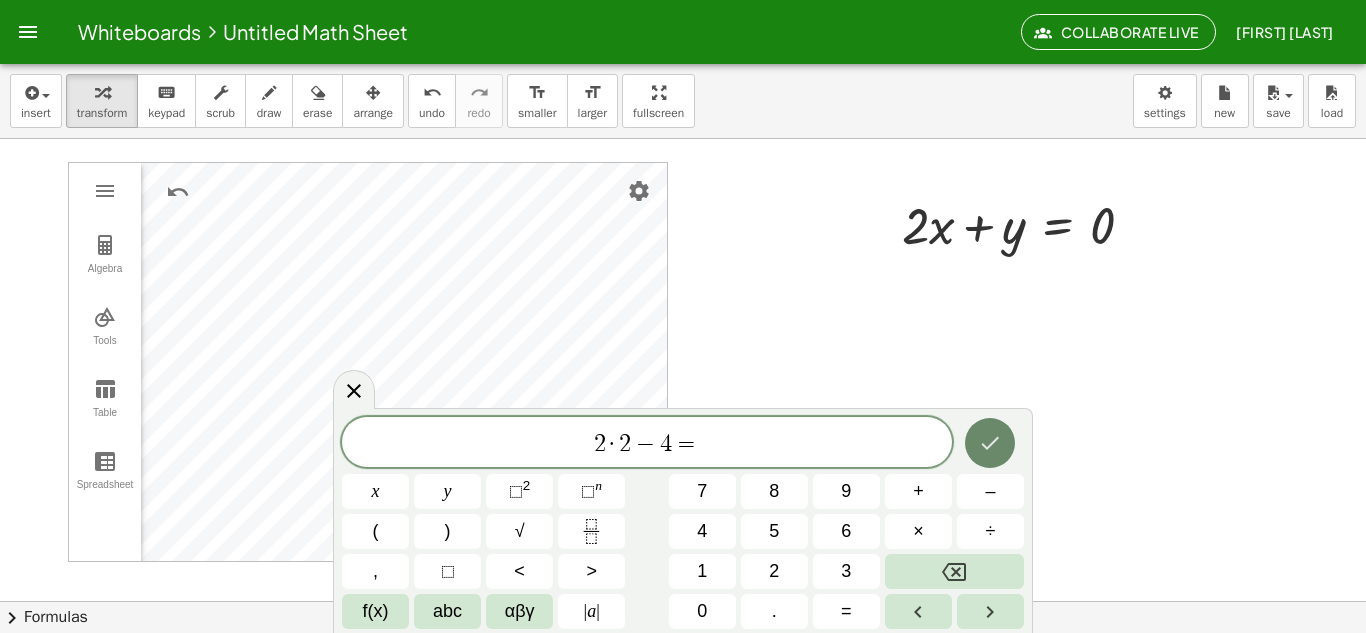 click 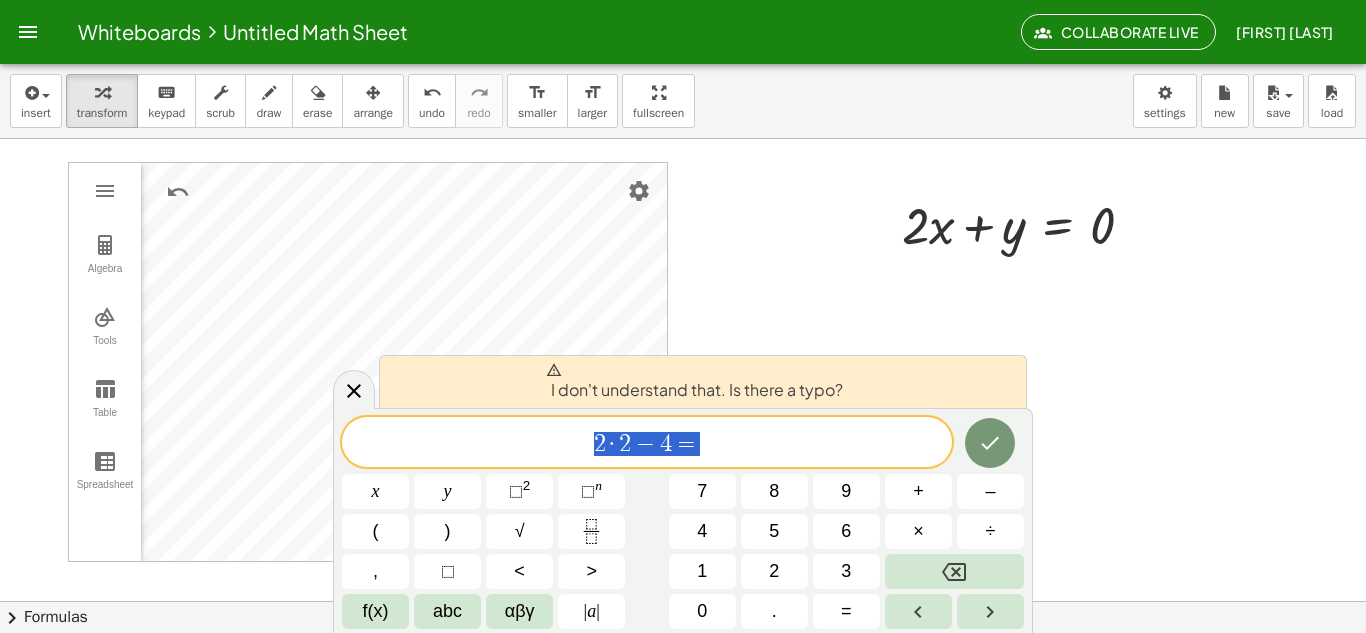 drag, startPoint x: 593, startPoint y: 450, endPoint x: 748, endPoint y: 439, distance: 155.38983 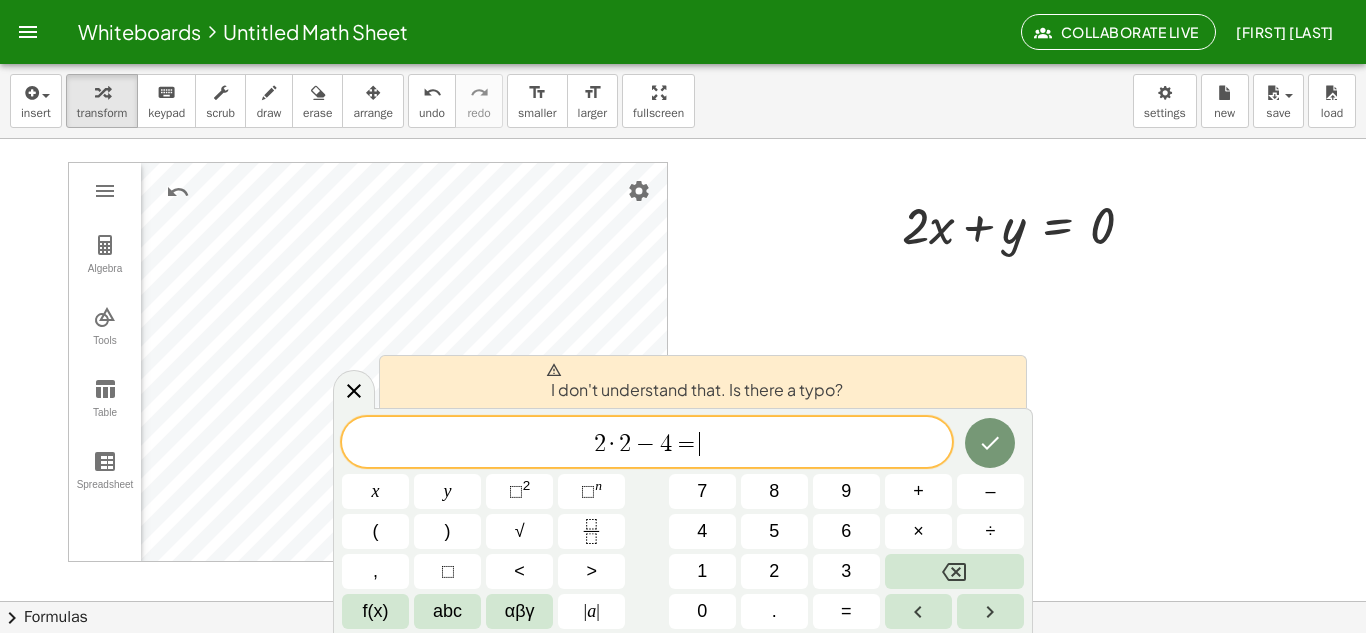 drag, startPoint x: 690, startPoint y: 438, endPoint x: 673, endPoint y: 447, distance: 19.235384 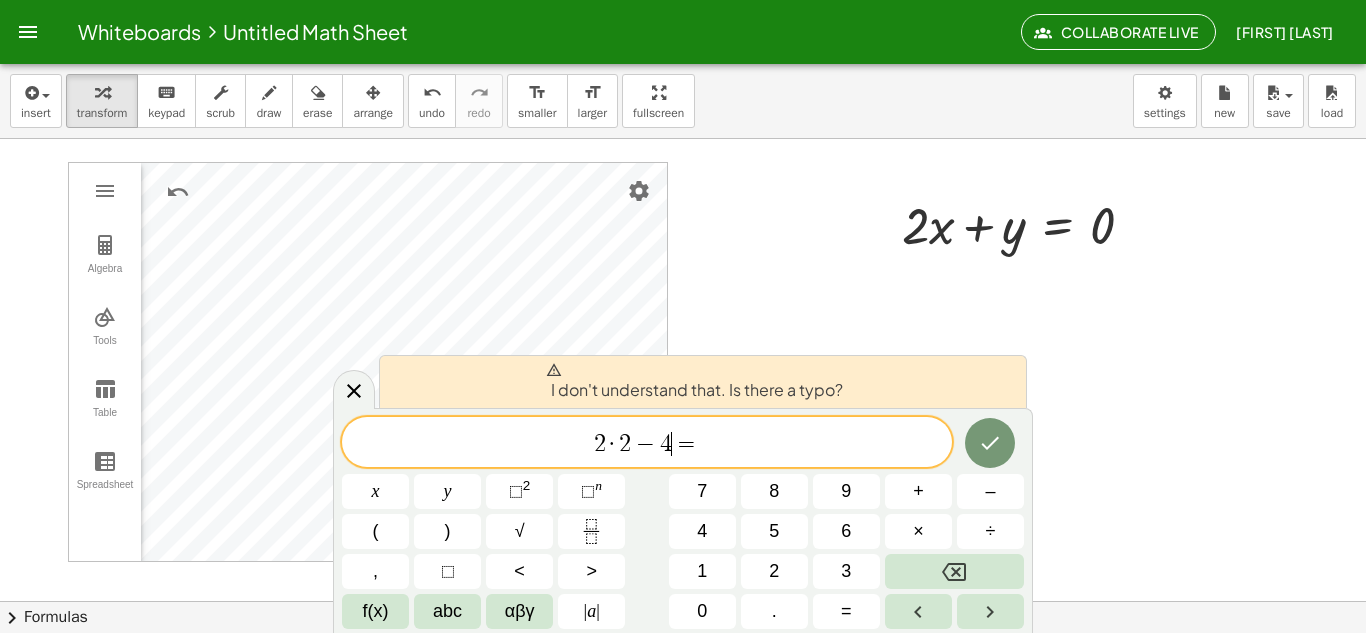 click on "=" at bounding box center [686, 444] 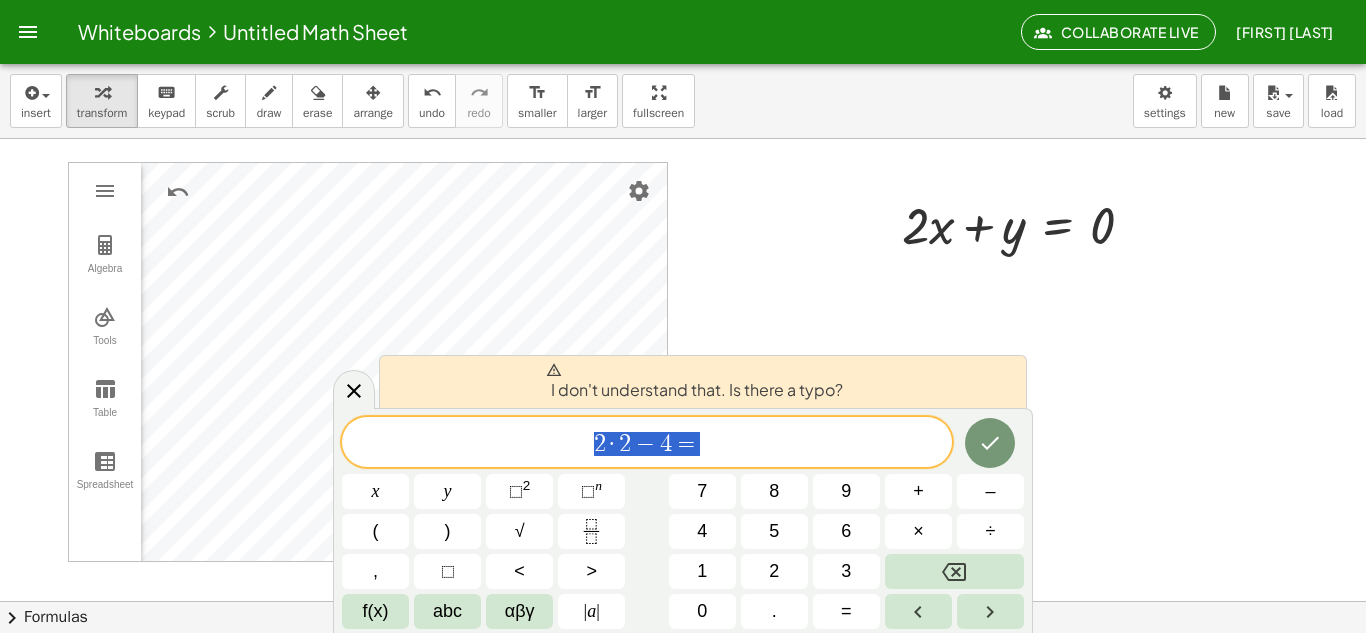 drag, startPoint x: 697, startPoint y: 440, endPoint x: 526, endPoint y: 435, distance: 171.07309 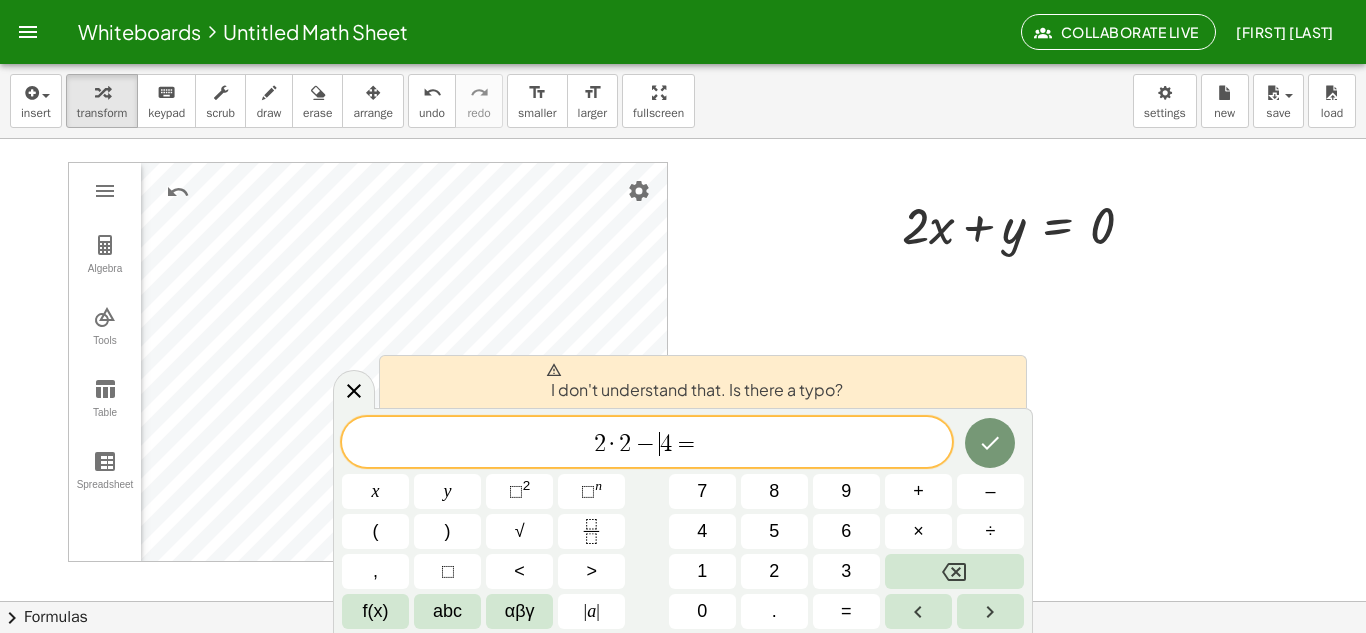 drag, startPoint x: 650, startPoint y: 449, endPoint x: 676, endPoint y: 464, distance: 30.016663 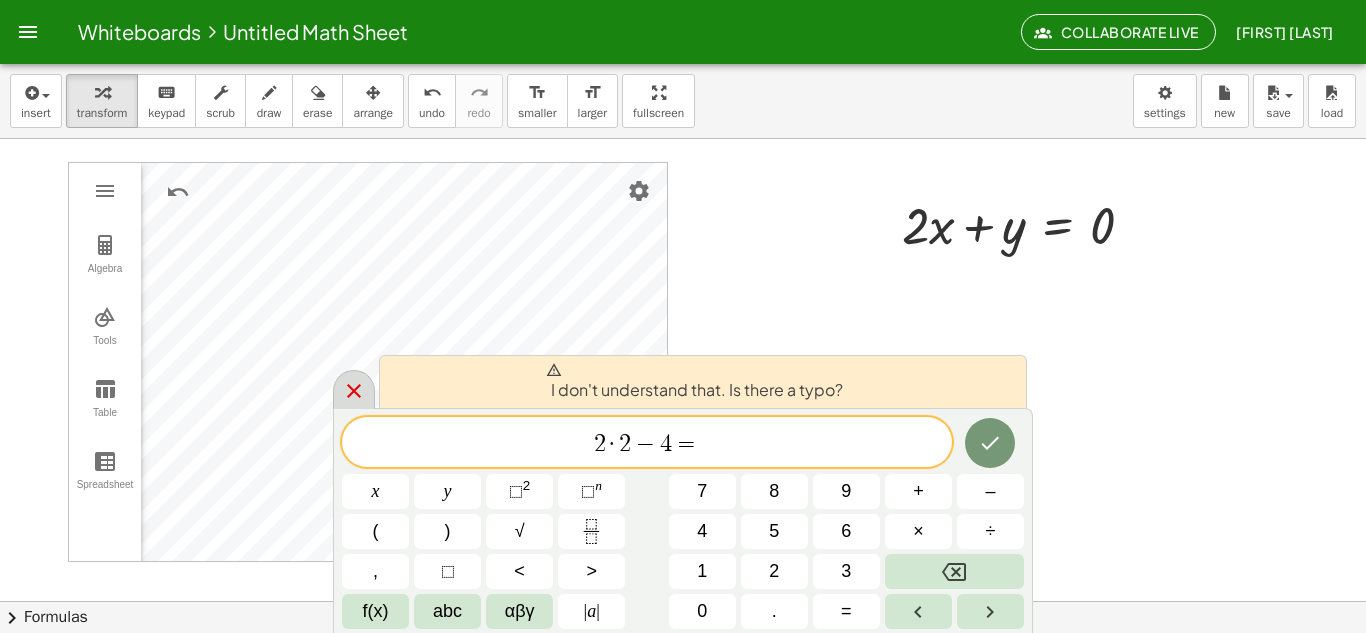 click 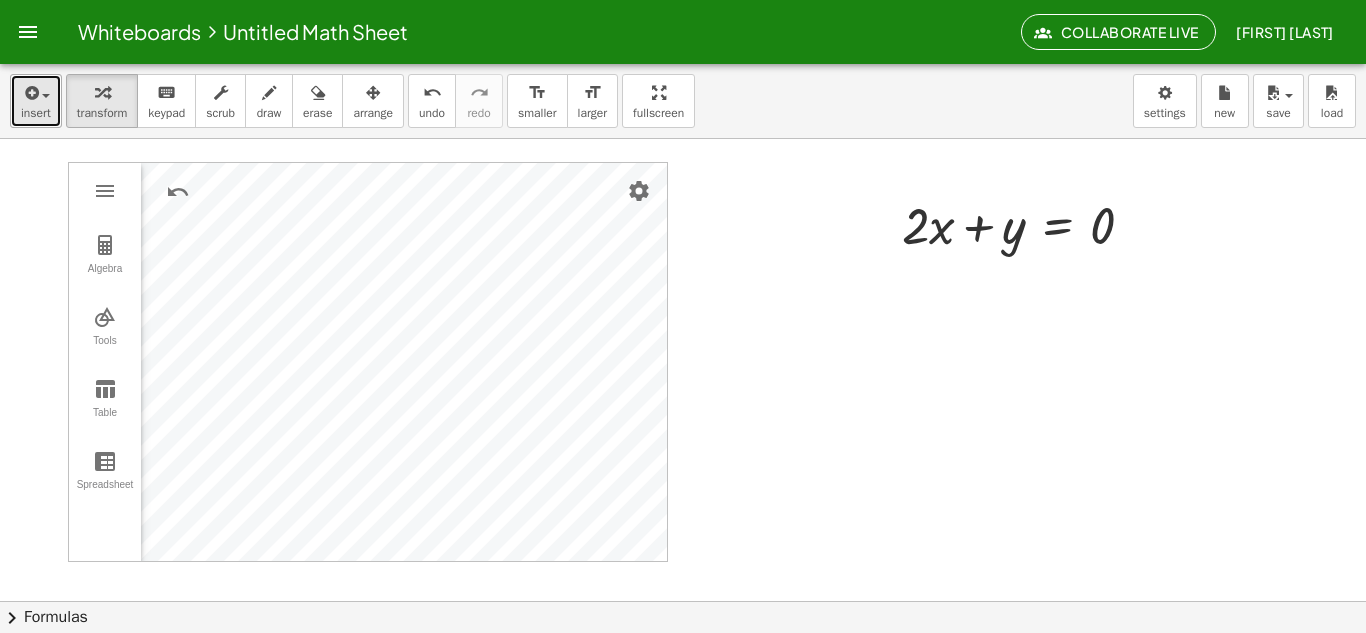 click at bounding box center (36, 92) 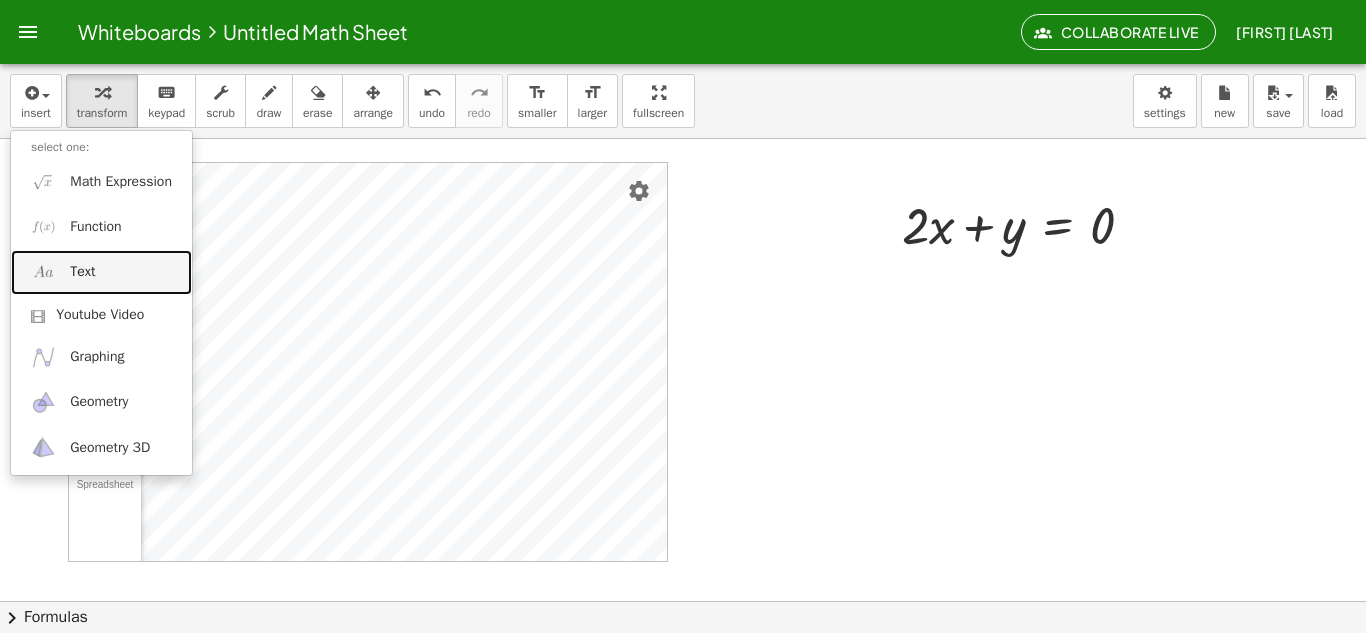 click on "Text" at bounding box center [101, 272] 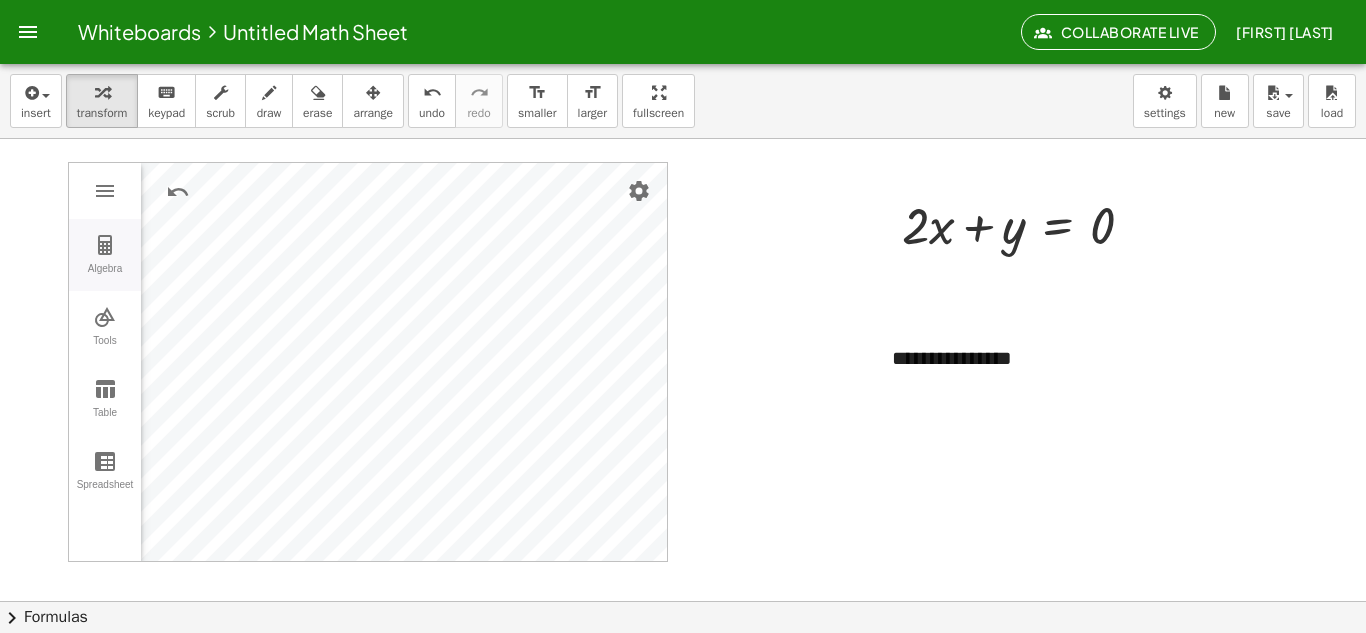 type 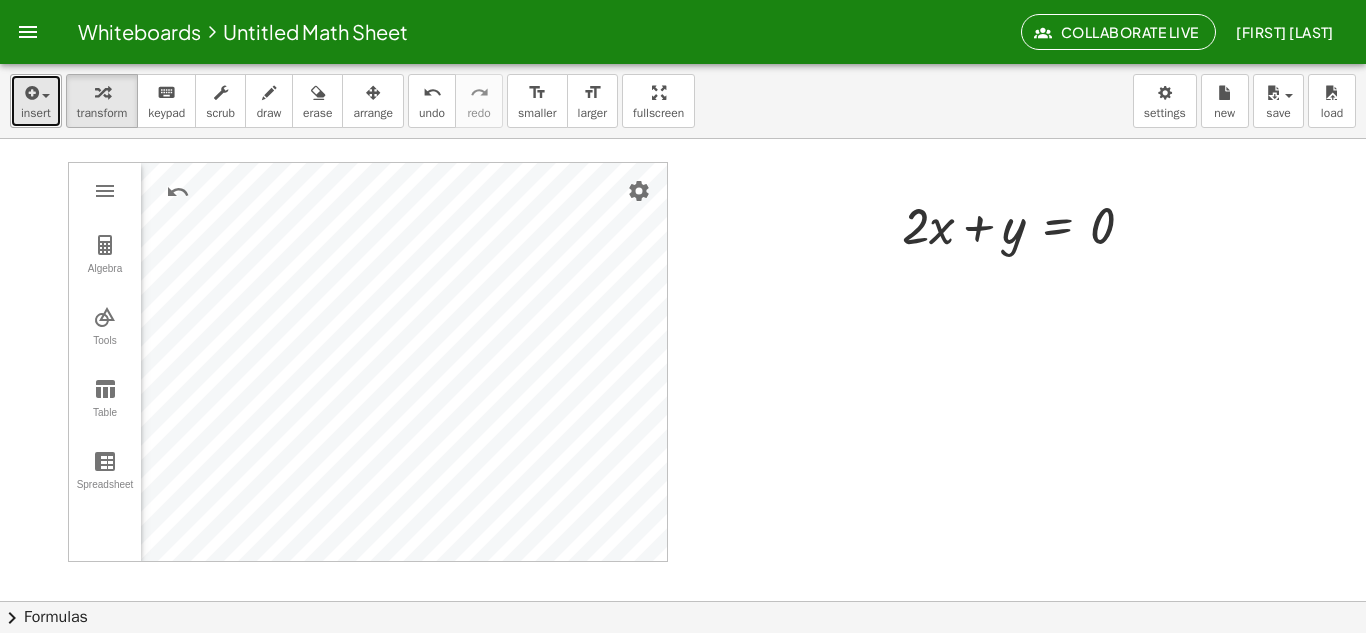 click at bounding box center [46, 96] 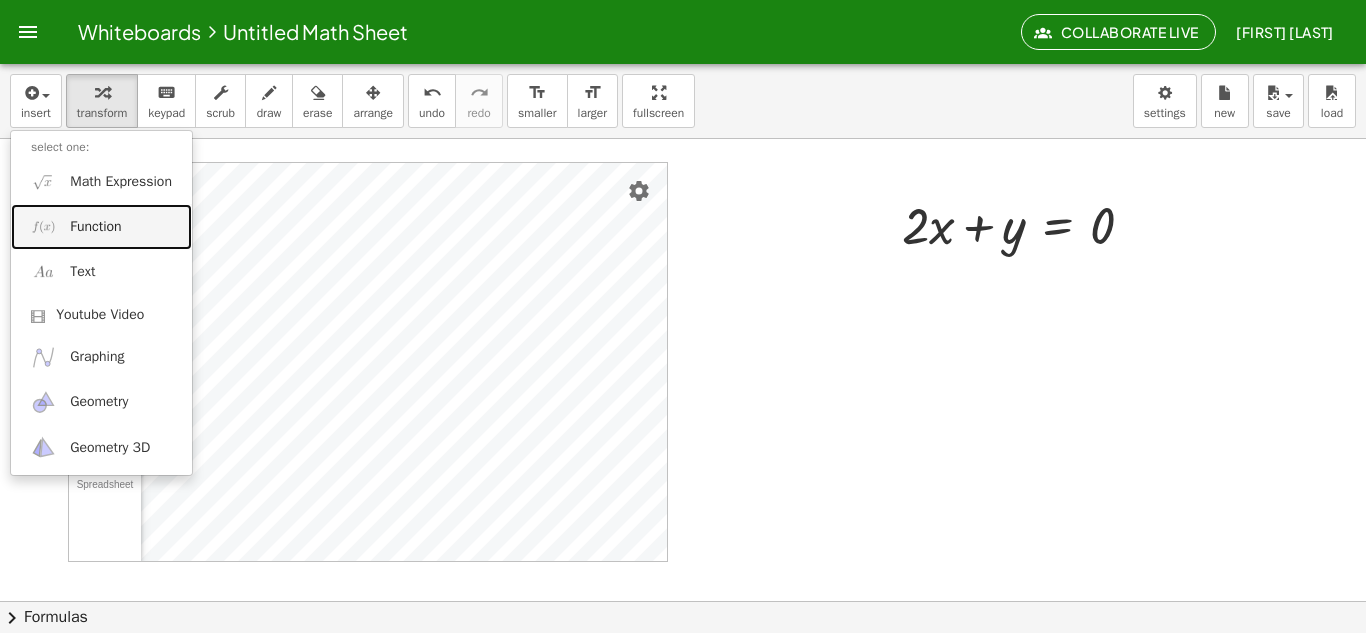 click on "Function" at bounding box center (95, 227) 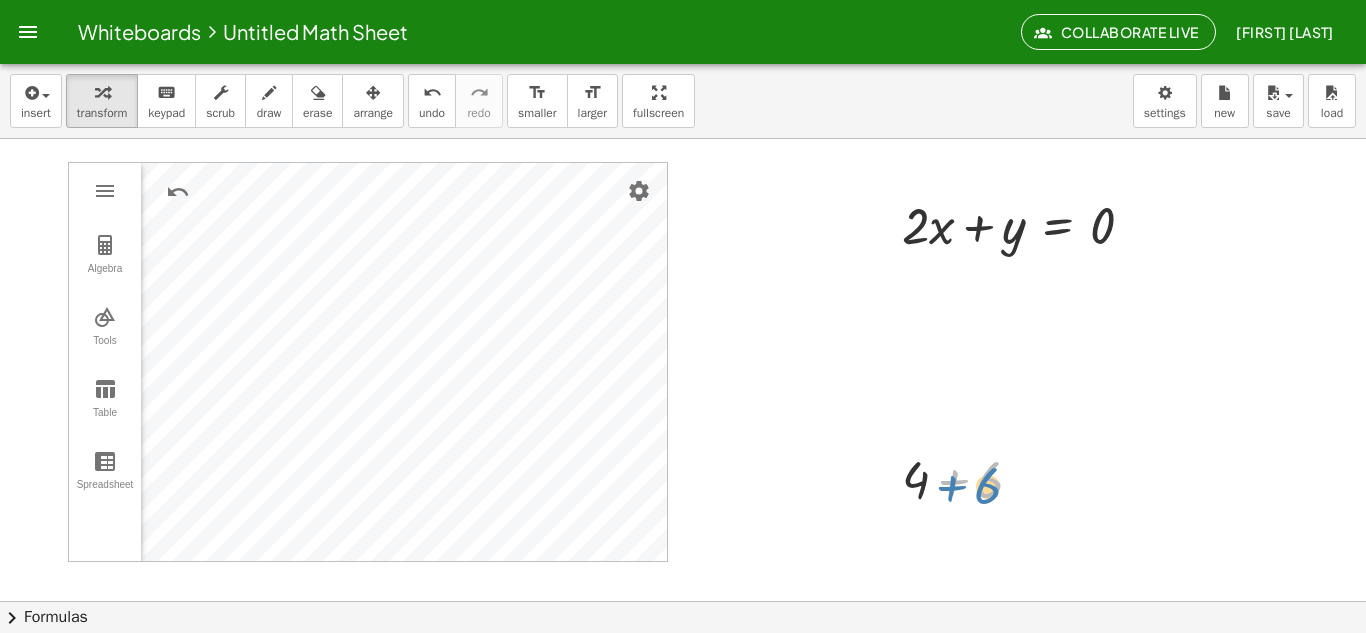 click at bounding box center (970, 478) 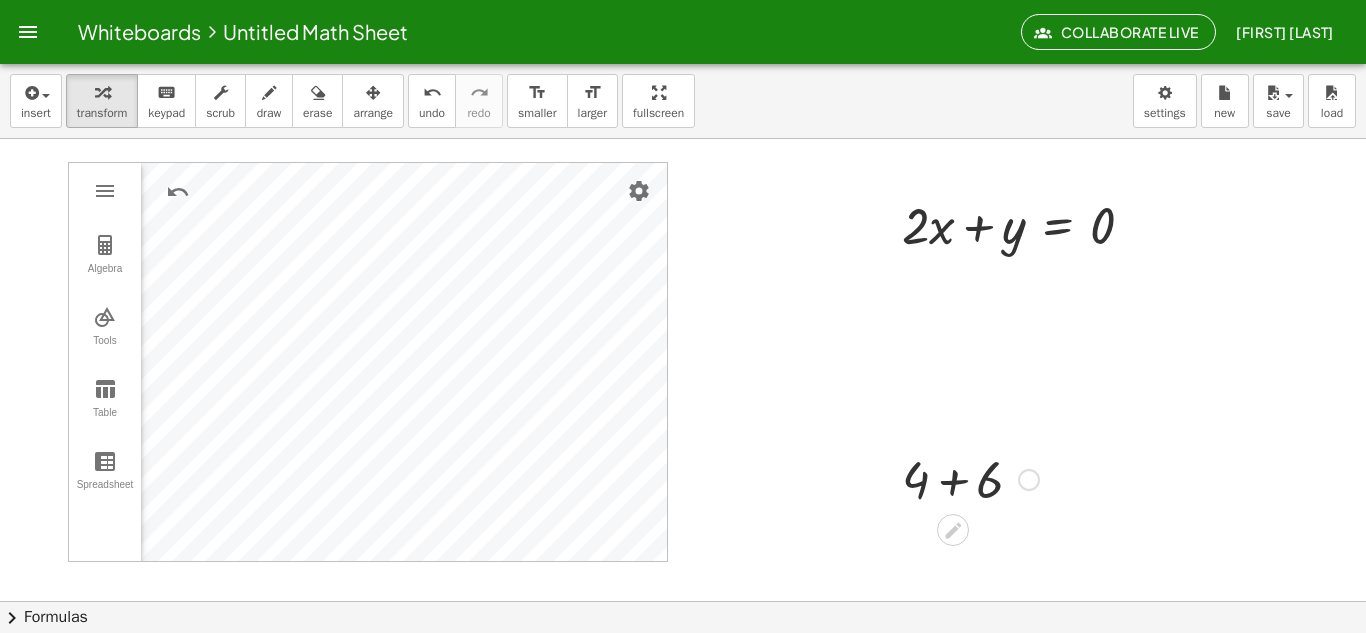 drag, startPoint x: 923, startPoint y: 464, endPoint x: 1012, endPoint y: 506, distance: 98.4124 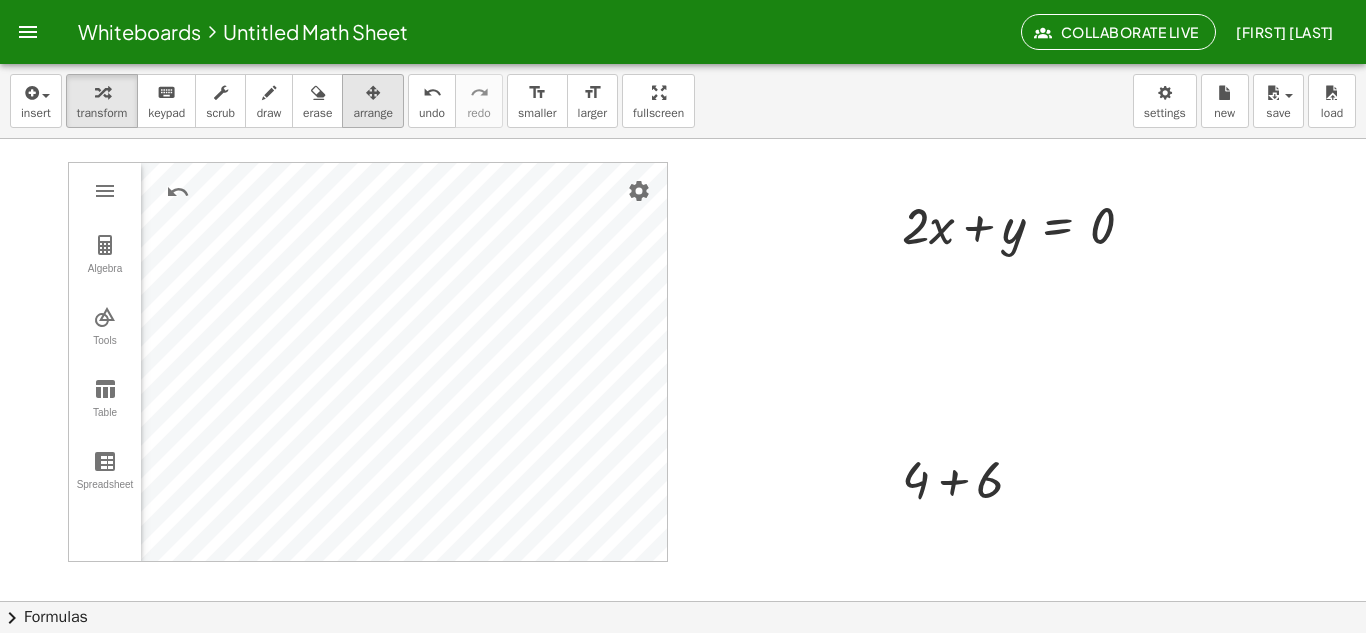 click on "arrange" at bounding box center [373, 101] 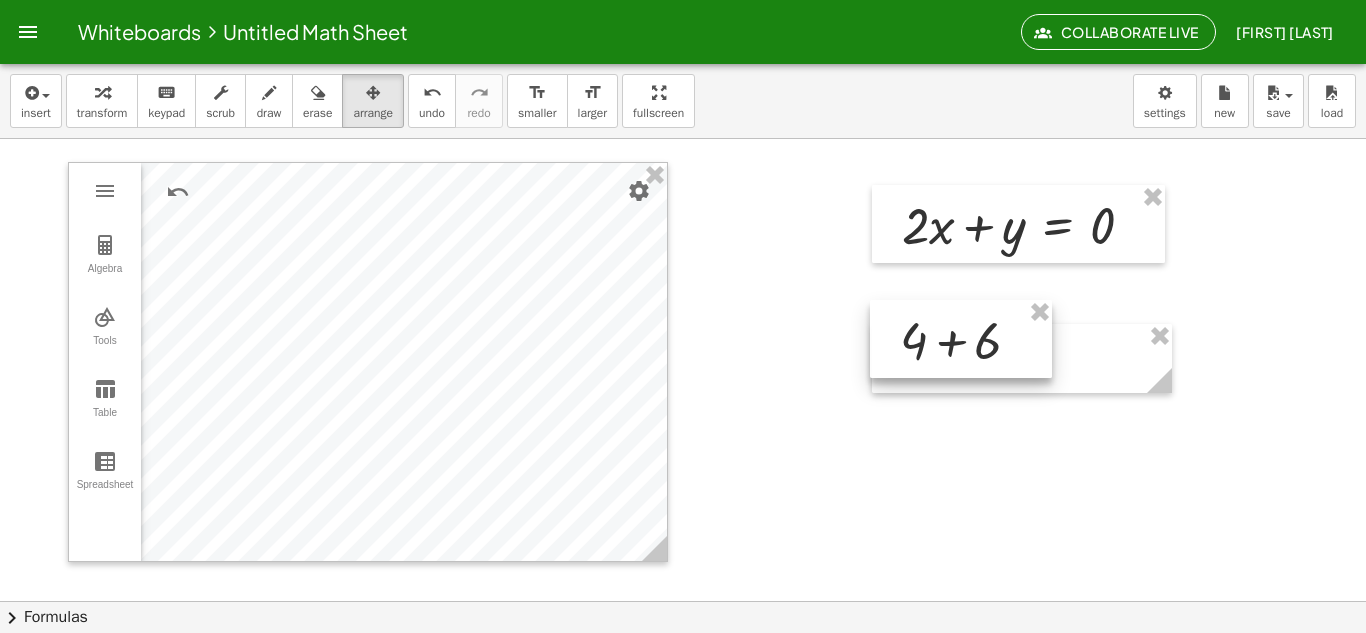 drag, startPoint x: 982, startPoint y: 463, endPoint x: 980, endPoint y: 324, distance: 139.01439 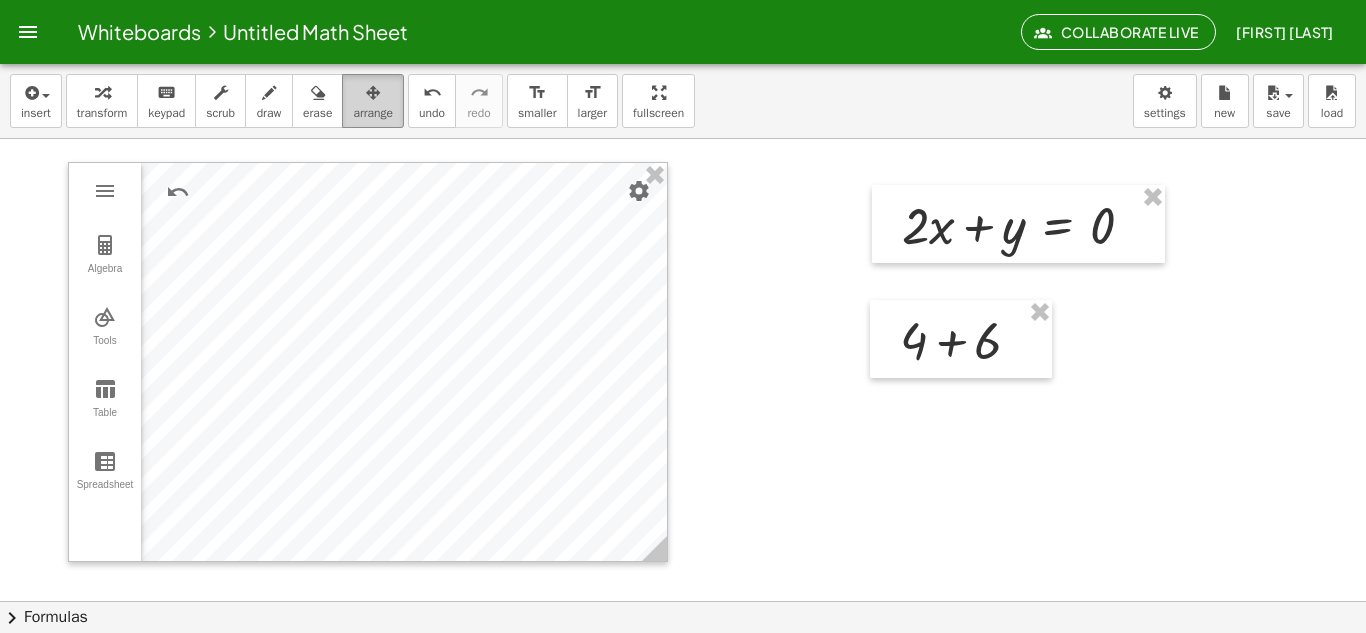 click on "arrange" at bounding box center [373, 113] 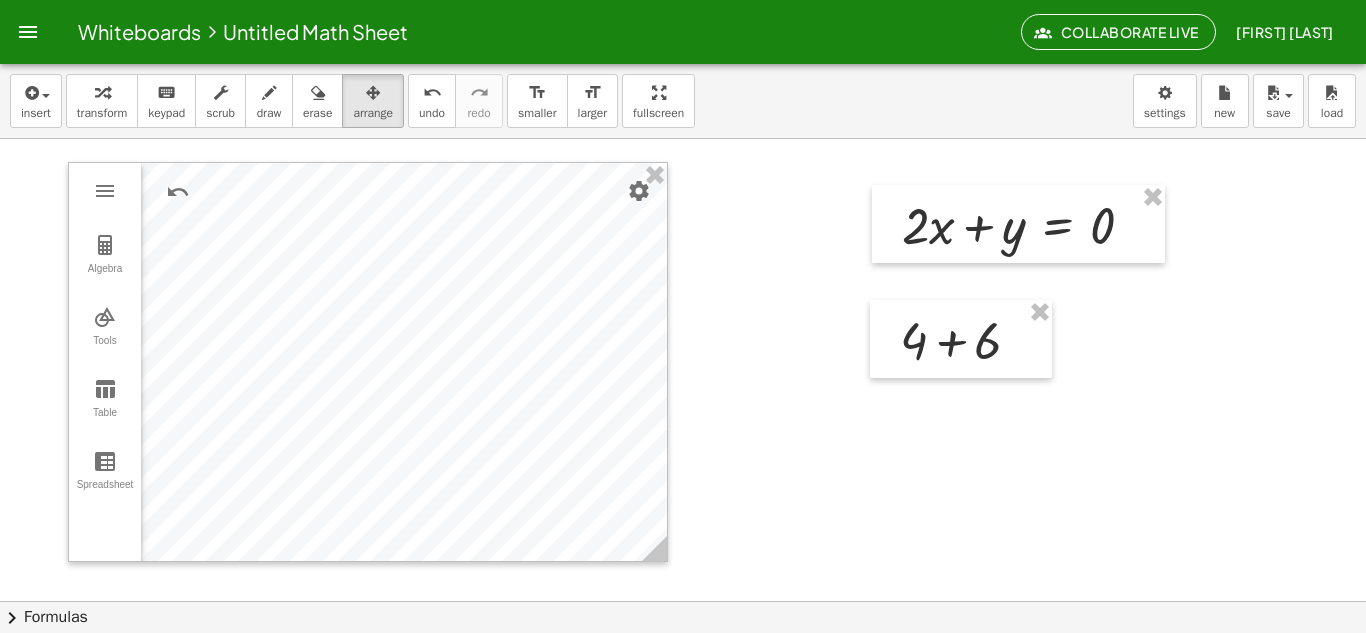 click at bounding box center [683, 601] 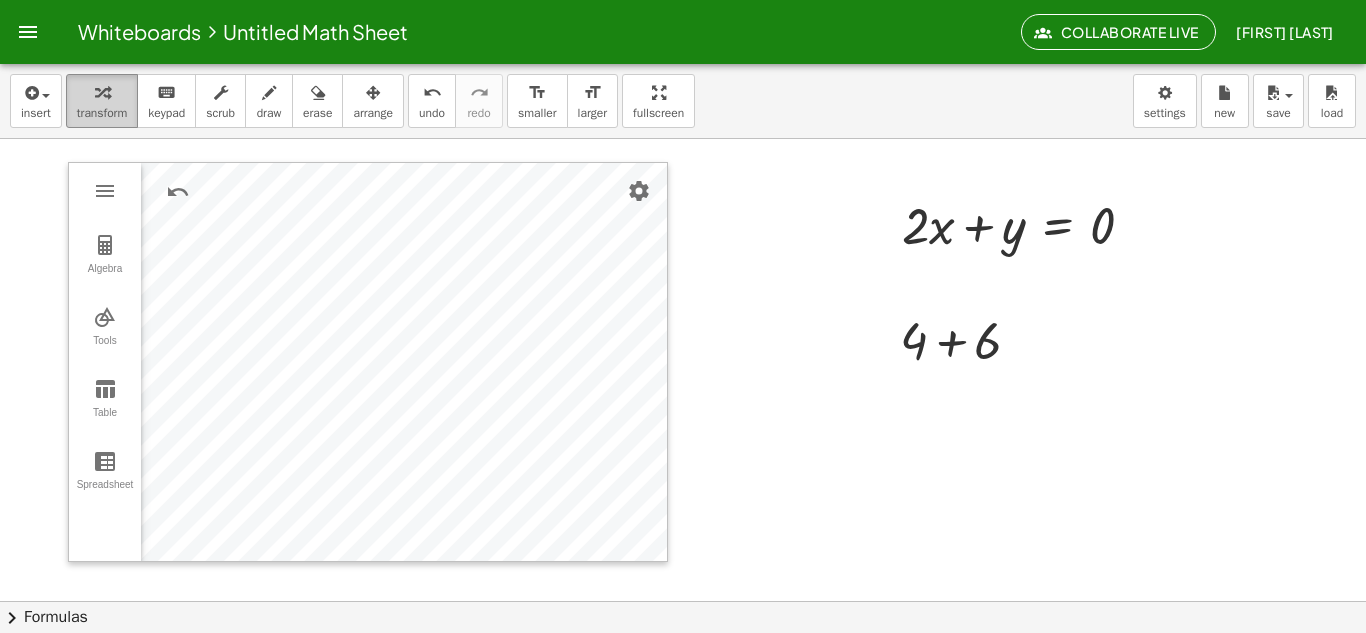 click at bounding box center [102, 93] 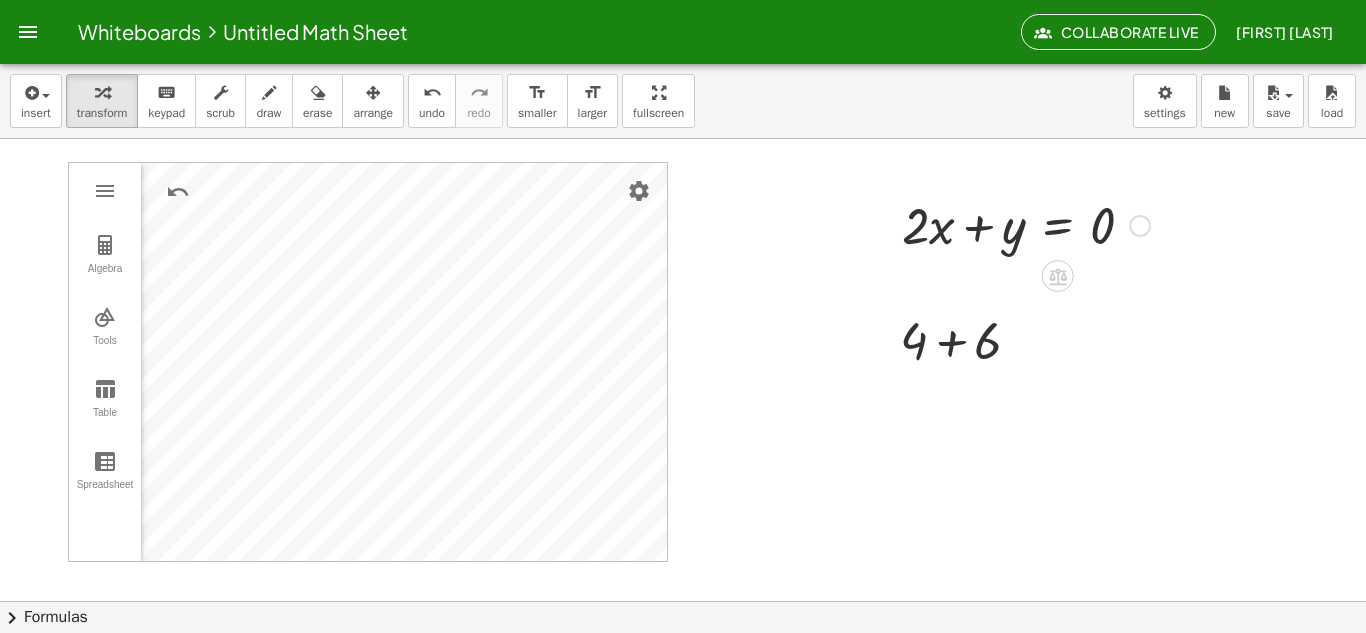 click at bounding box center [1026, 224] 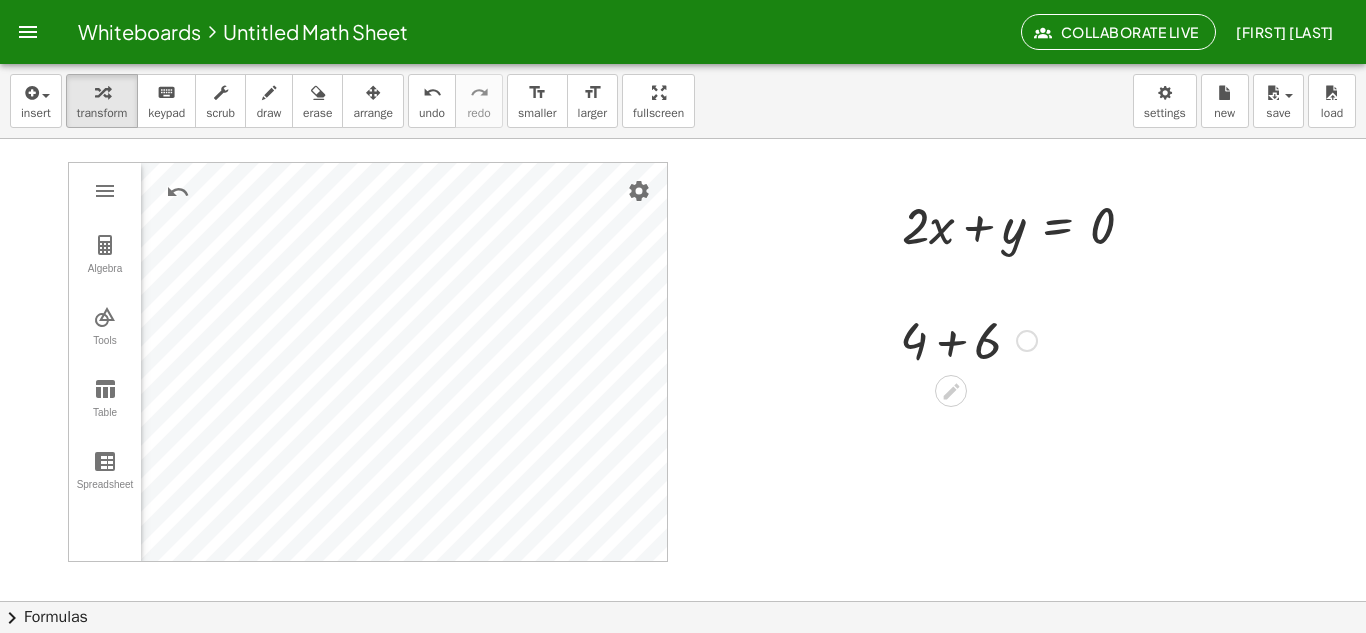 click at bounding box center [968, 339] 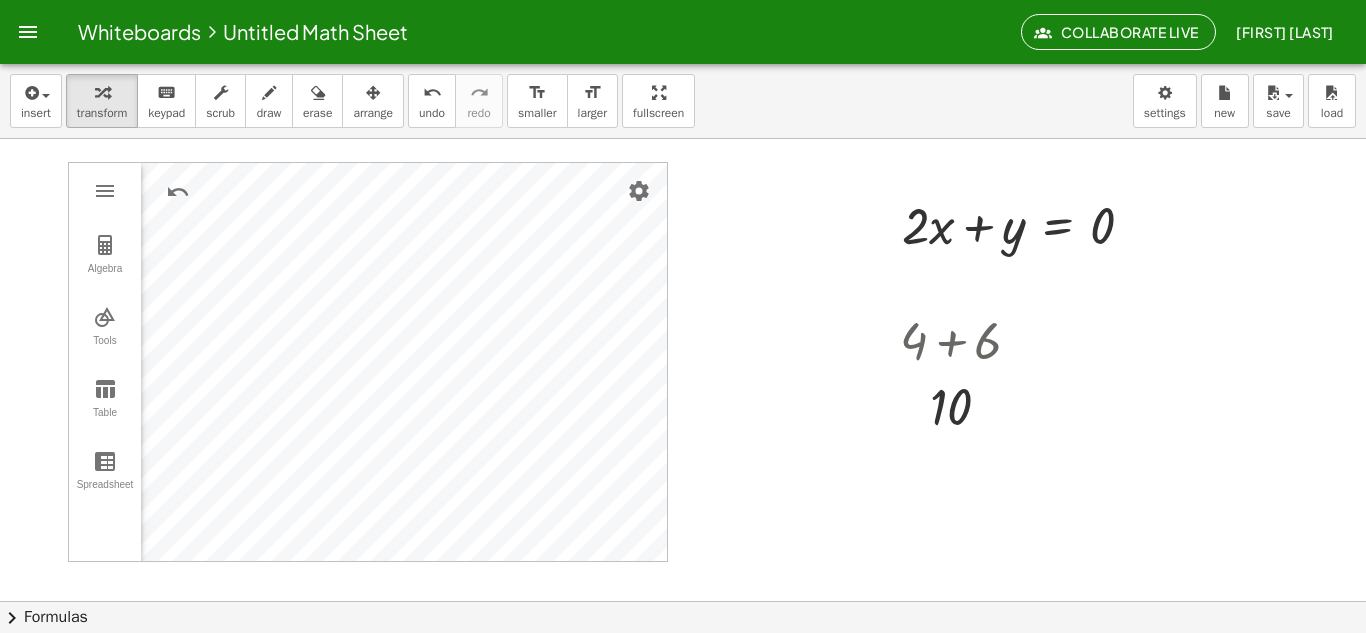 click at bounding box center [683, 601] 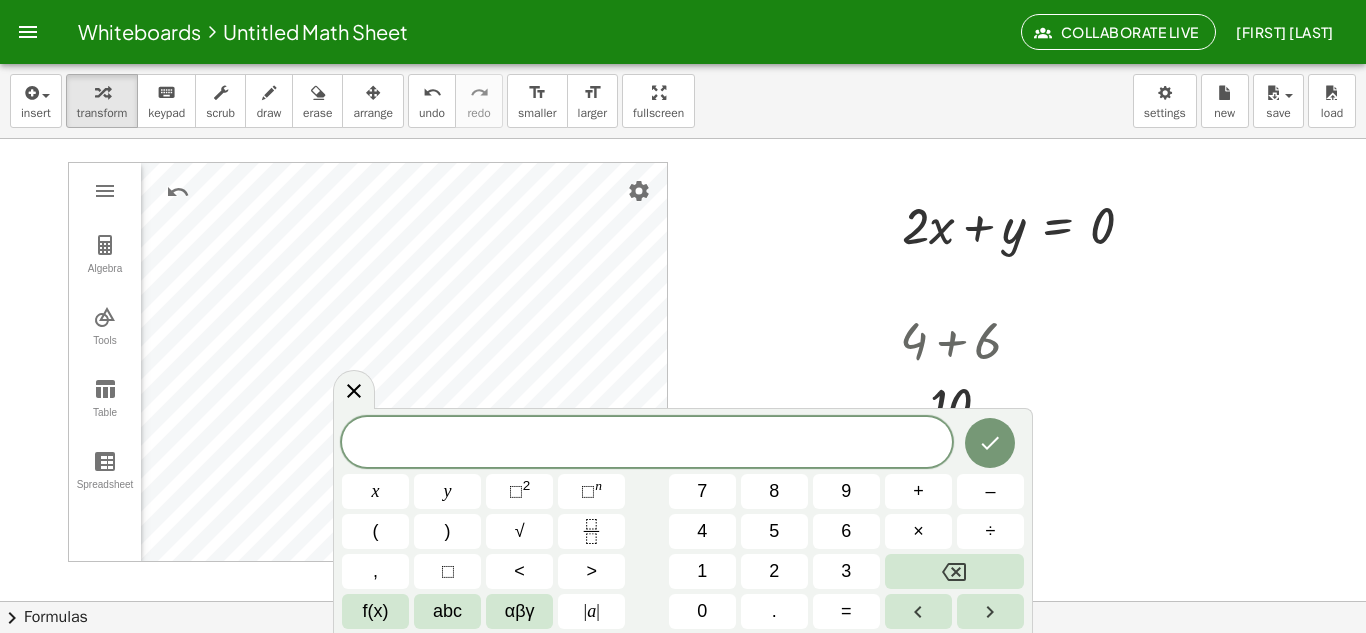 click at bounding box center [683, 601] 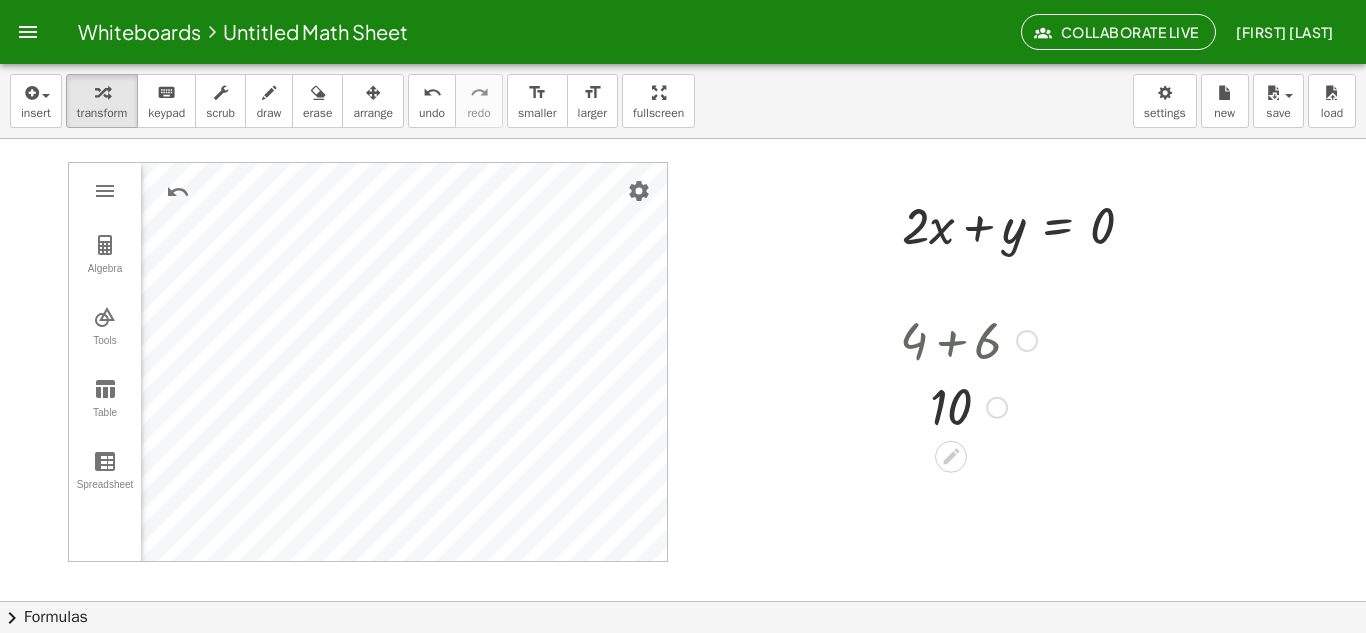 drag, startPoint x: 900, startPoint y: 296, endPoint x: 1033, endPoint y: 429, distance: 188.09041 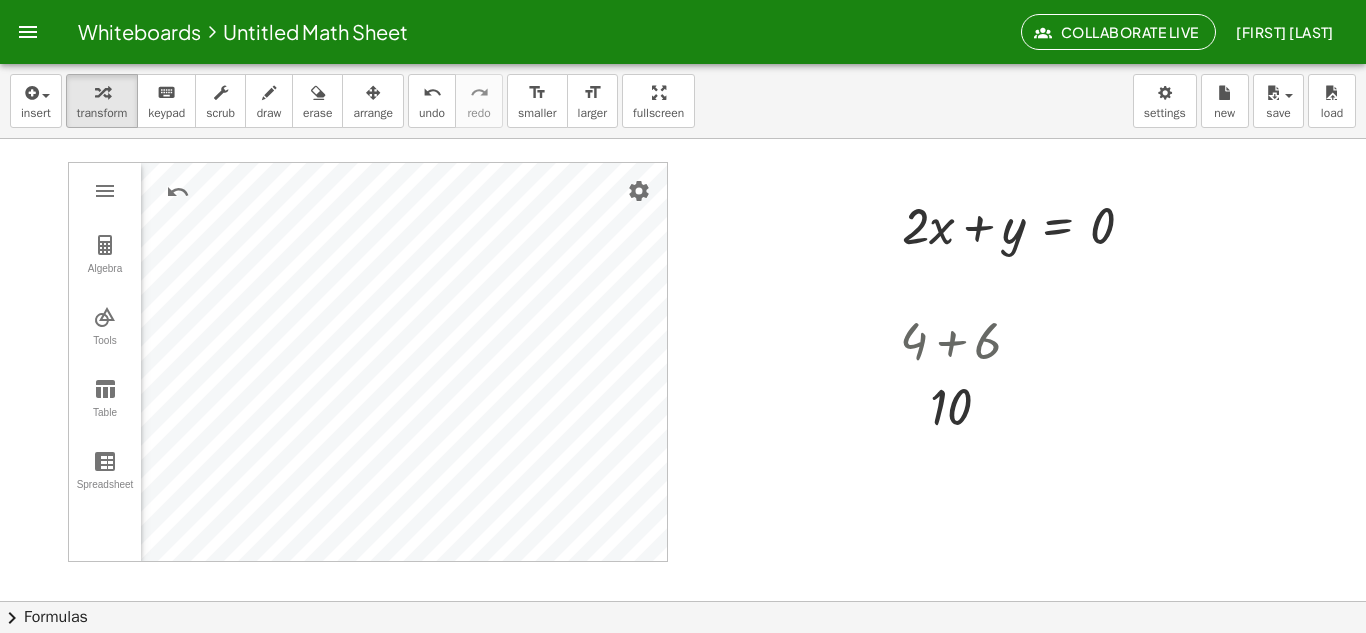 drag, startPoint x: 843, startPoint y: 290, endPoint x: 1083, endPoint y: 418, distance: 272 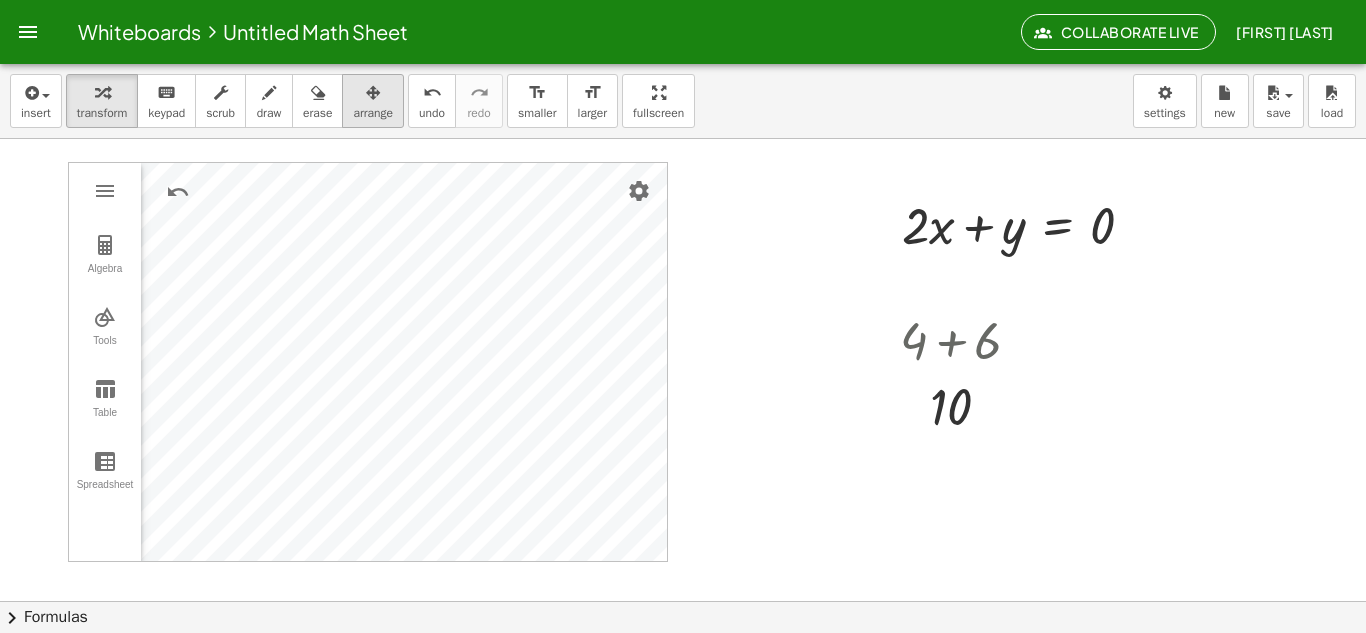 click on "arrange" at bounding box center [373, 101] 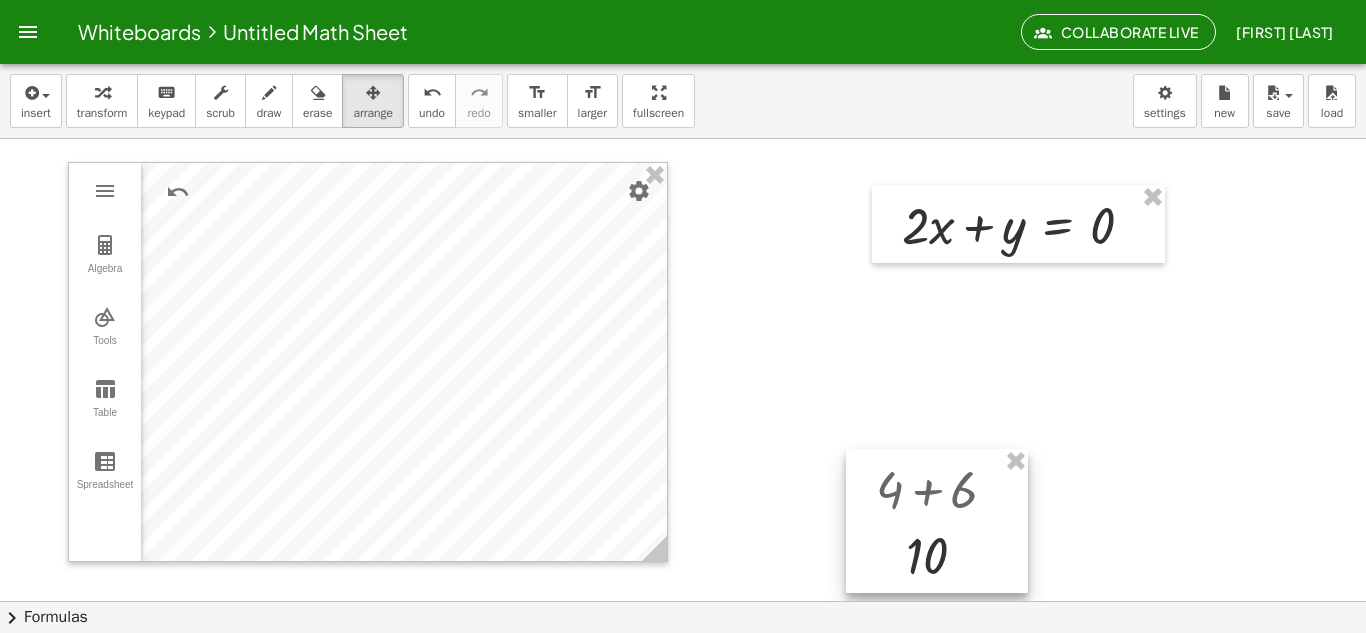 drag, startPoint x: 973, startPoint y: 346, endPoint x: 949, endPoint y: 479, distance: 135.14807 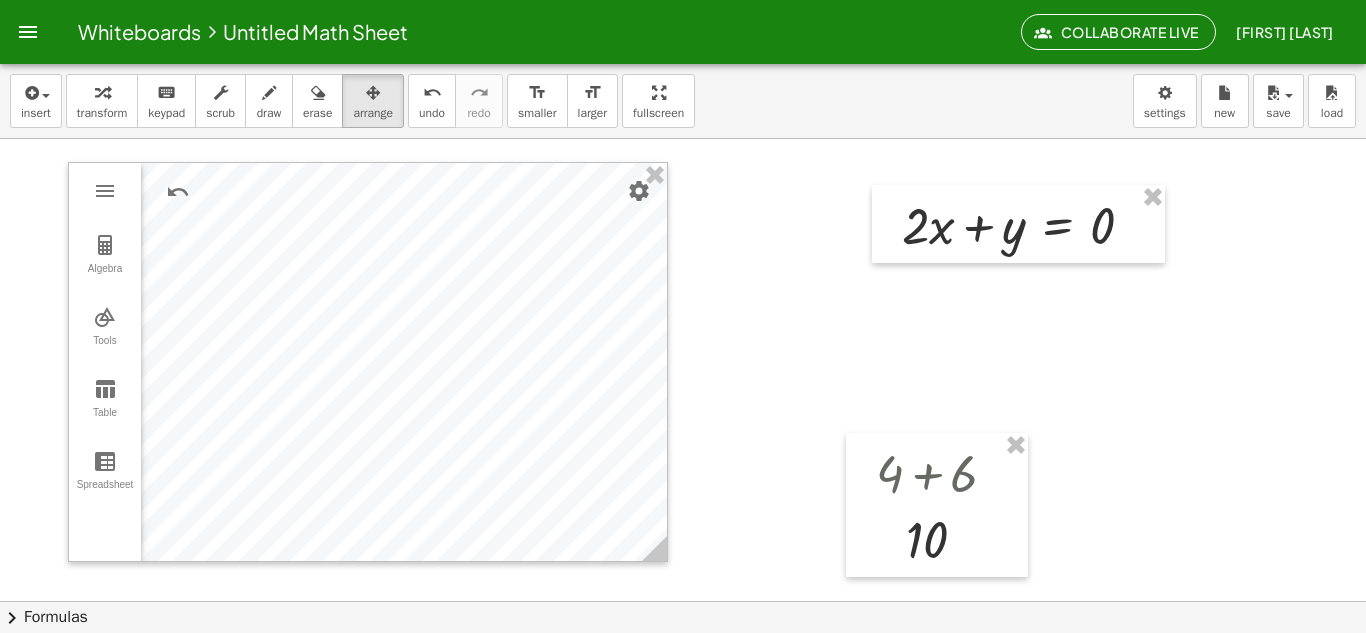 click at bounding box center [683, 601] 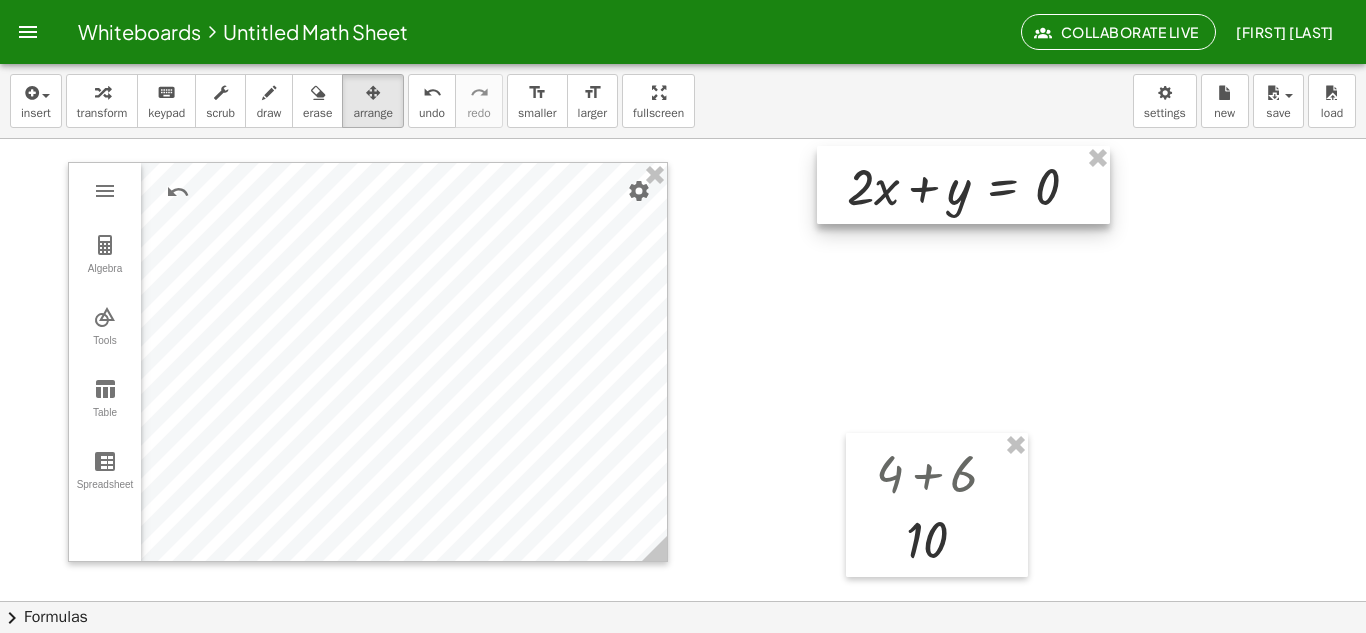 drag, startPoint x: 1029, startPoint y: 190, endPoint x: 974, endPoint y: 147, distance: 69.81404 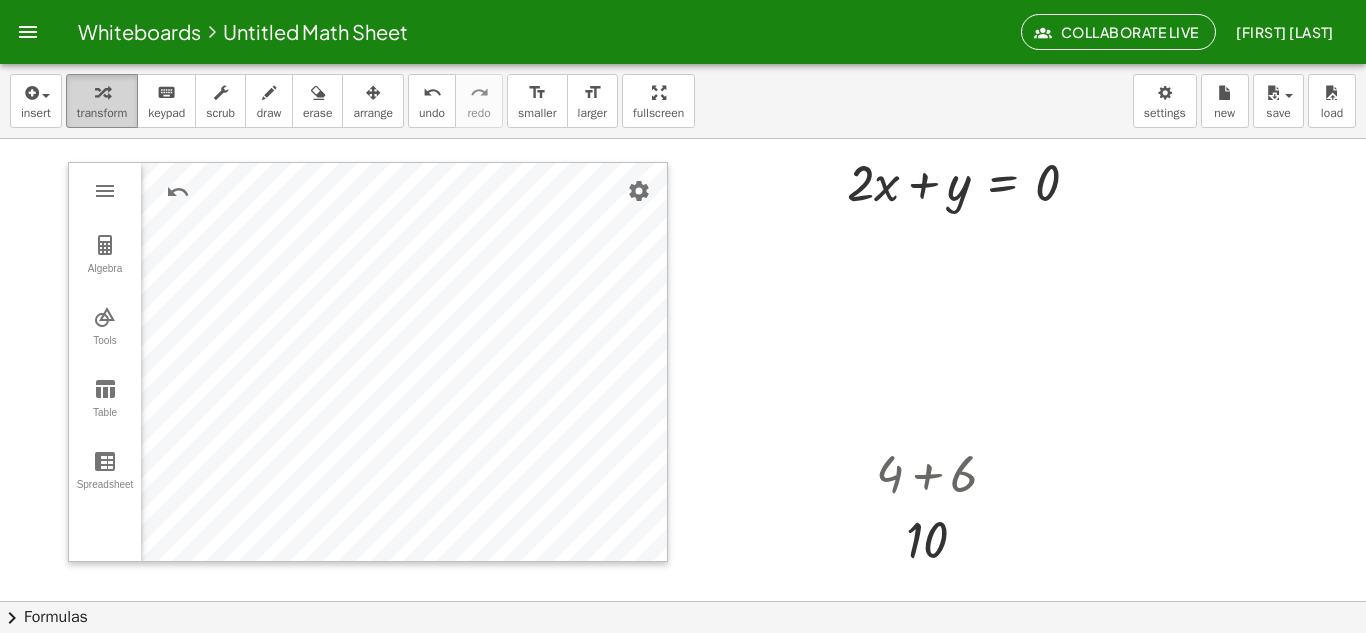 click at bounding box center (102, 92) 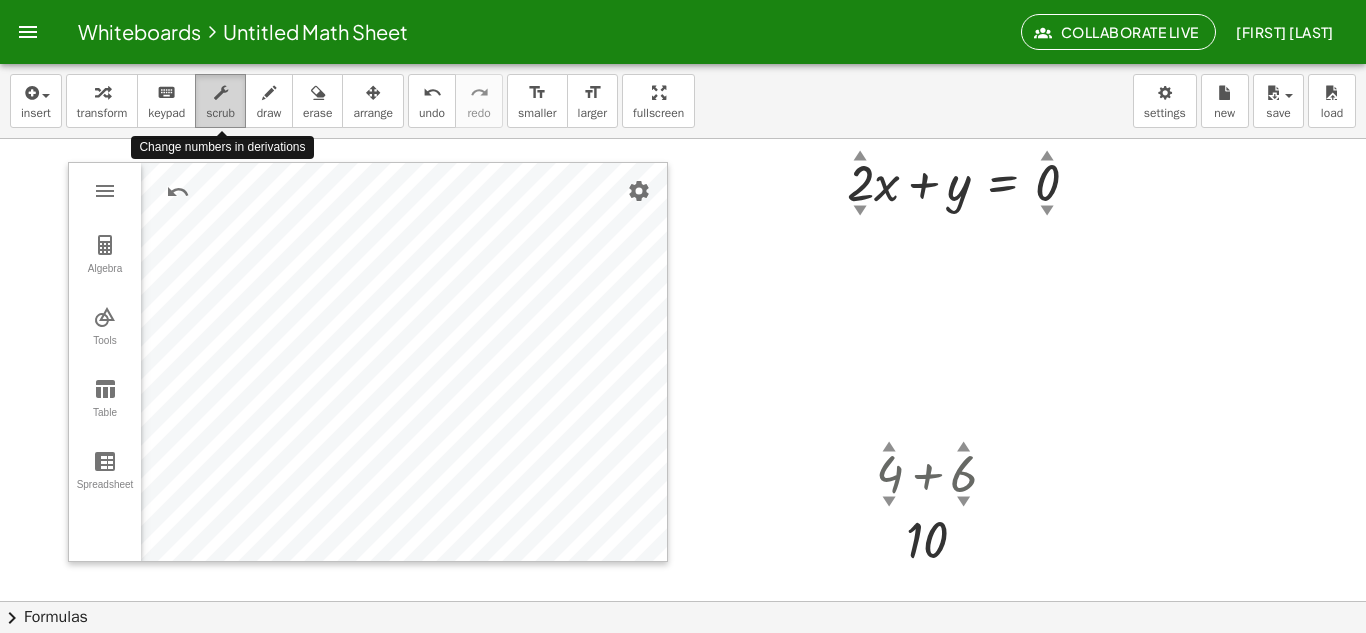 click on "scrub" at bounding box center (220, 101) 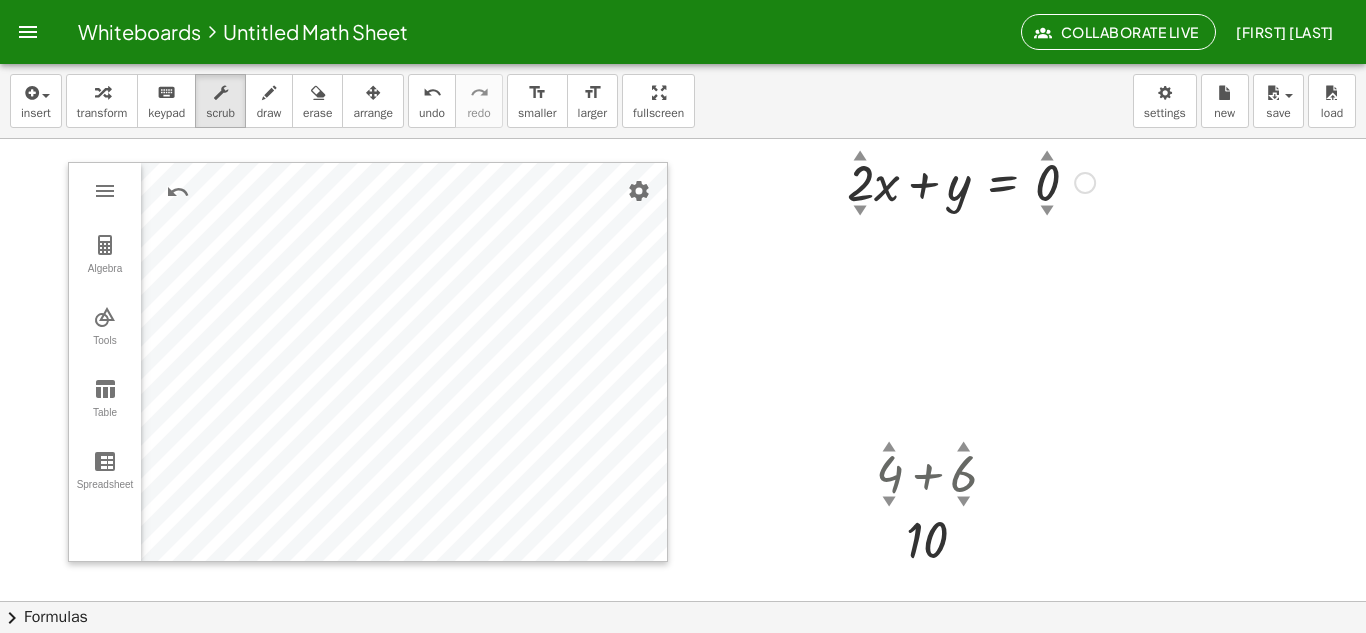 click at bounding box center (971, 181) 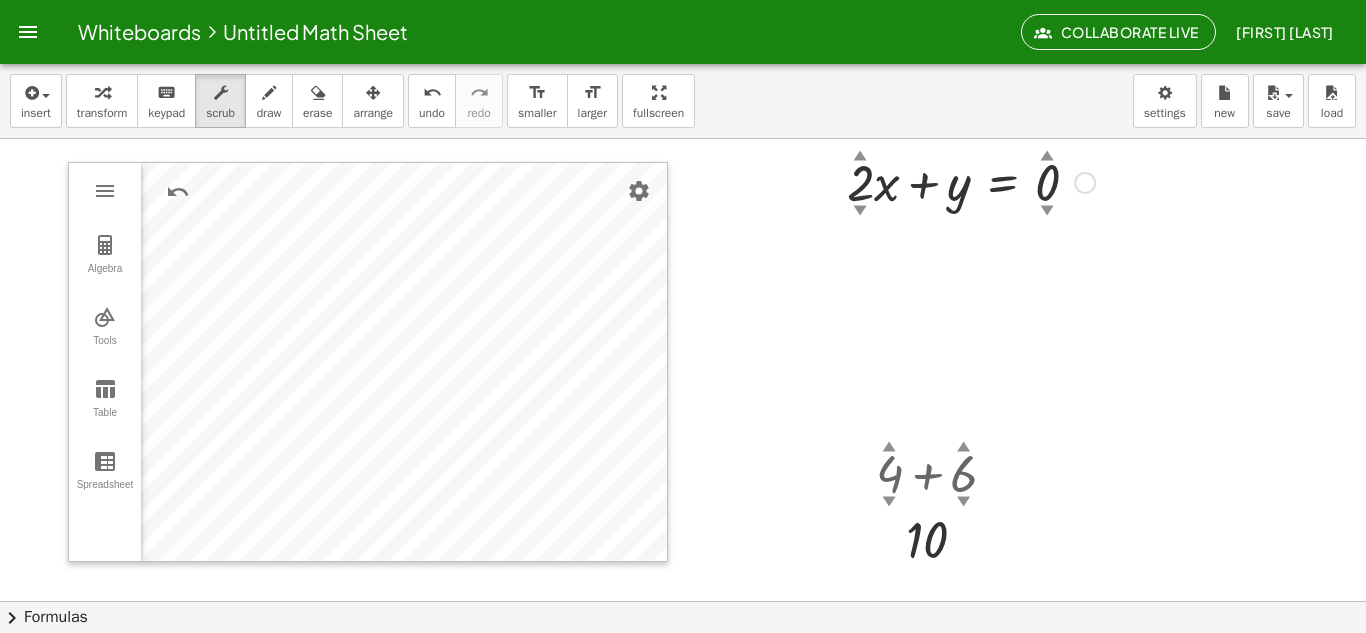 drag, startPoint x: 938, startPoint y: 189, endPoint x: 960, endPoint y: 189, distance: 22 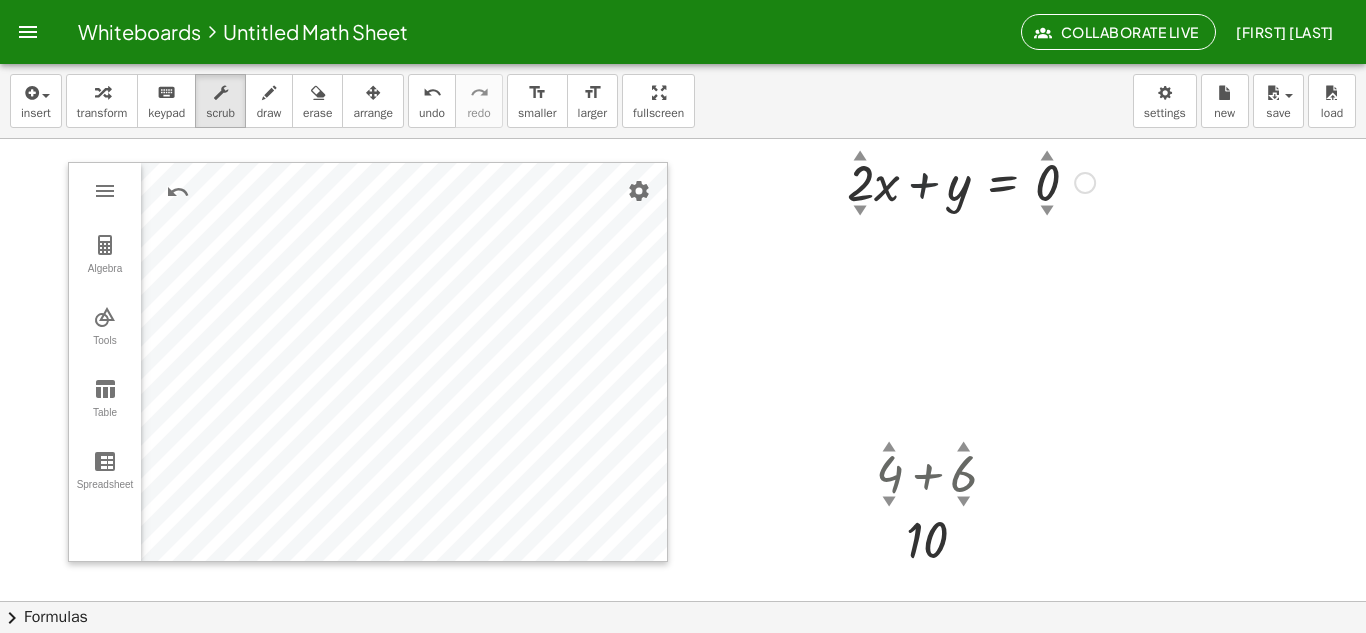 click at bounding box center (971, 181) 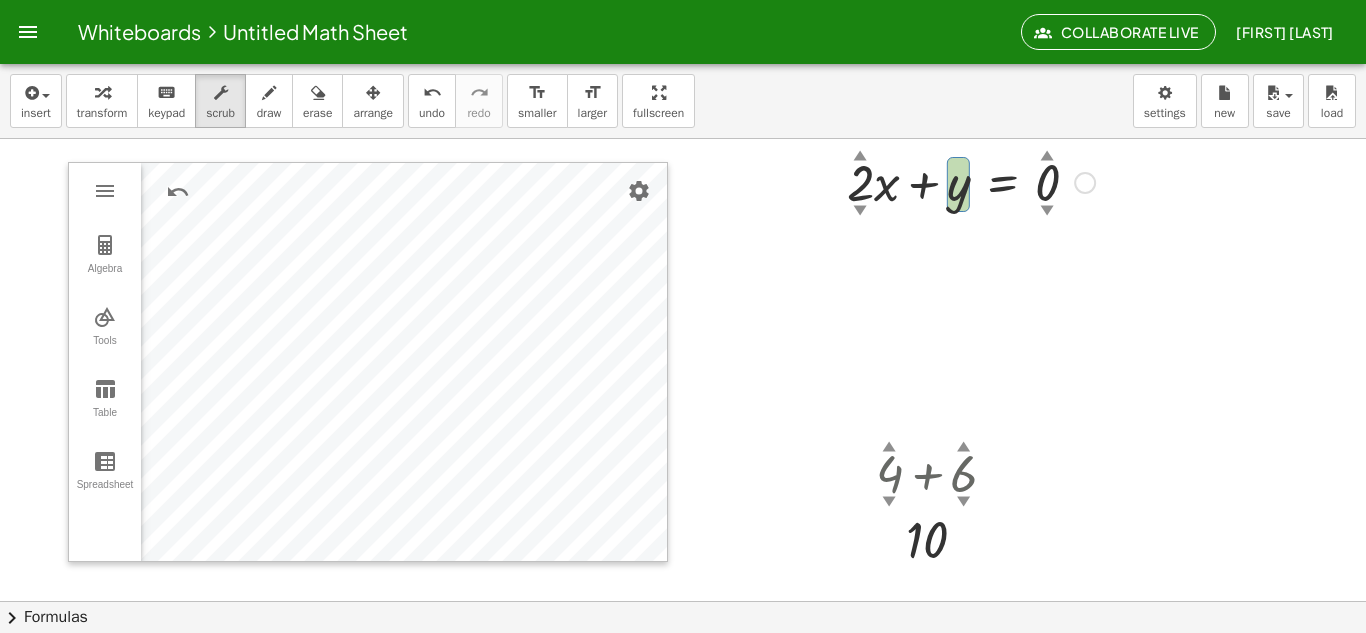 click at bounding box center [971, 181] 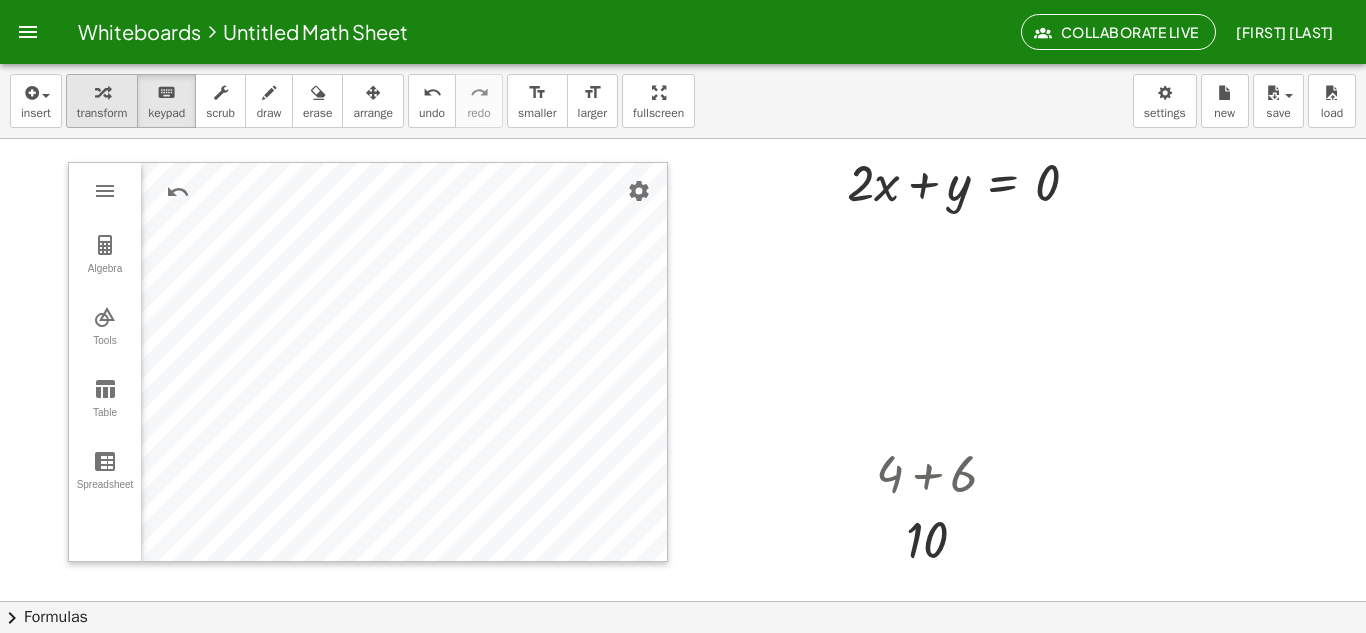 click at bounding box center [102, 92] 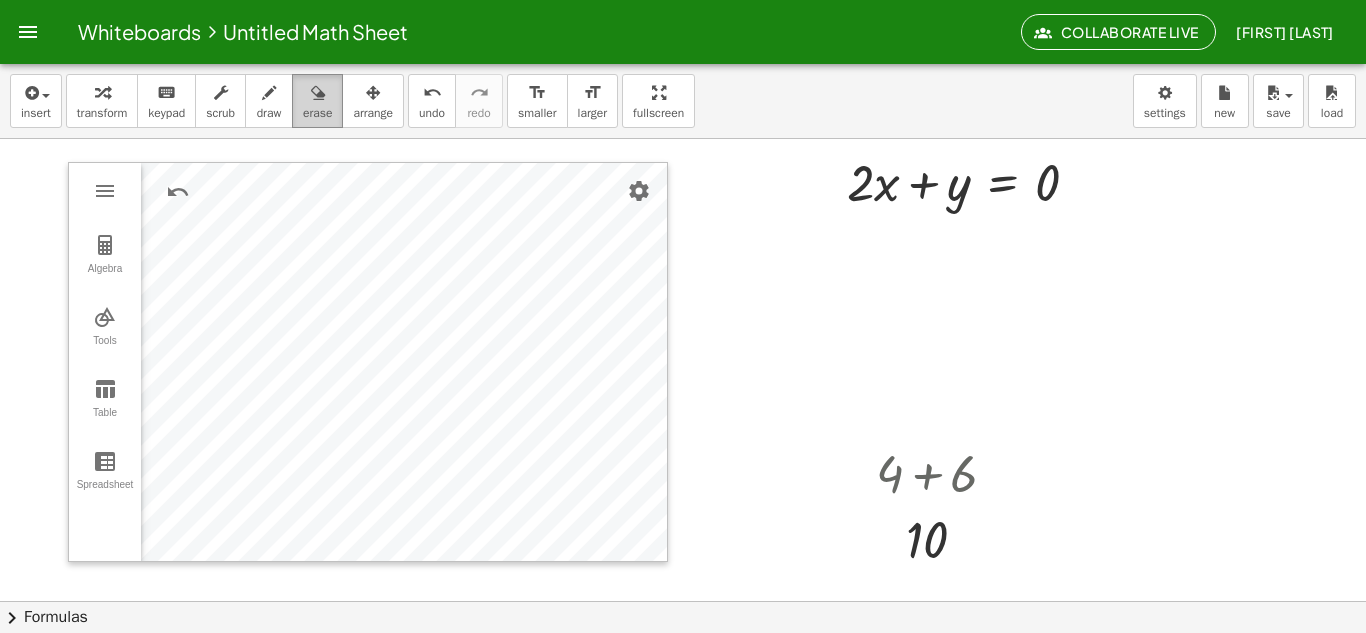 click at bounding box center [318, 93] 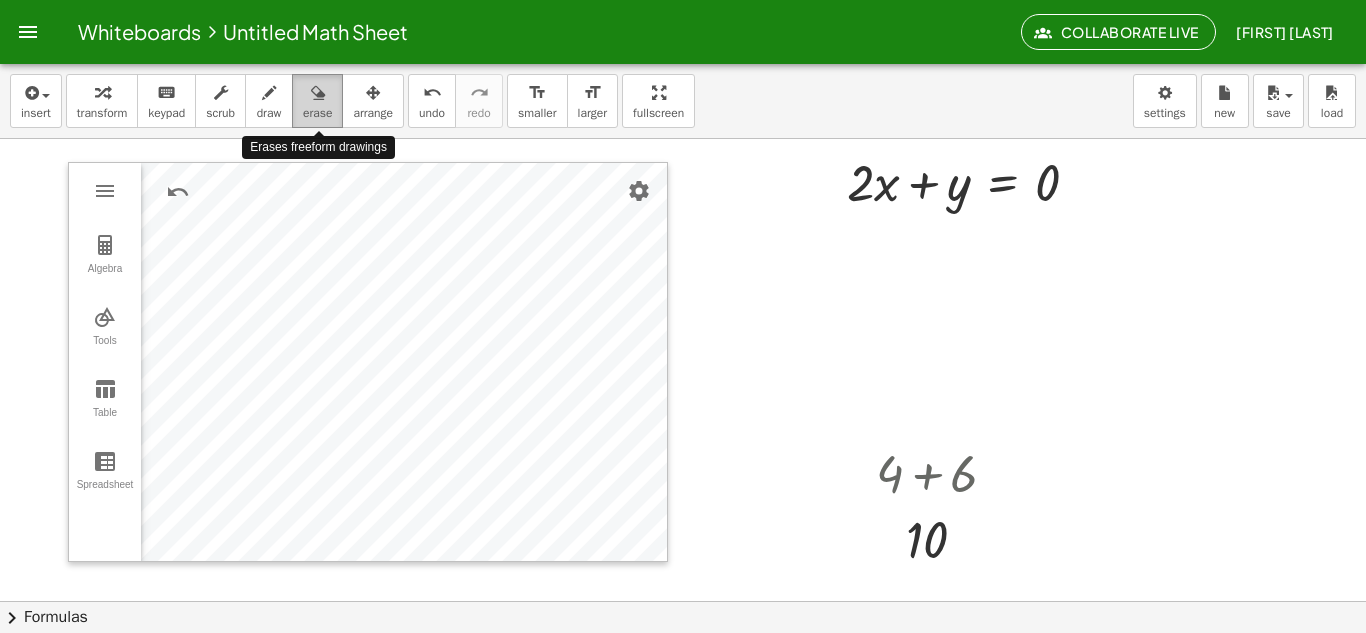 click at bounding box center [317, 92] 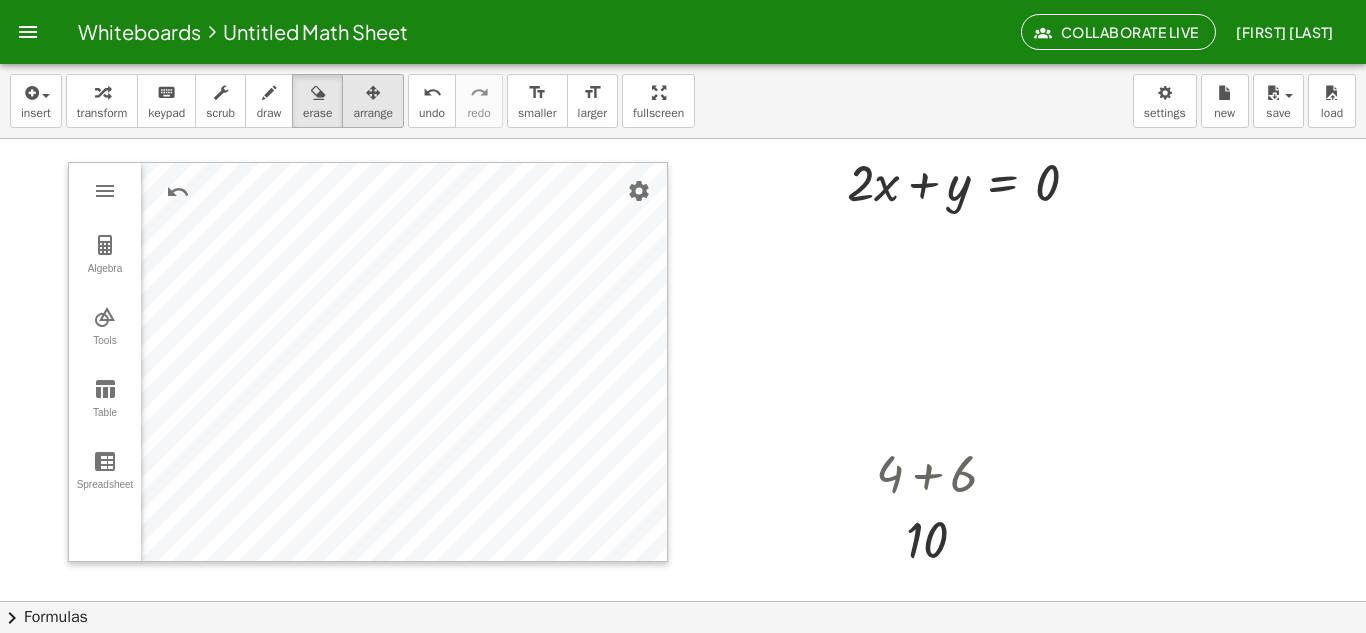 click at bounding box center (373, 92) 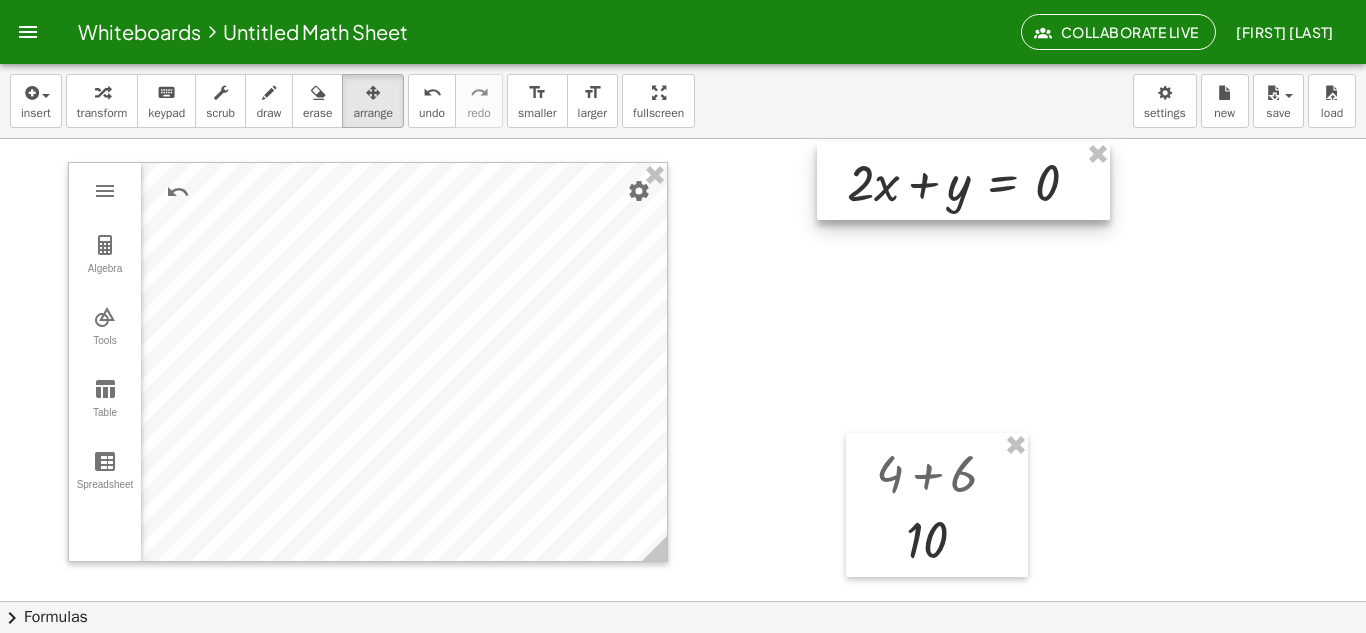 click at bounding box center [963, 181] 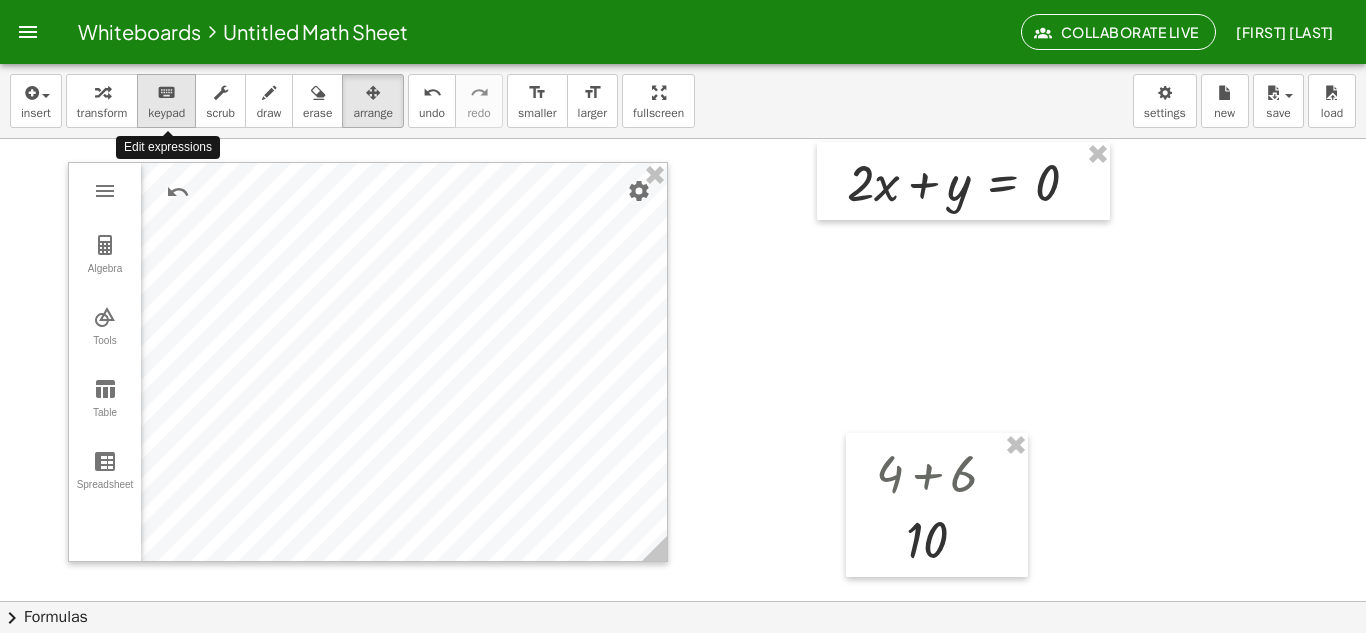 click on "keyboard" at bounding box center (166, 92) 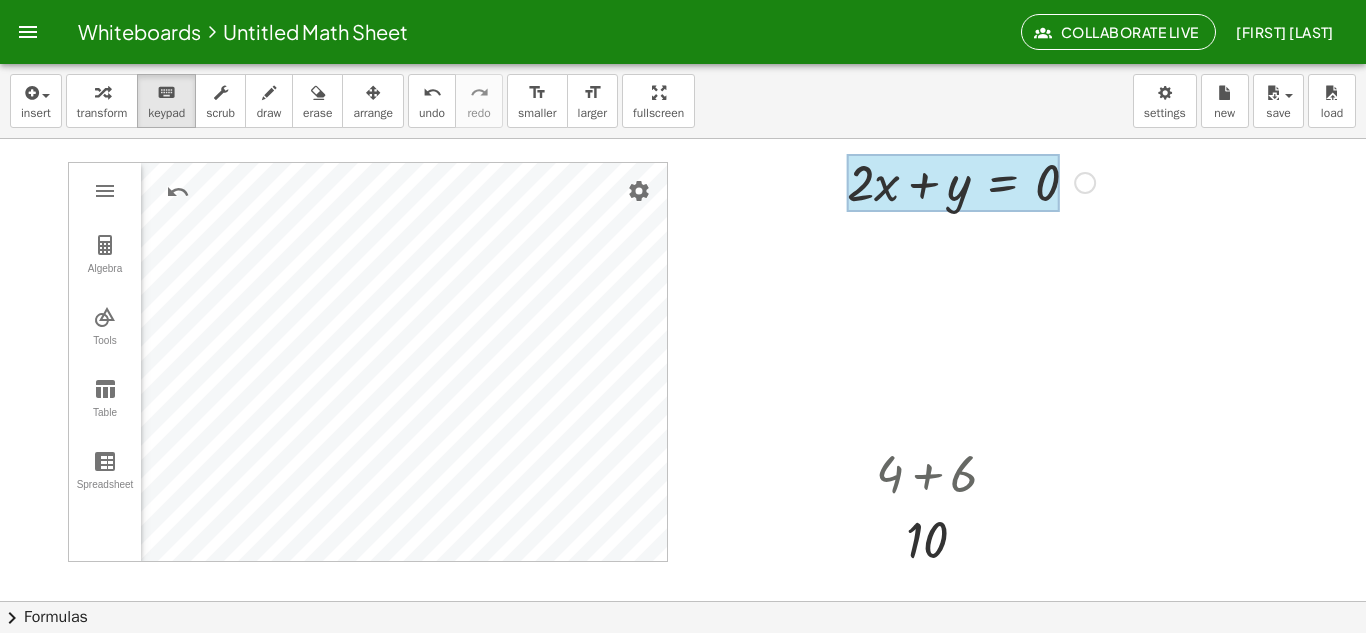 click at bounding box center (953, 183) 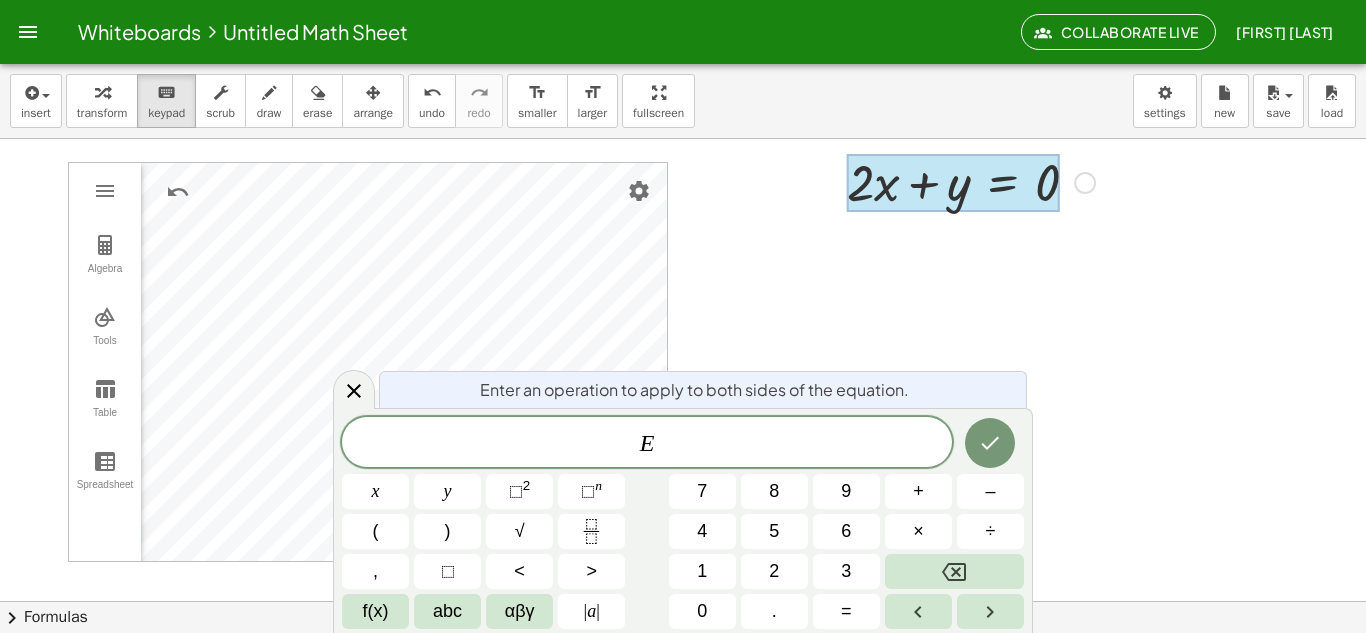 click at bounding box center [953, 183] 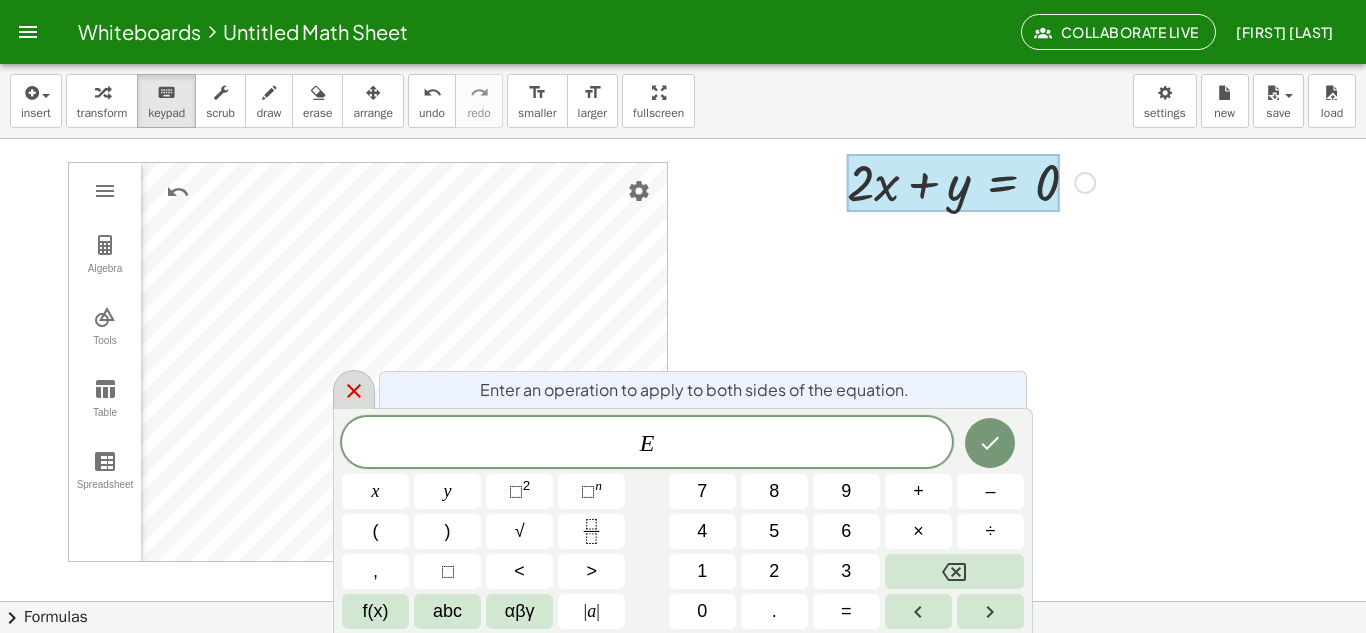 click 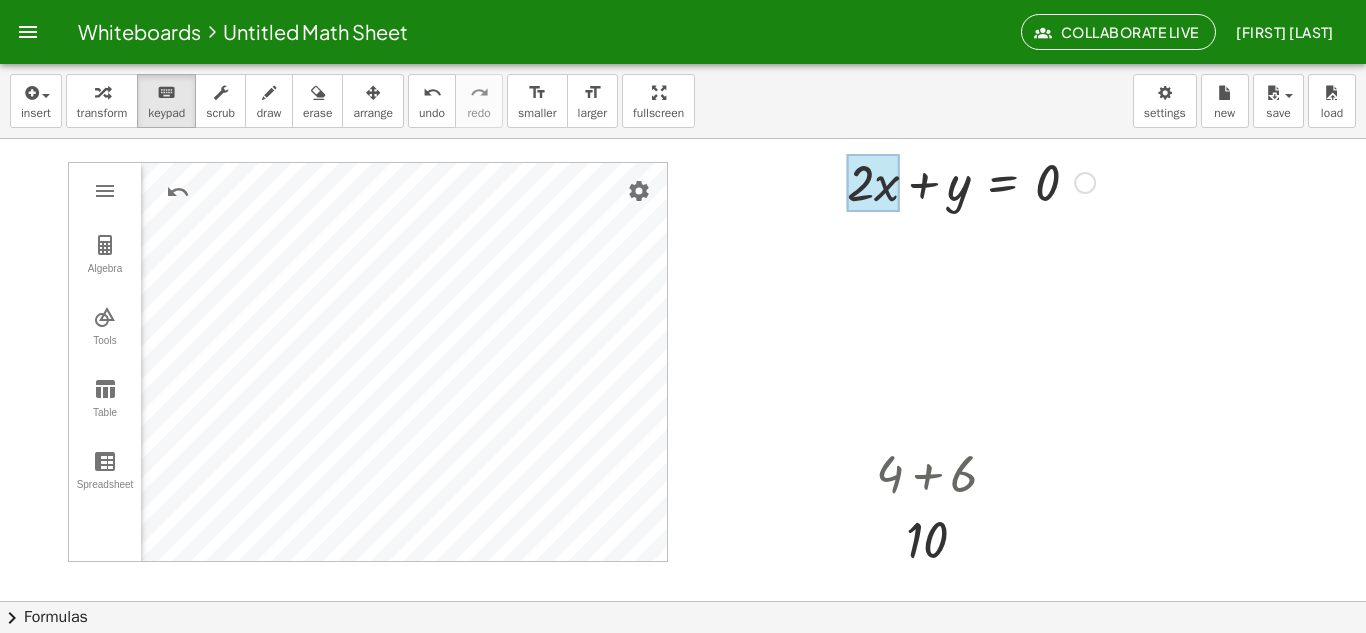 click at bounding box center [873, 183] 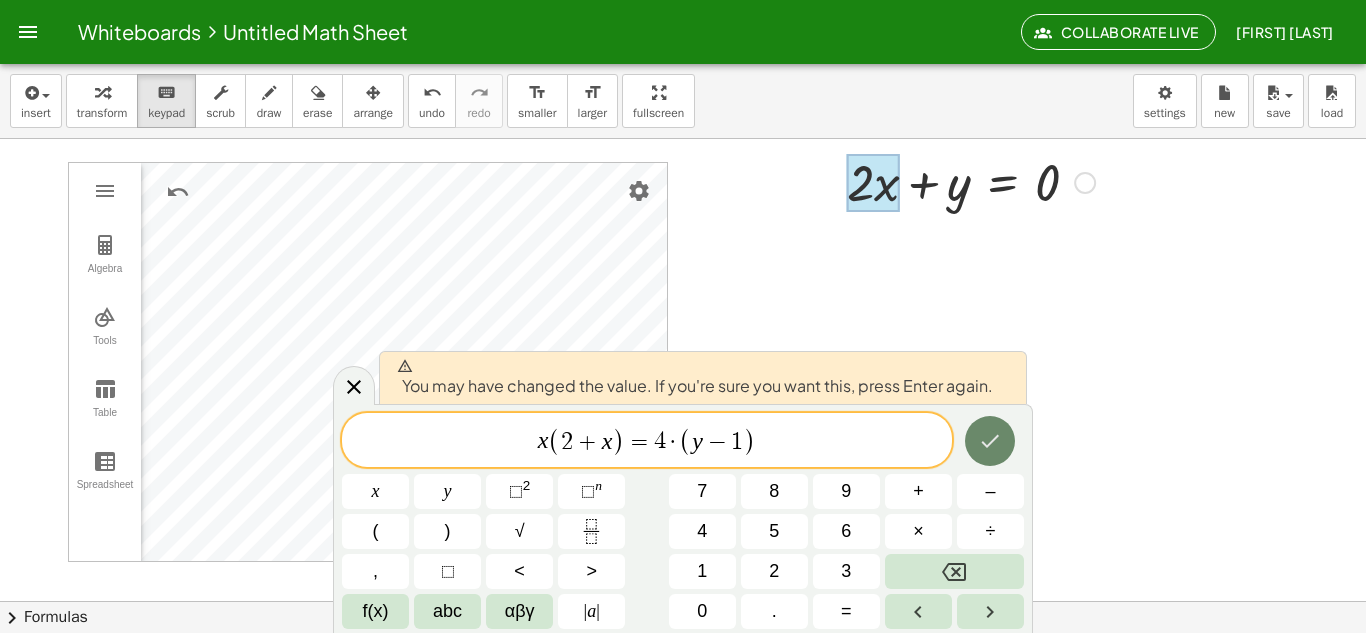 click at bounding box center (990, 441) 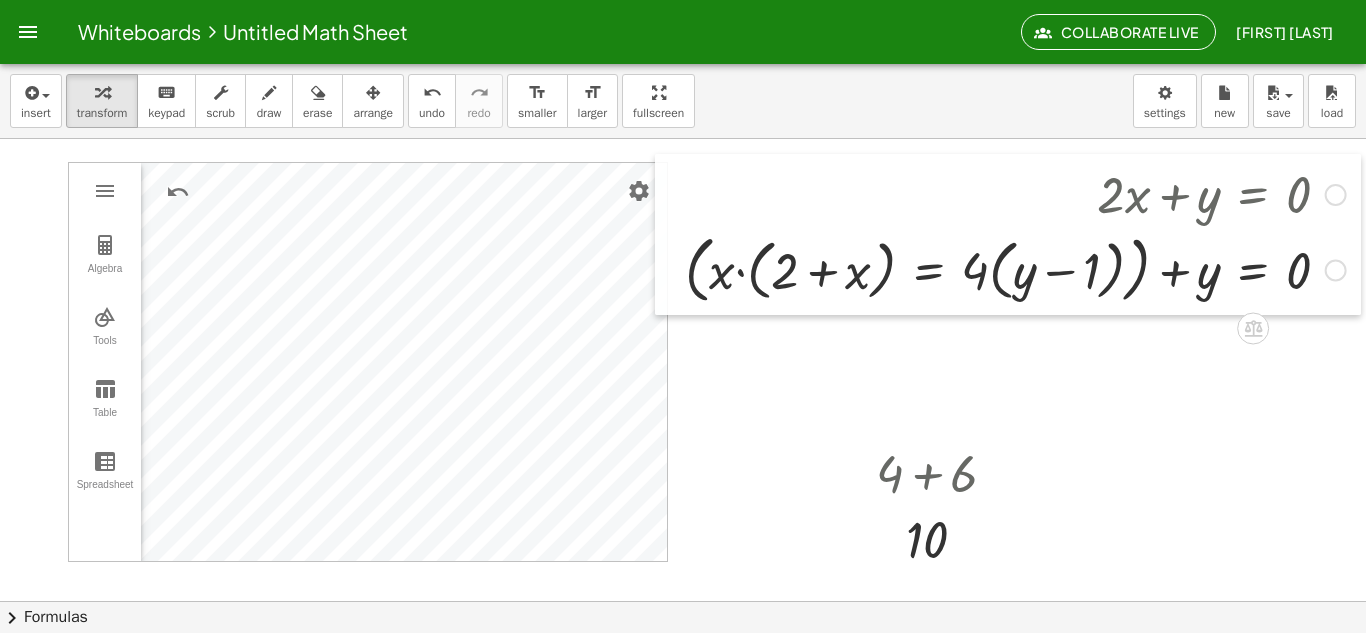 drag, startPoint x: 412, startPoint y: 225, endPoint x: 662, endPoint y: 233, distance: 250.12796 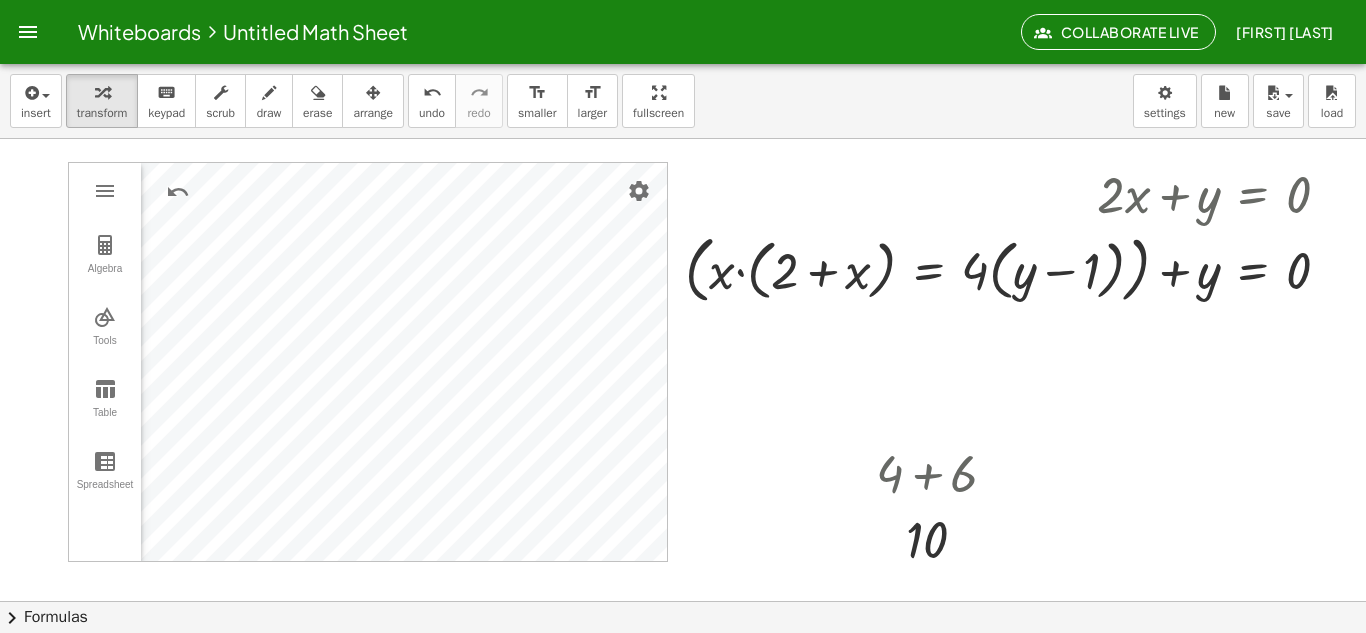 click at bounding box center [683, 601] 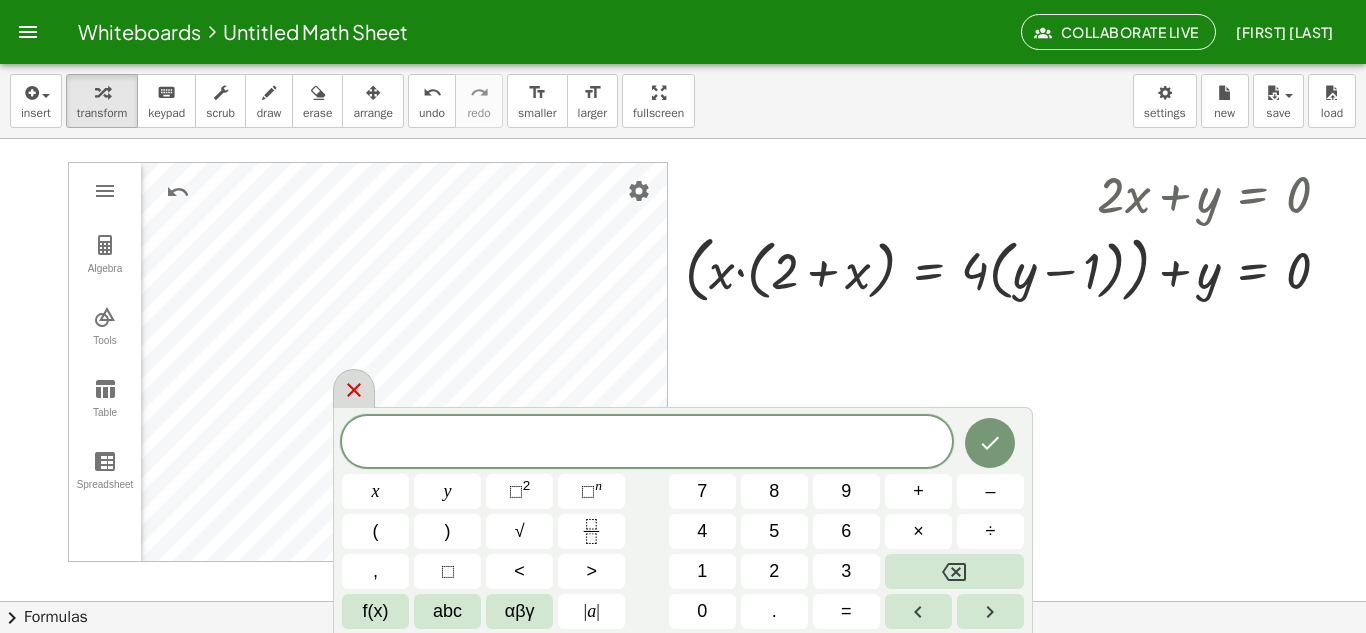 click at bounding box center [354, 388] 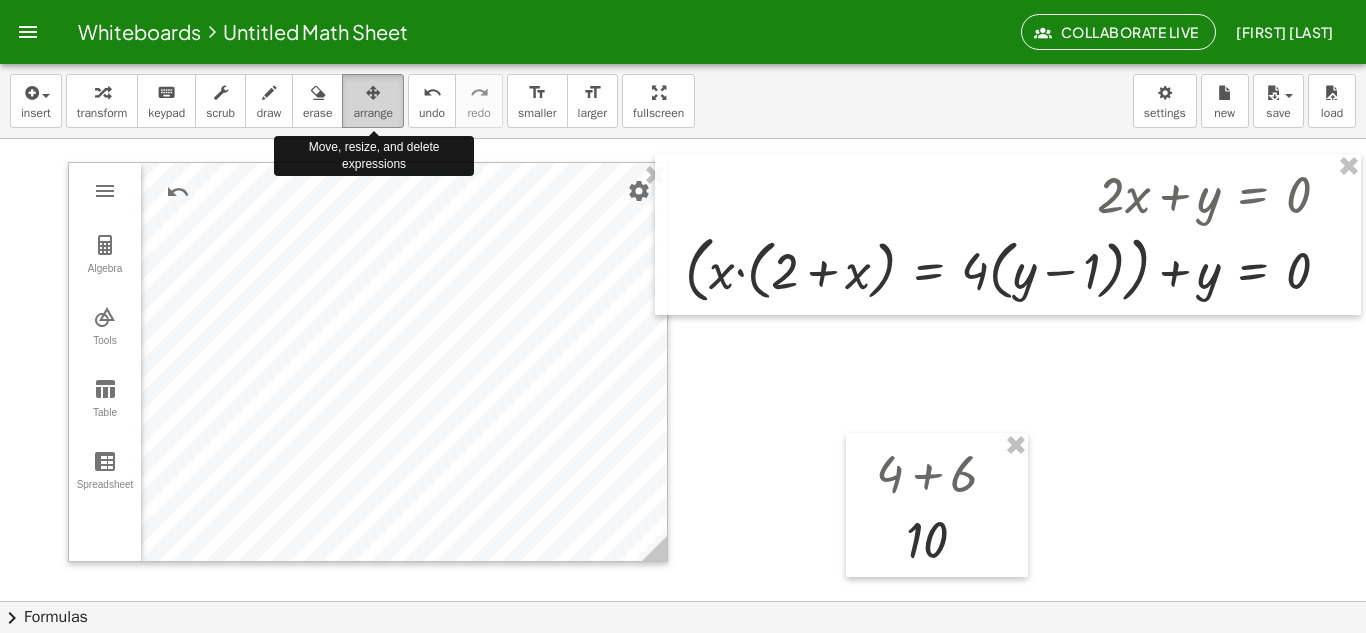 click on "arrange" at bounding box center (373, 101) 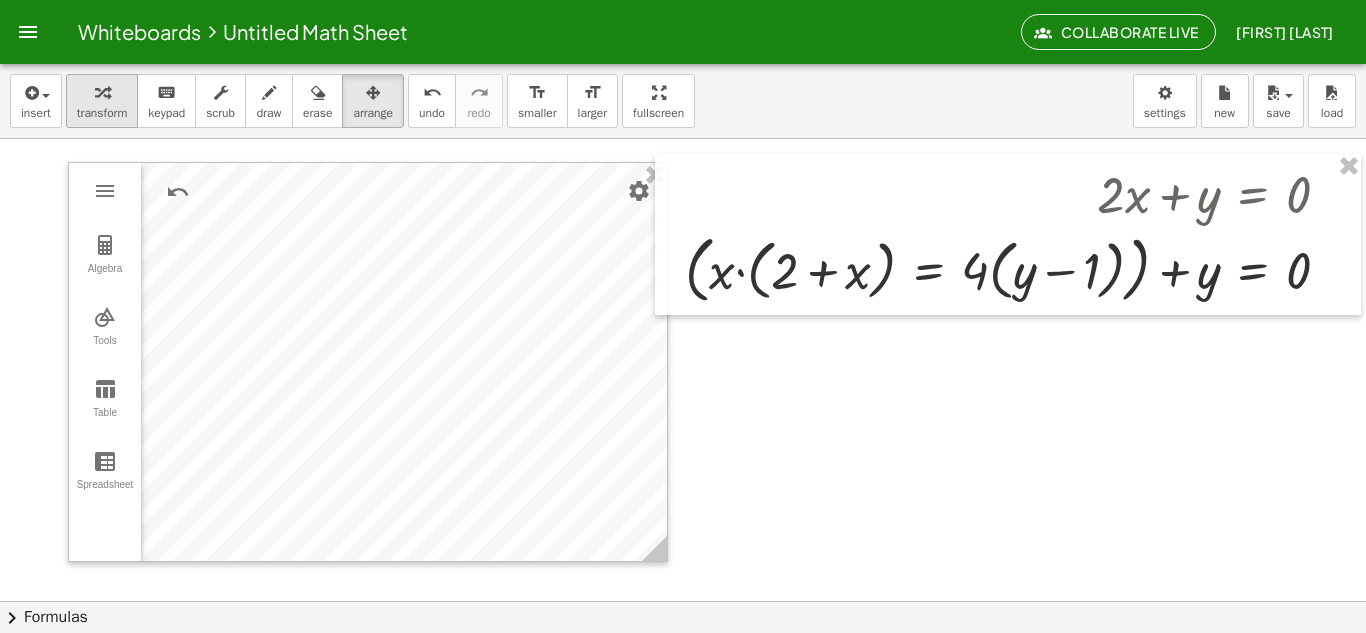 click at bounding box center [102, 93] 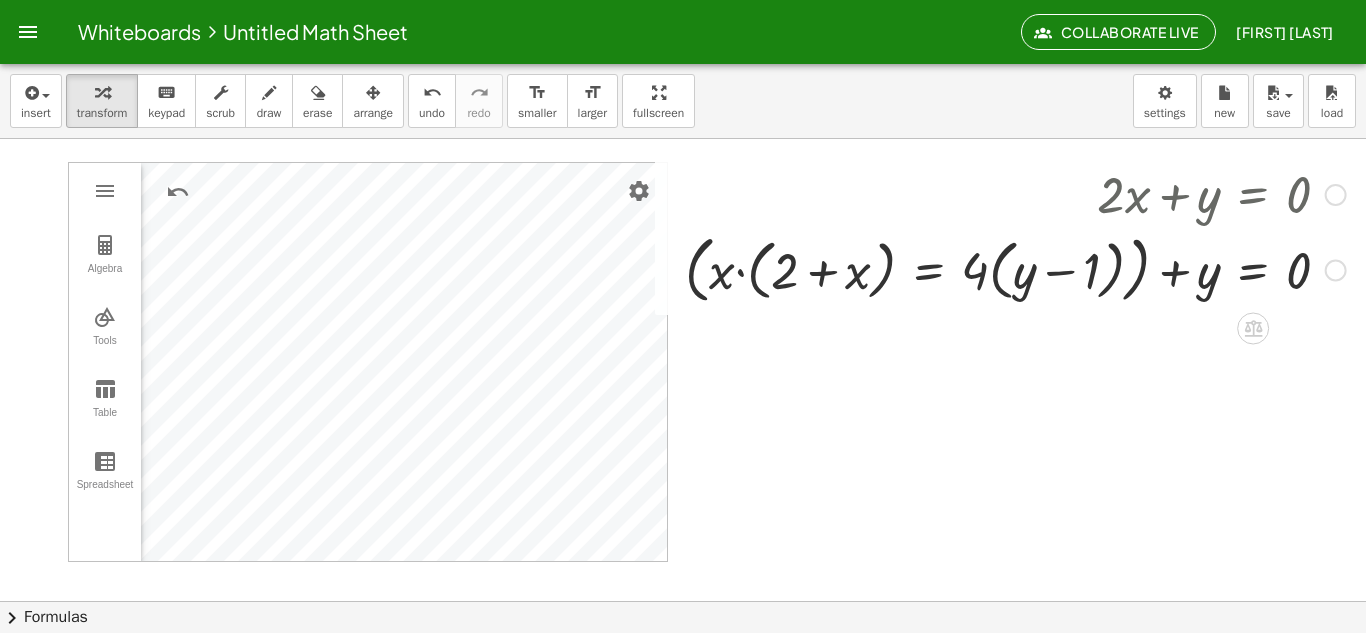 click at bounding box center [1015, 268] 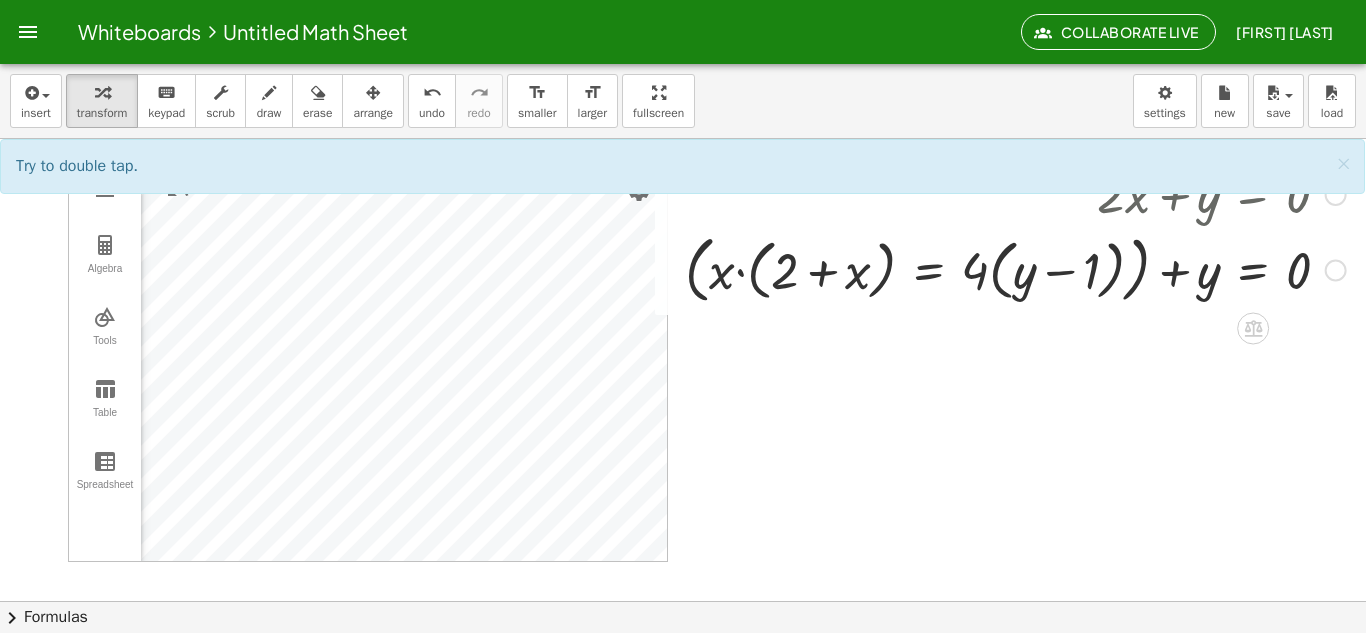 click at bounding box center [1015, 268] 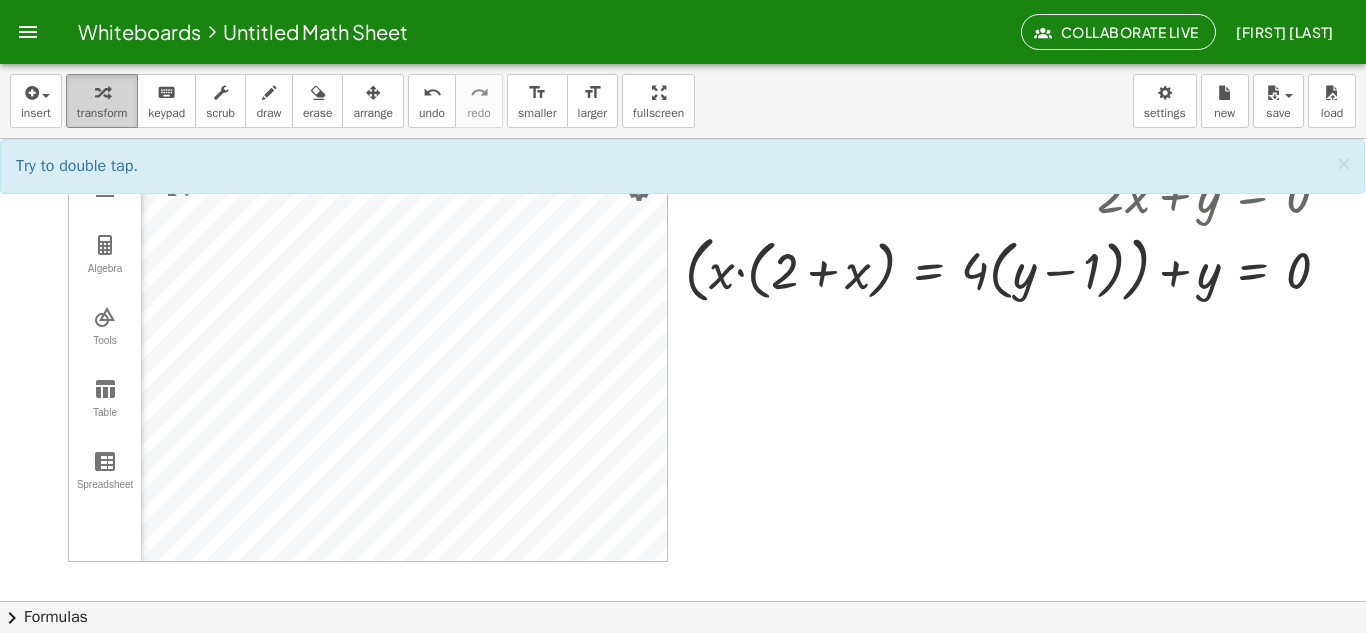 click on "transform" at bounding box center (102, 113) 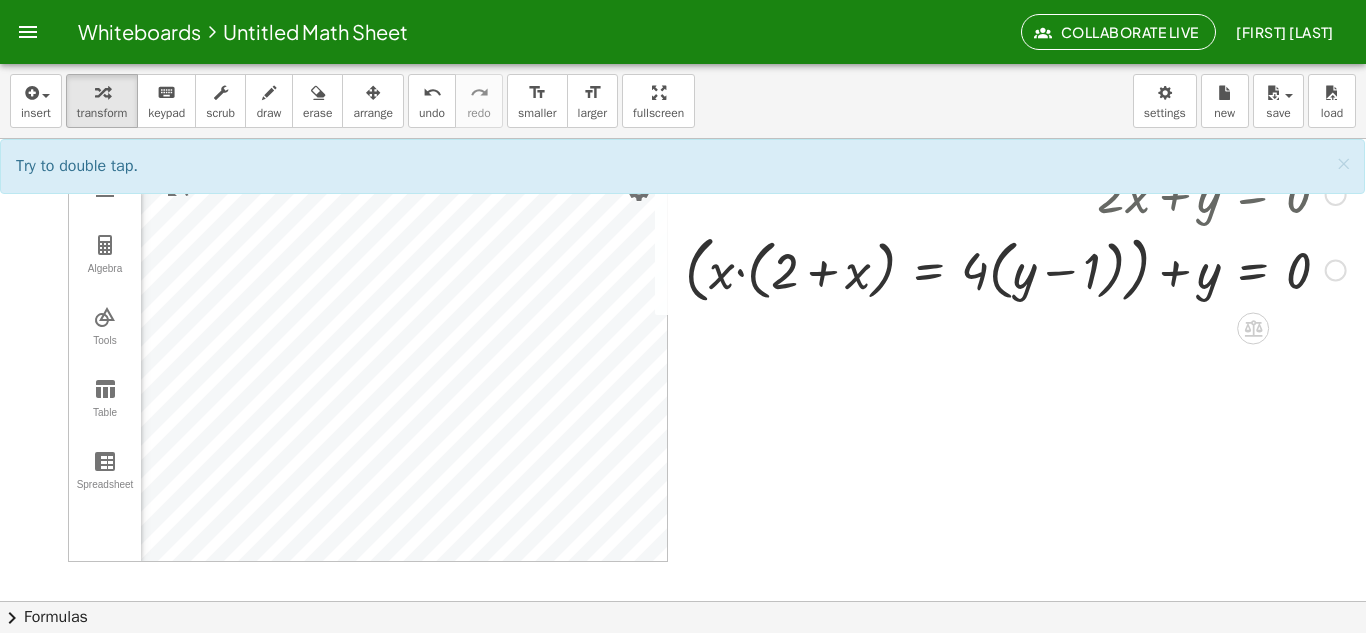 click at bounding box center (1015, 268) 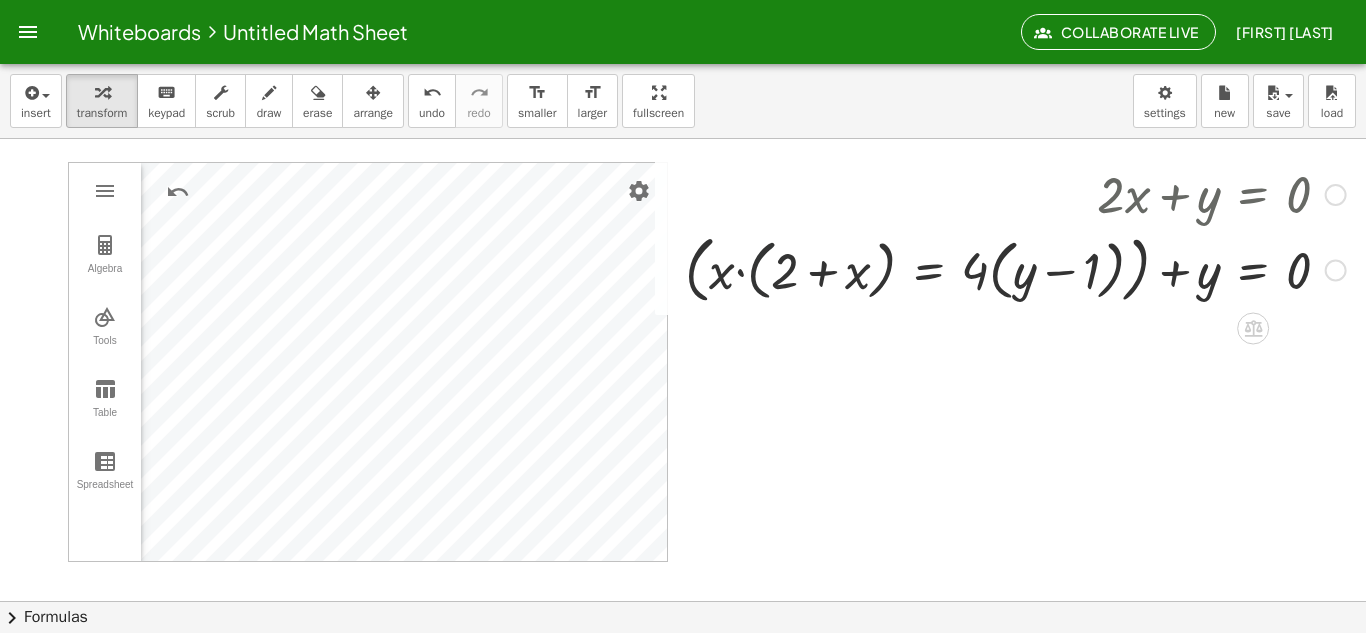click at bounding box center [1015, 268] 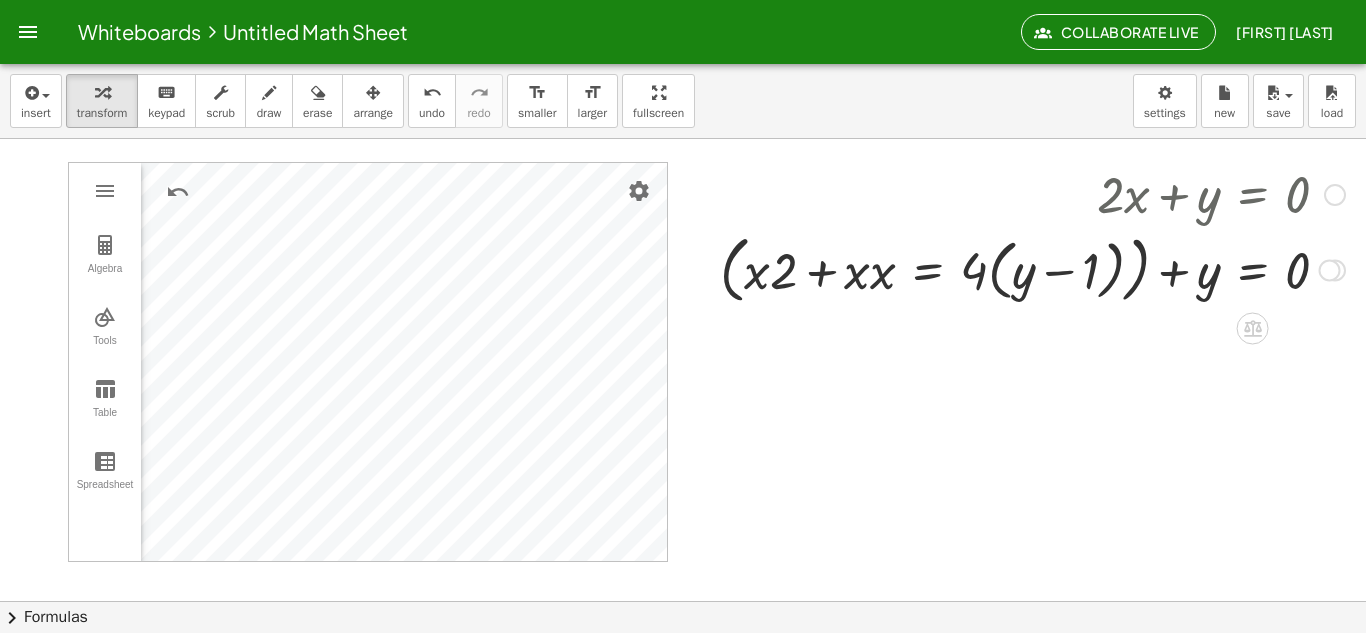 click at bounding box center [1032, 268] 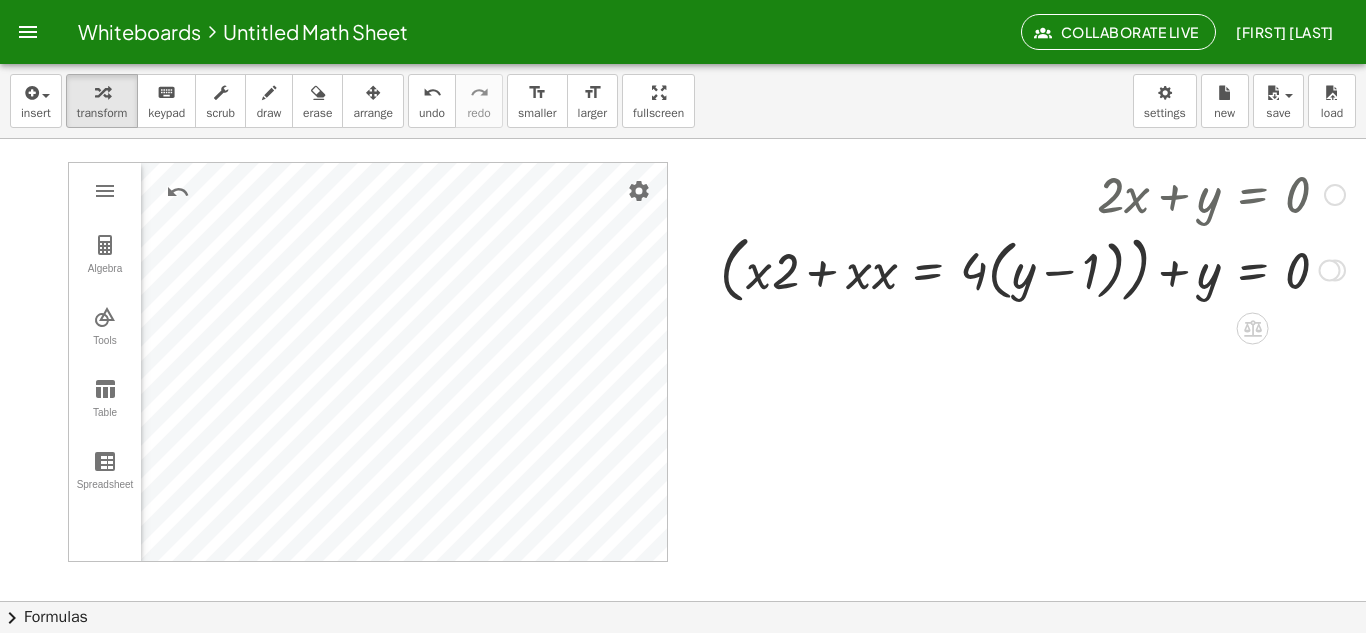 click at bounding box center (1032, 268) 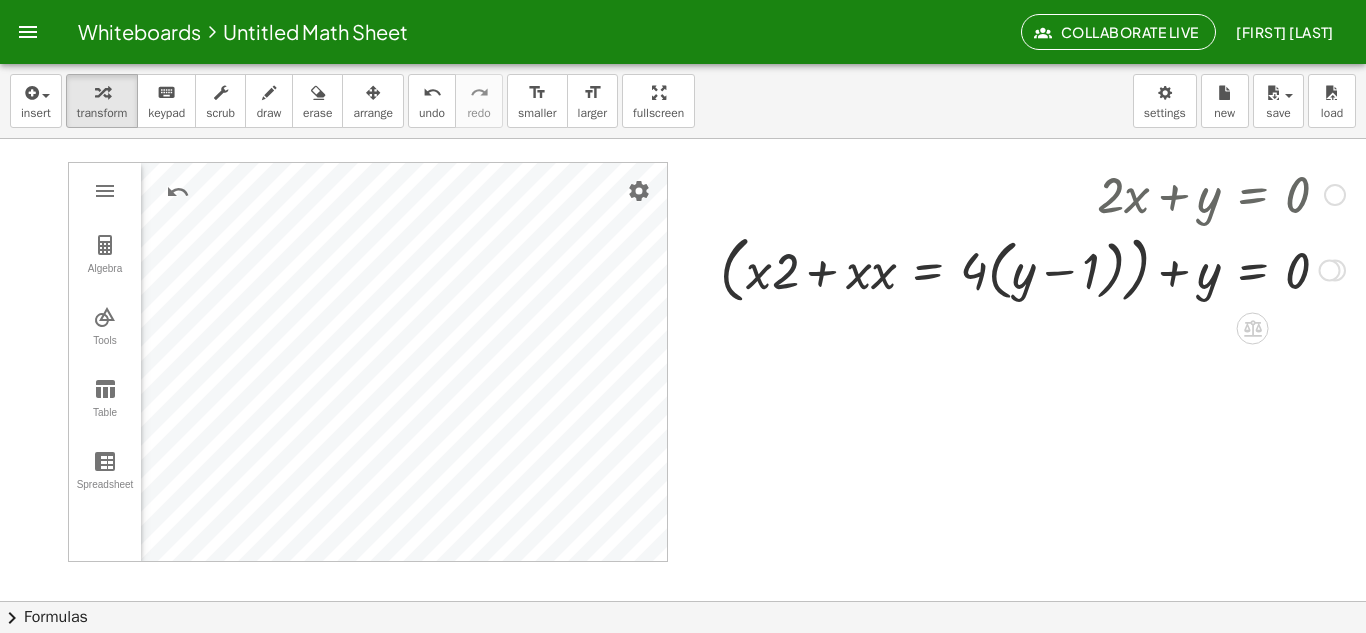 click at bounding box center [1032, 268] 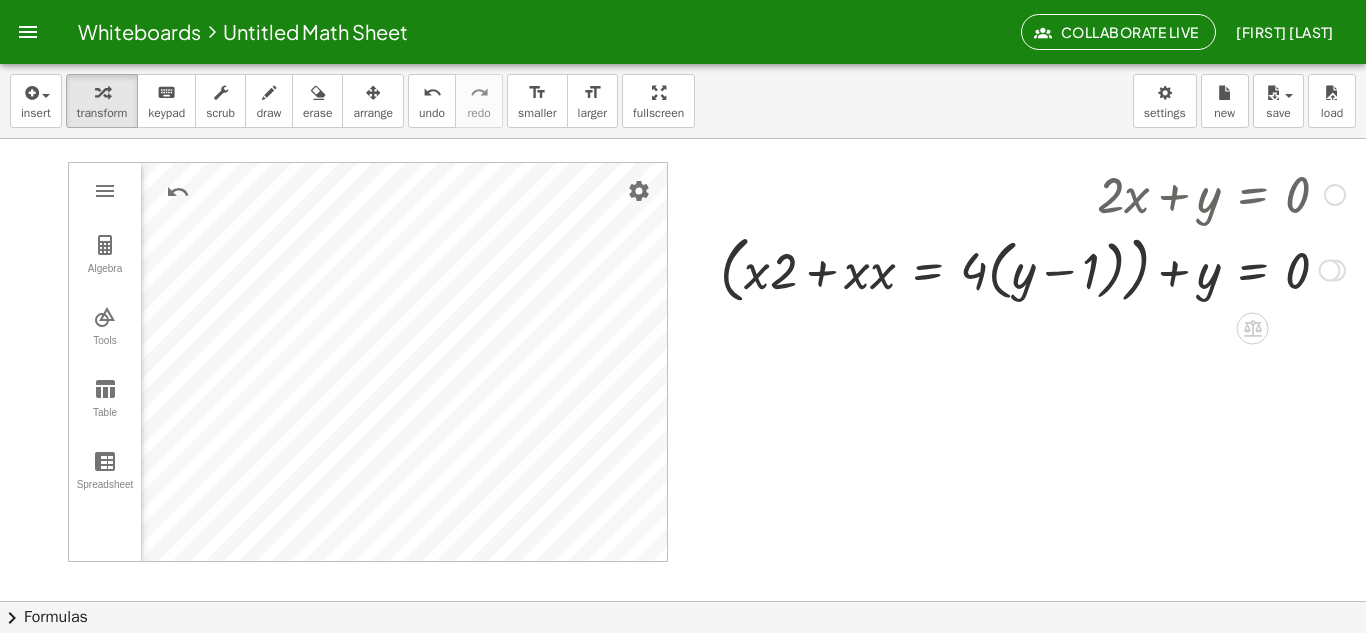 click at bounding box center (1032, 268) 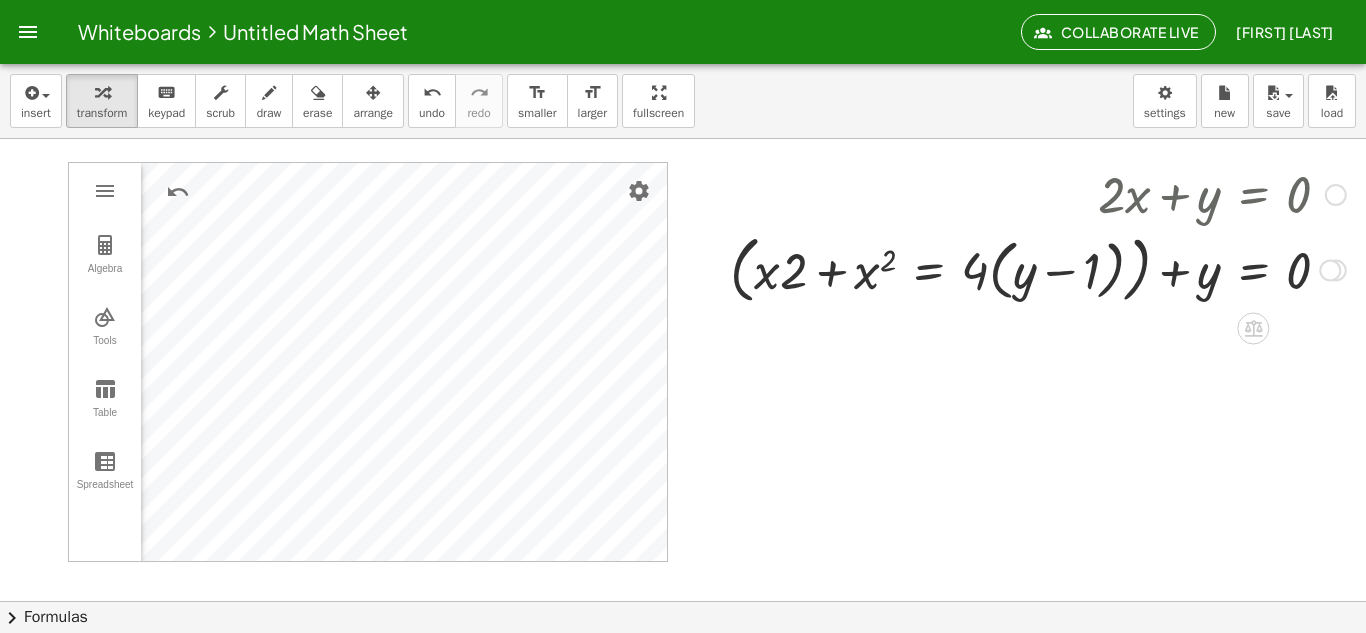 click at bounding box center (1038, 268) 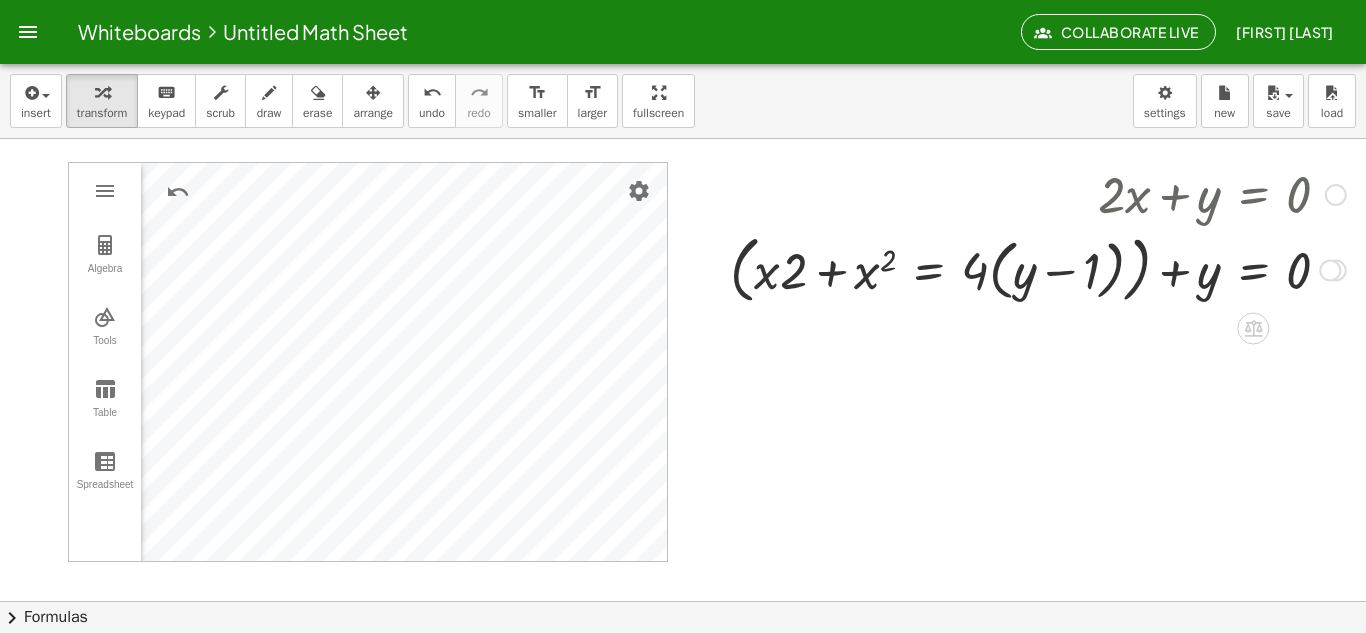 click at bounding box center (1038, 268) 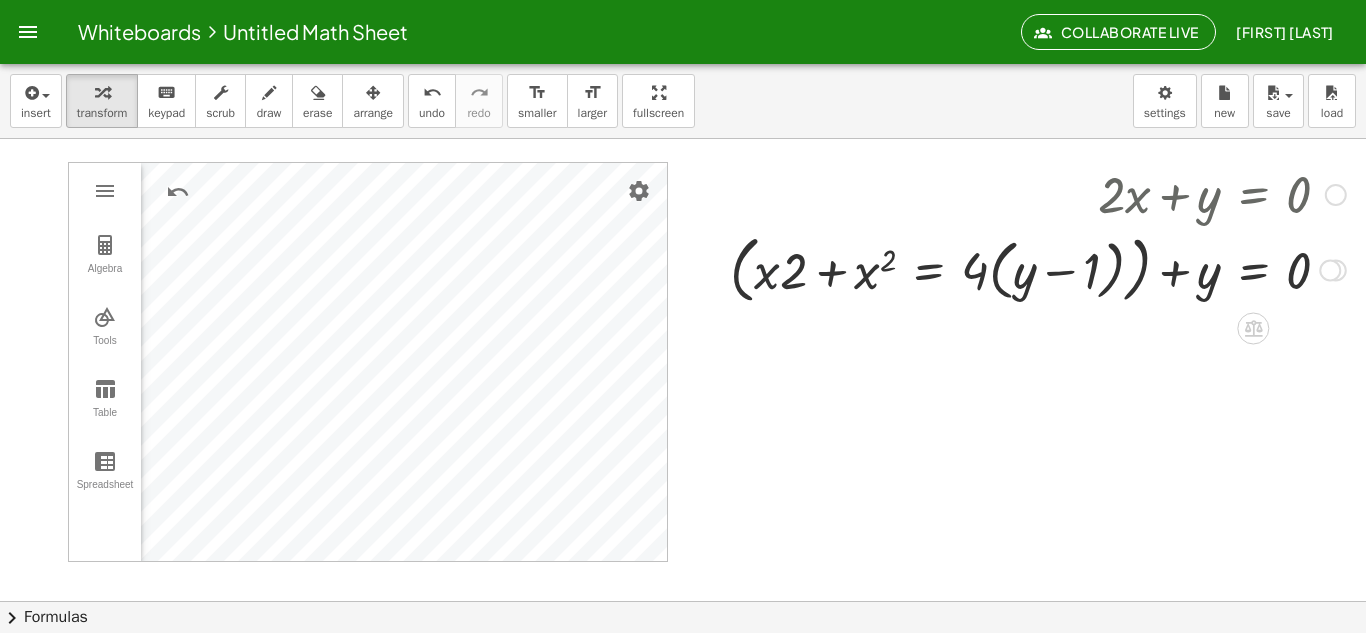 click at bounding box center (1038, 268) 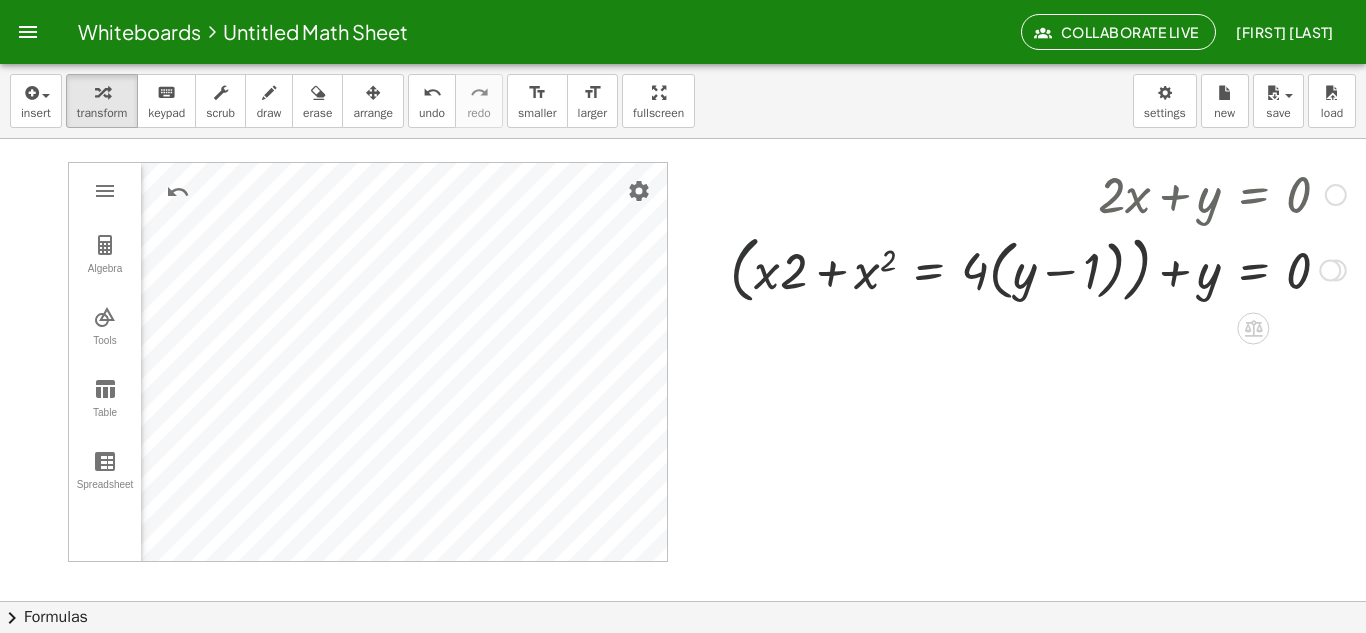 click at bounding box center (1038, 268) 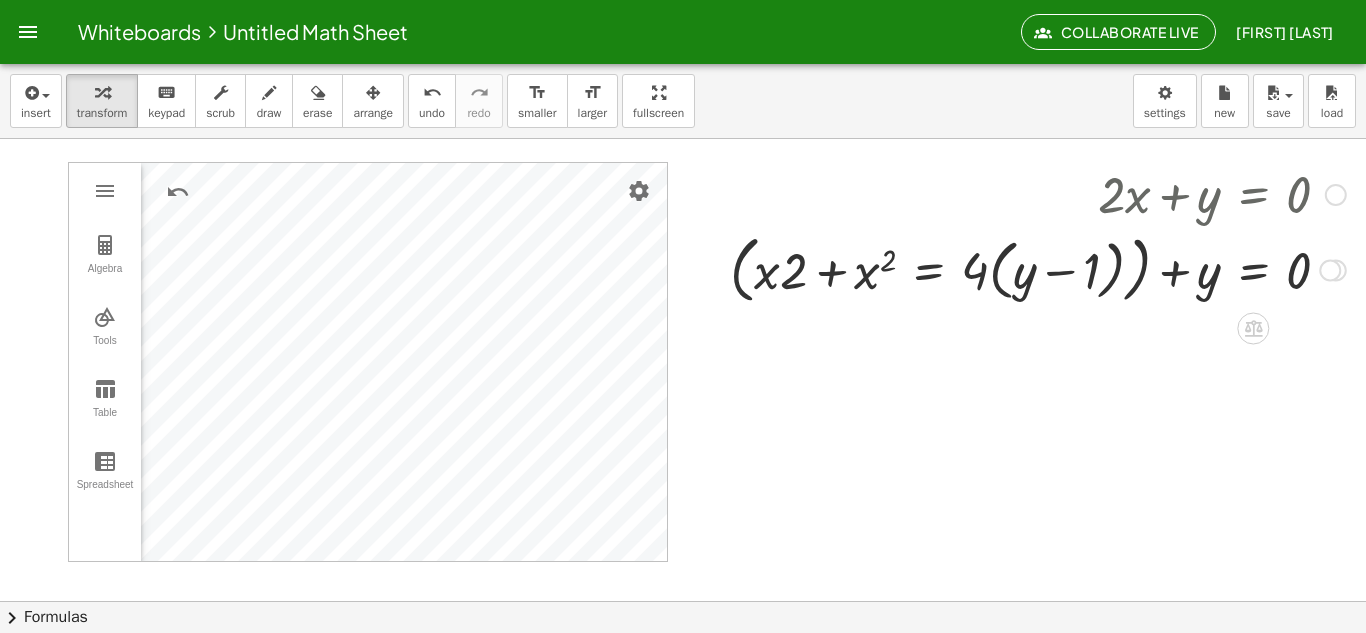 click at bounding box center [1038, 268] 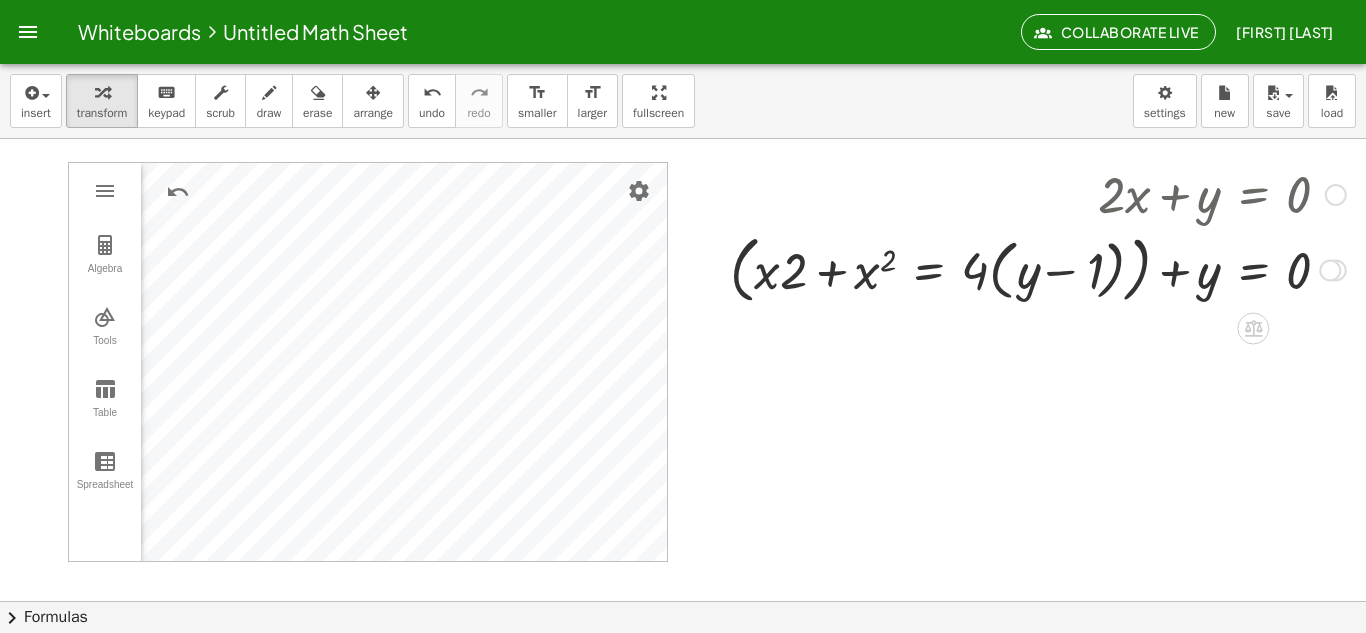 click at bounding box center (1038, 268) 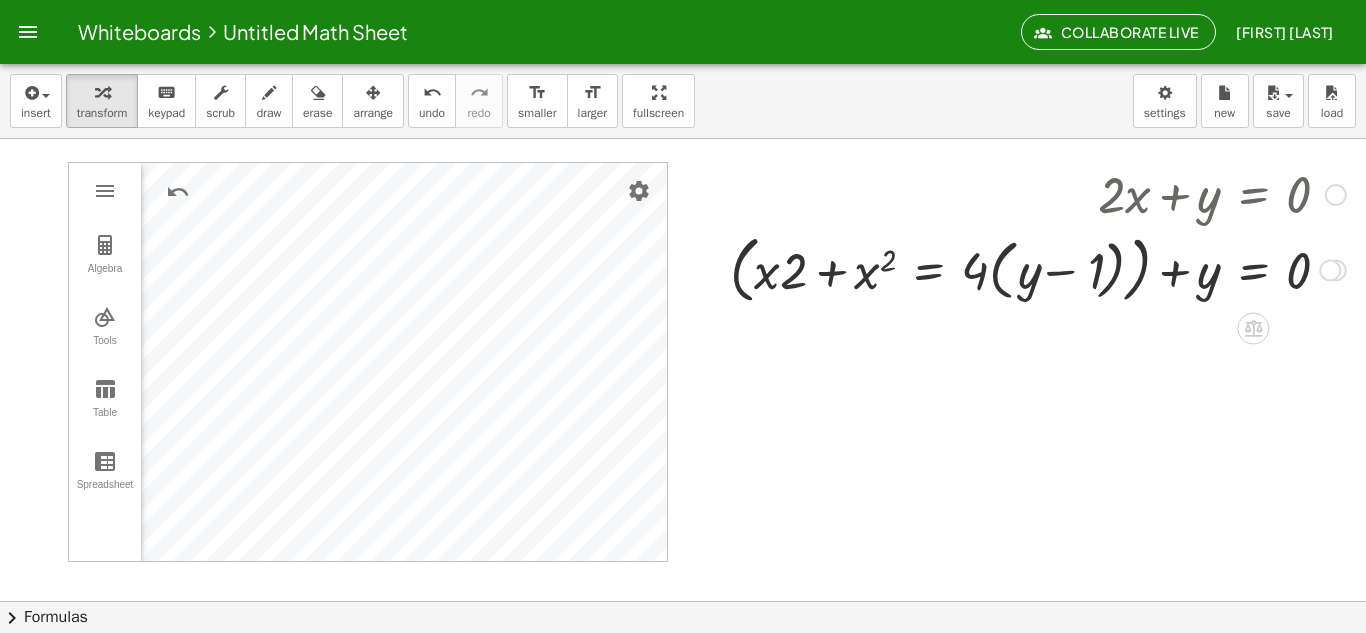 click at bounding box center (1038, 268) 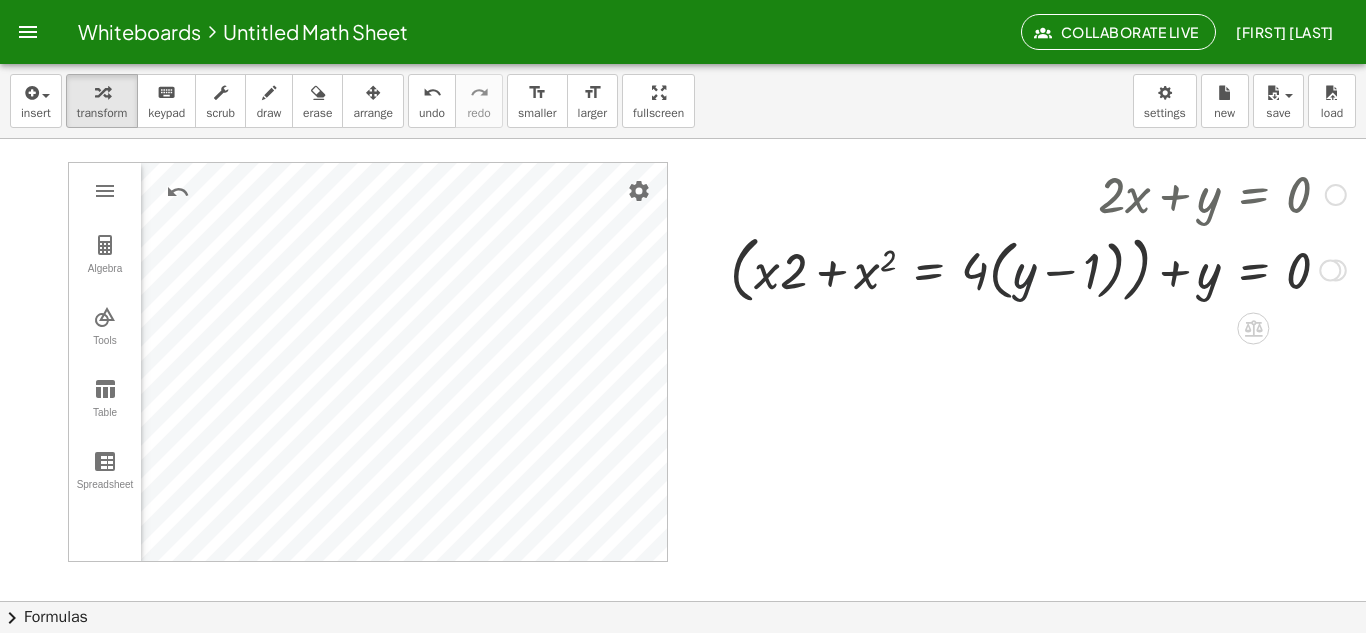 click at bounding box center (1038, 268) 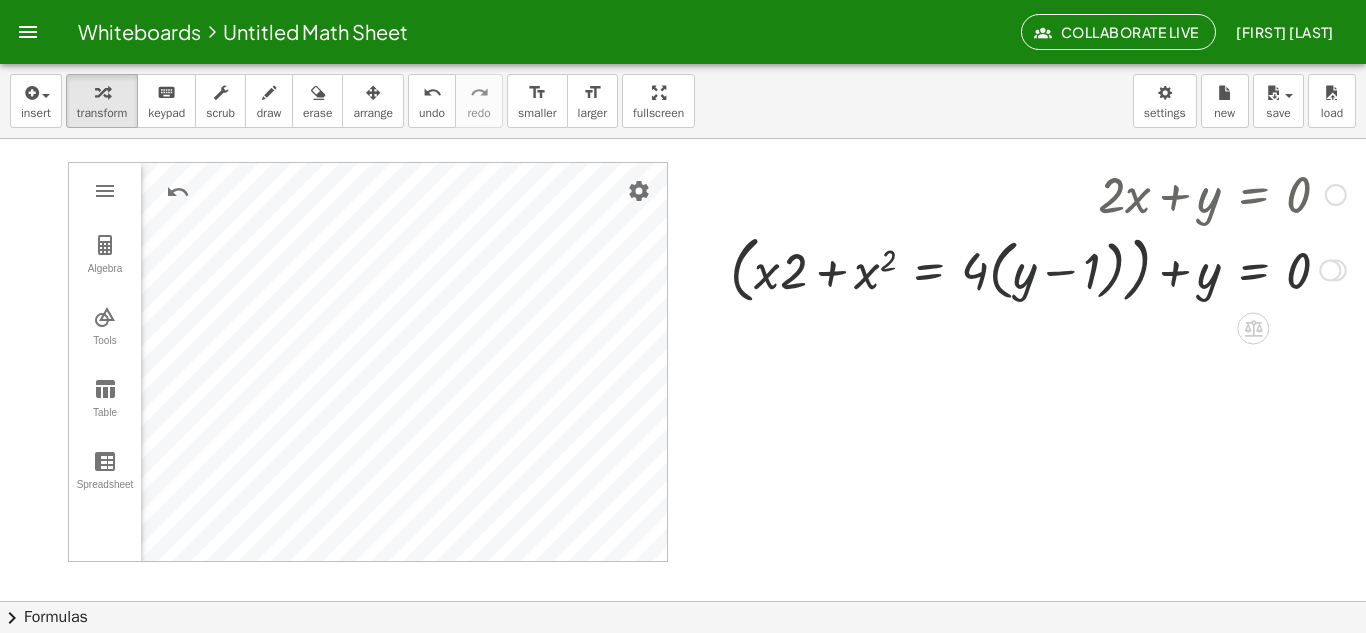 click at bounding box center (1038, 268) 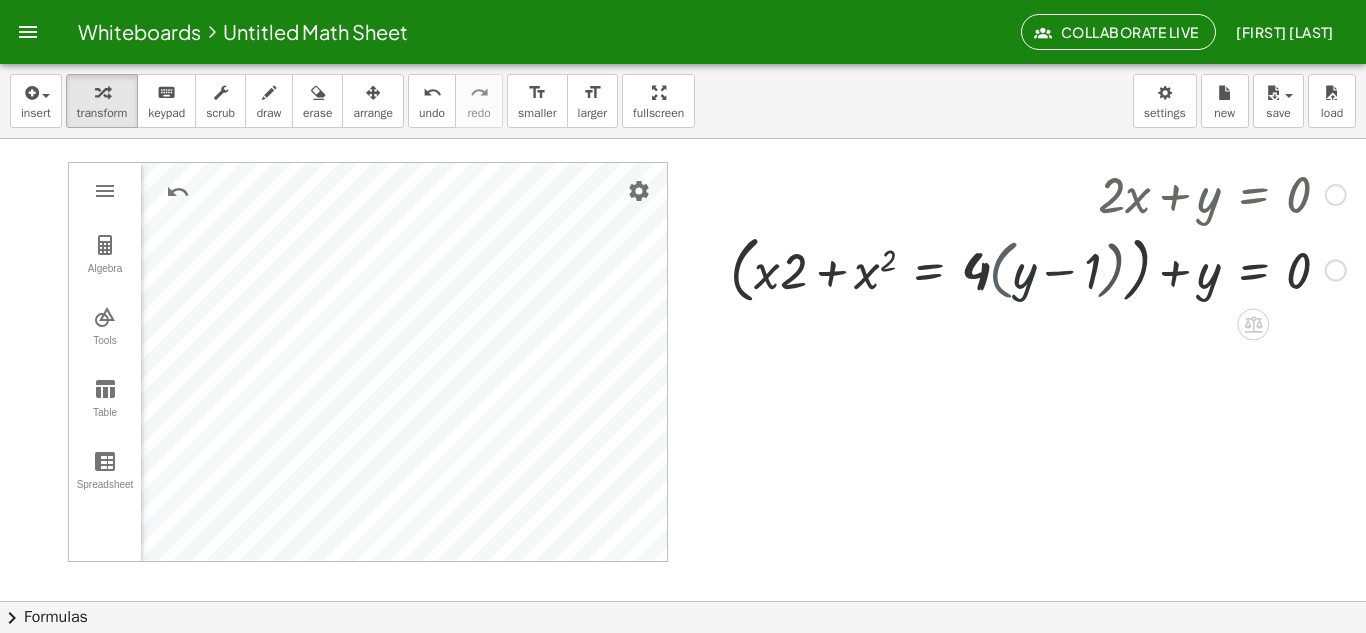 click at bounding box center (1043, 269) 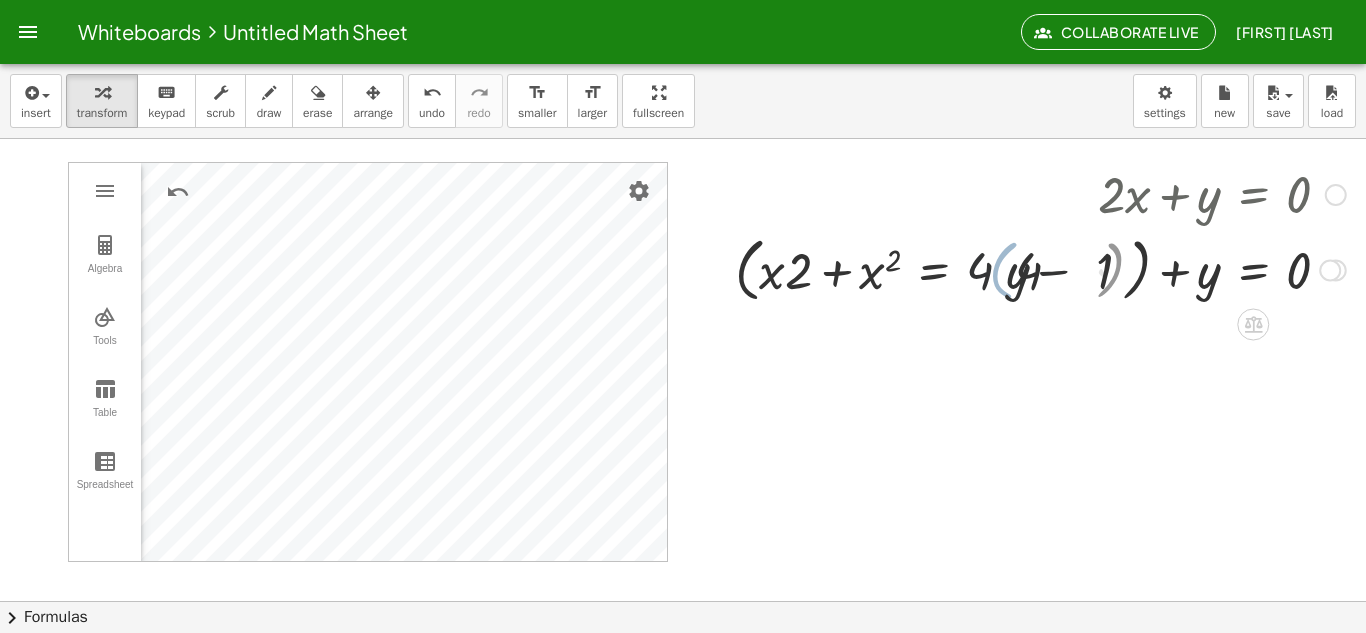 click at bounding box center (1043, 269) 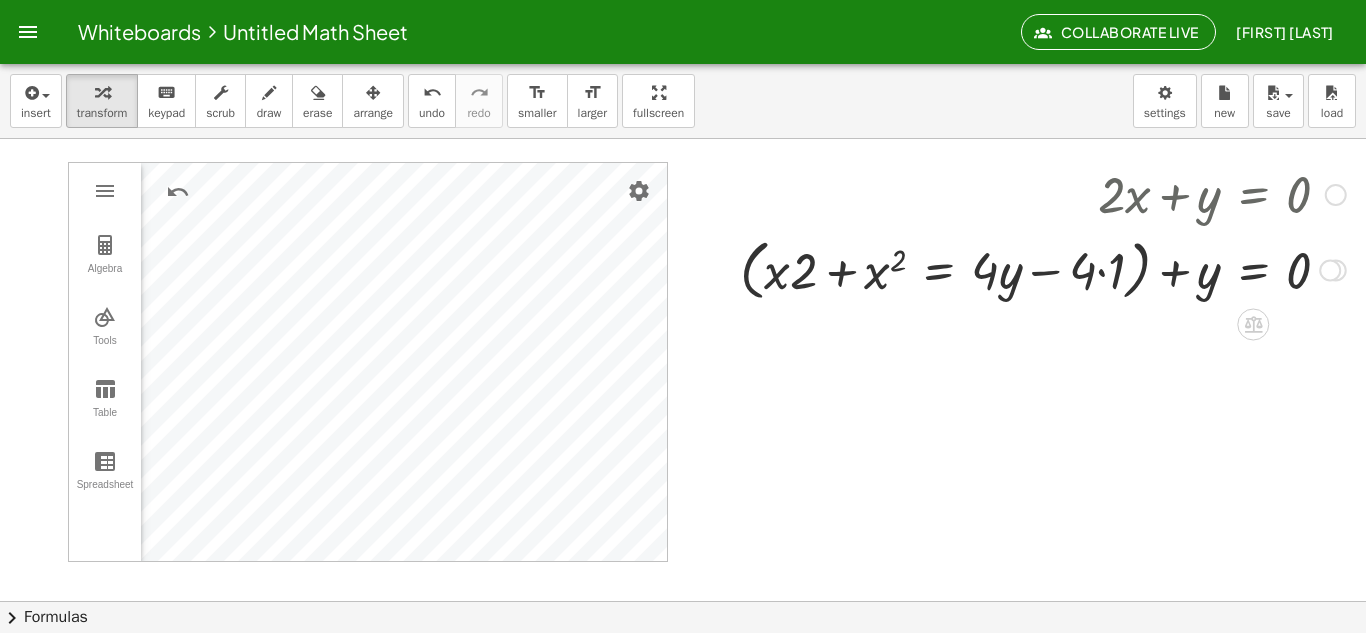 click at bounding box center (1043, 269) 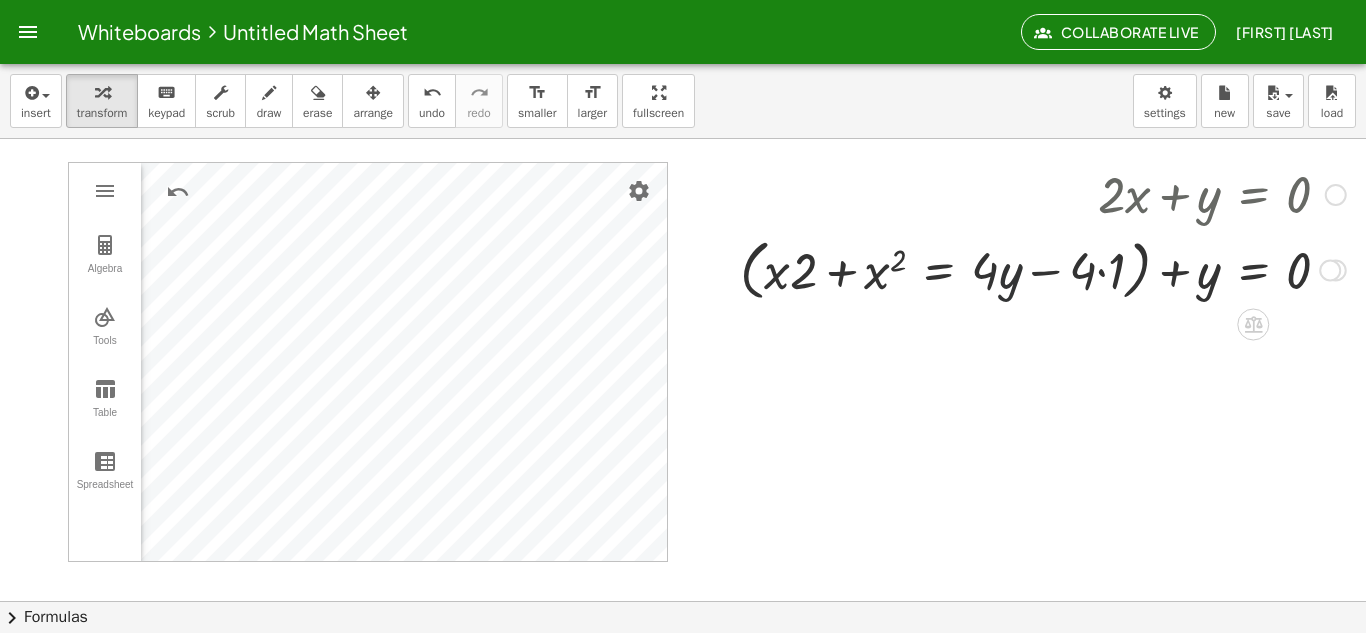 click at bounding box center [1043, 269] 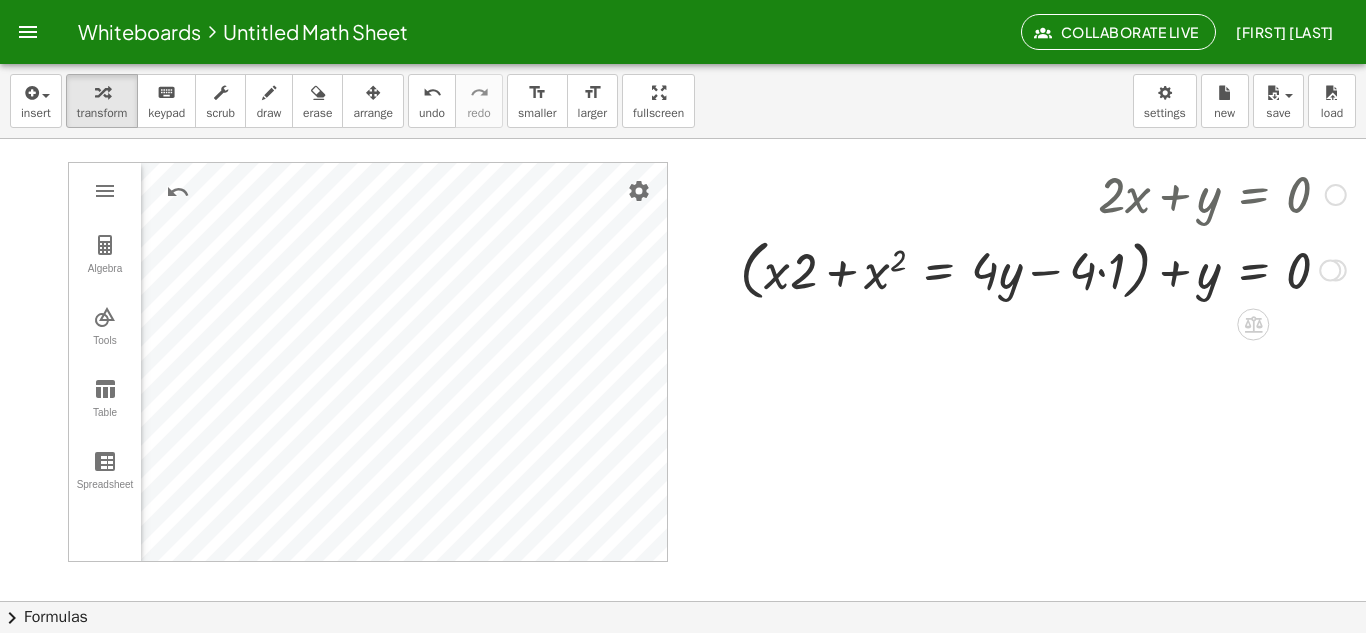 click at bounding box center (1043, 269) 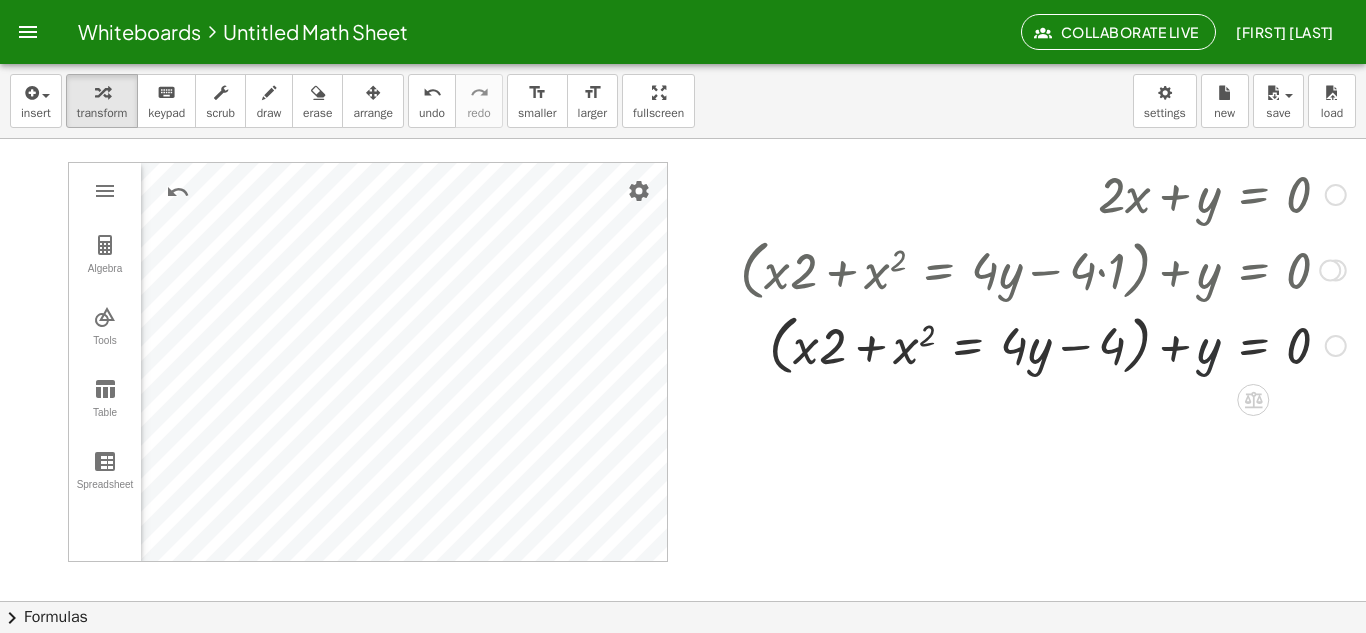 click at bounding box center (1043, 344) 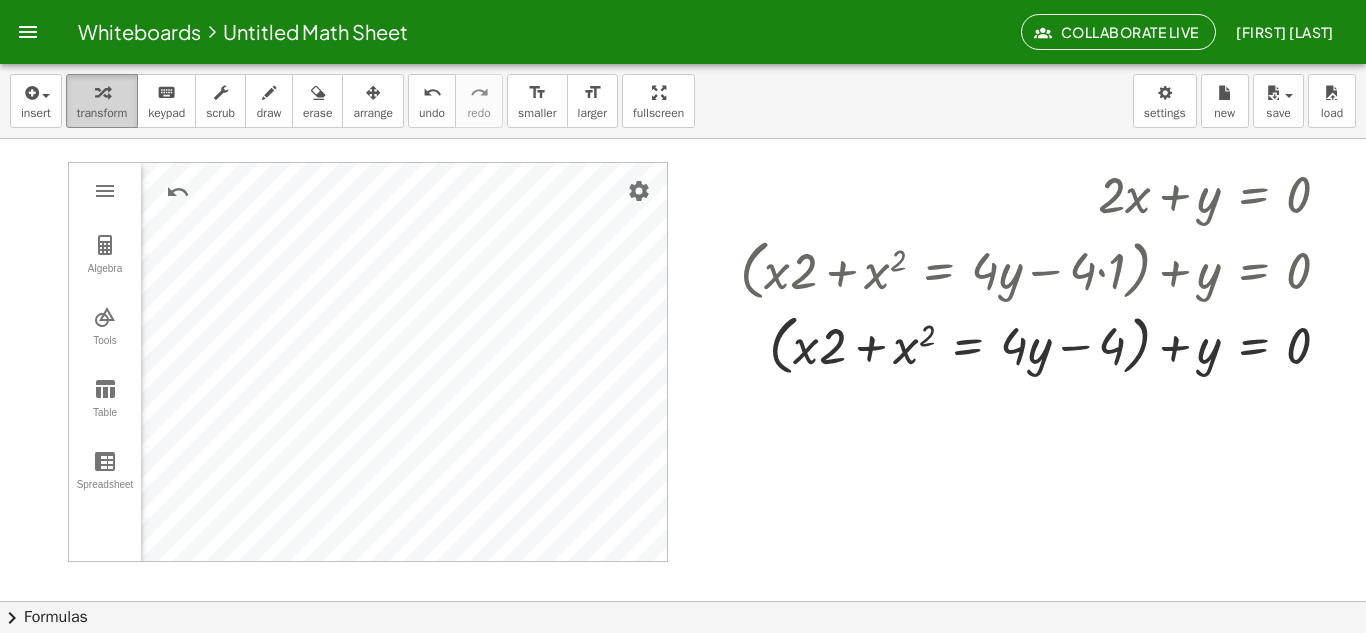 click at bounding box center [102, 92] 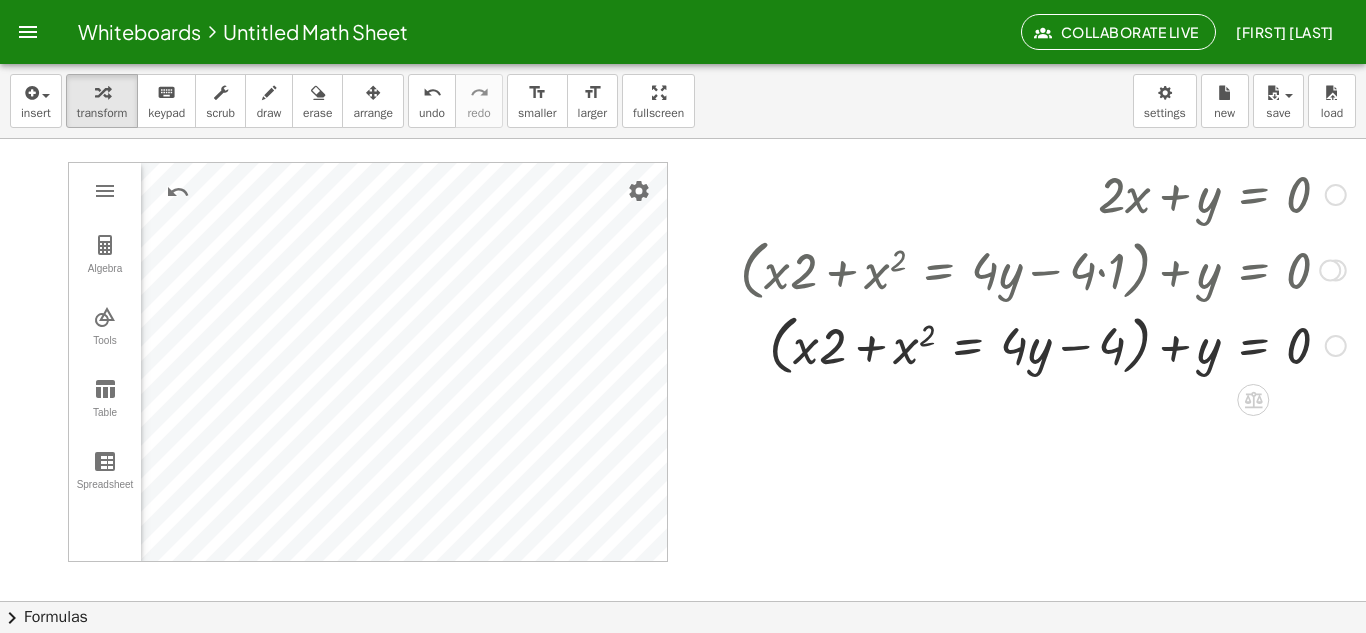click at bounding box center [1043, 344] 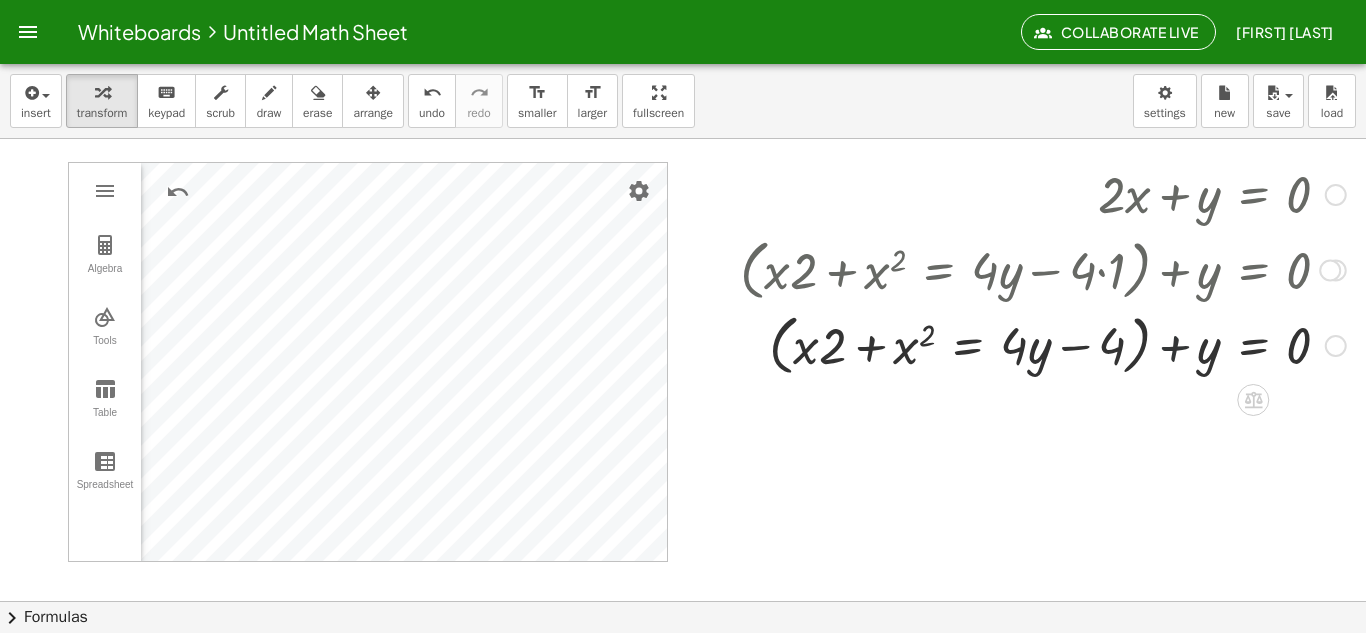 click at bounding box center [1043, 344] 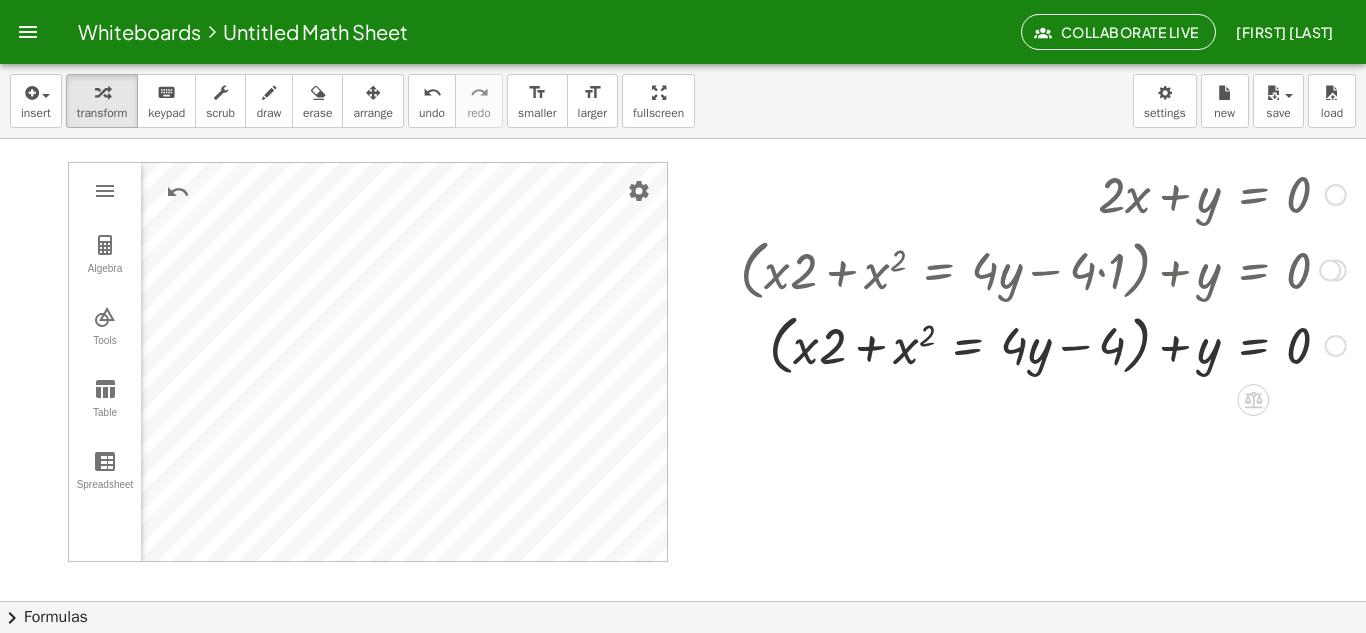 click at bounding box center (1043, 344) 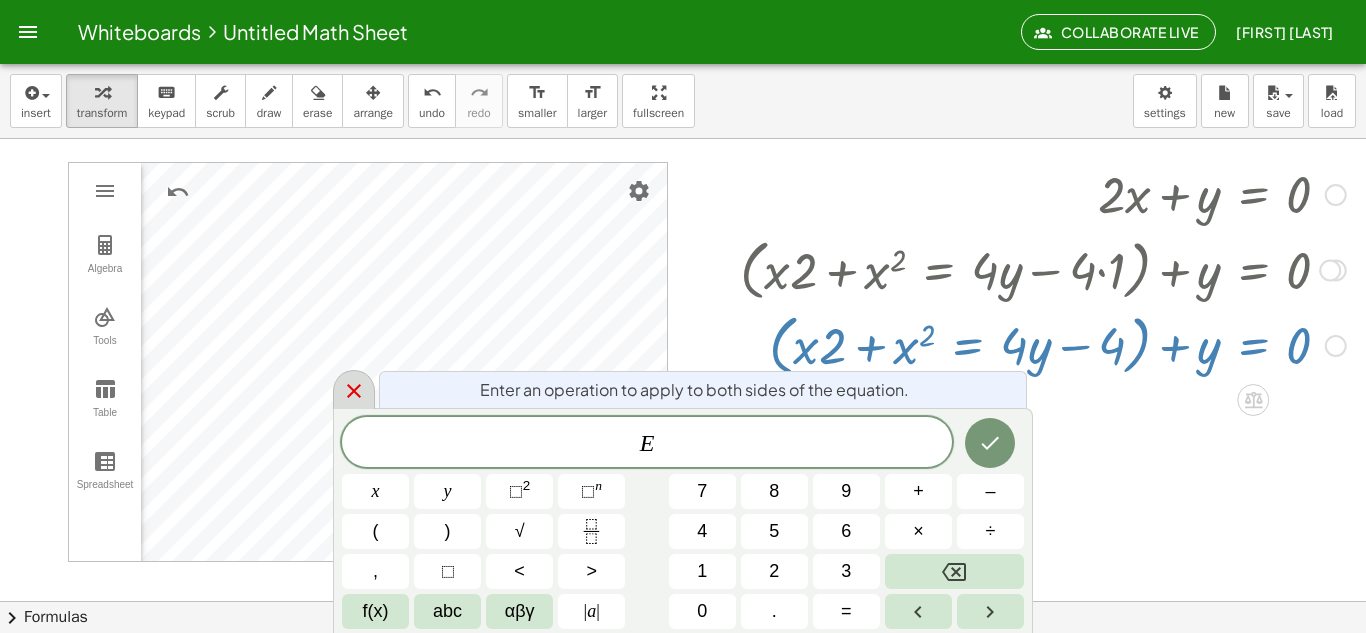 click 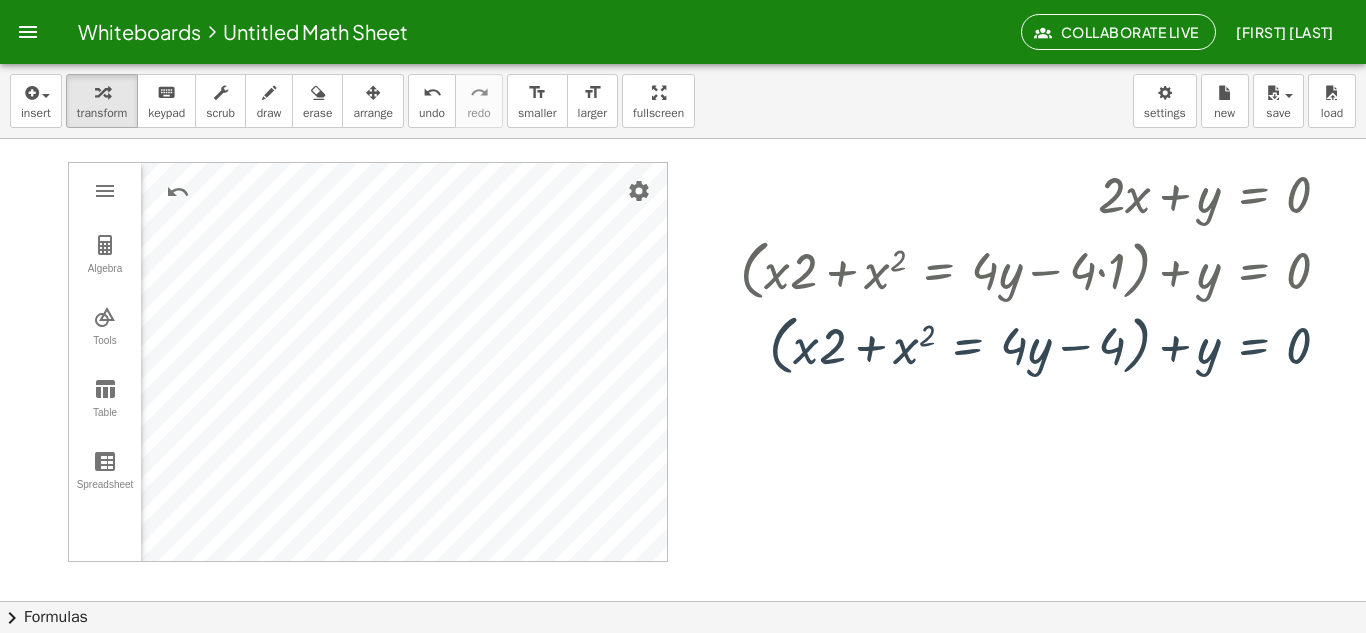 click at bounding box center (683, 601) 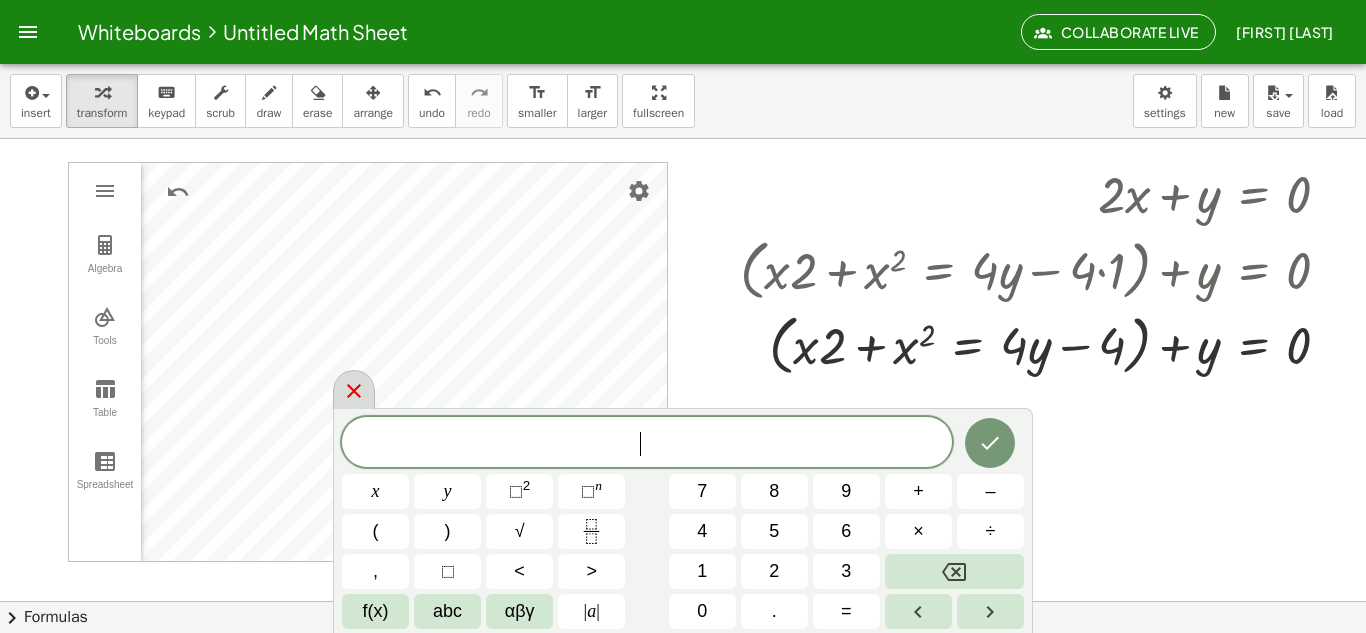 click 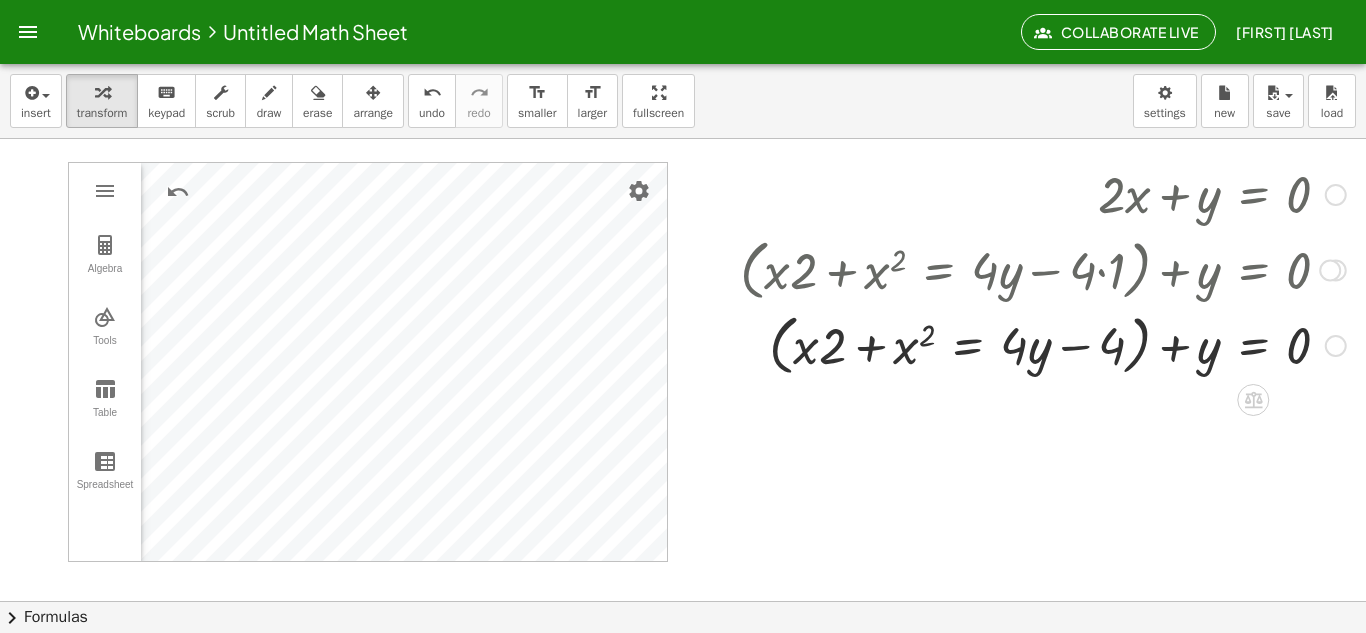 click at bounding box center [1043, 344] 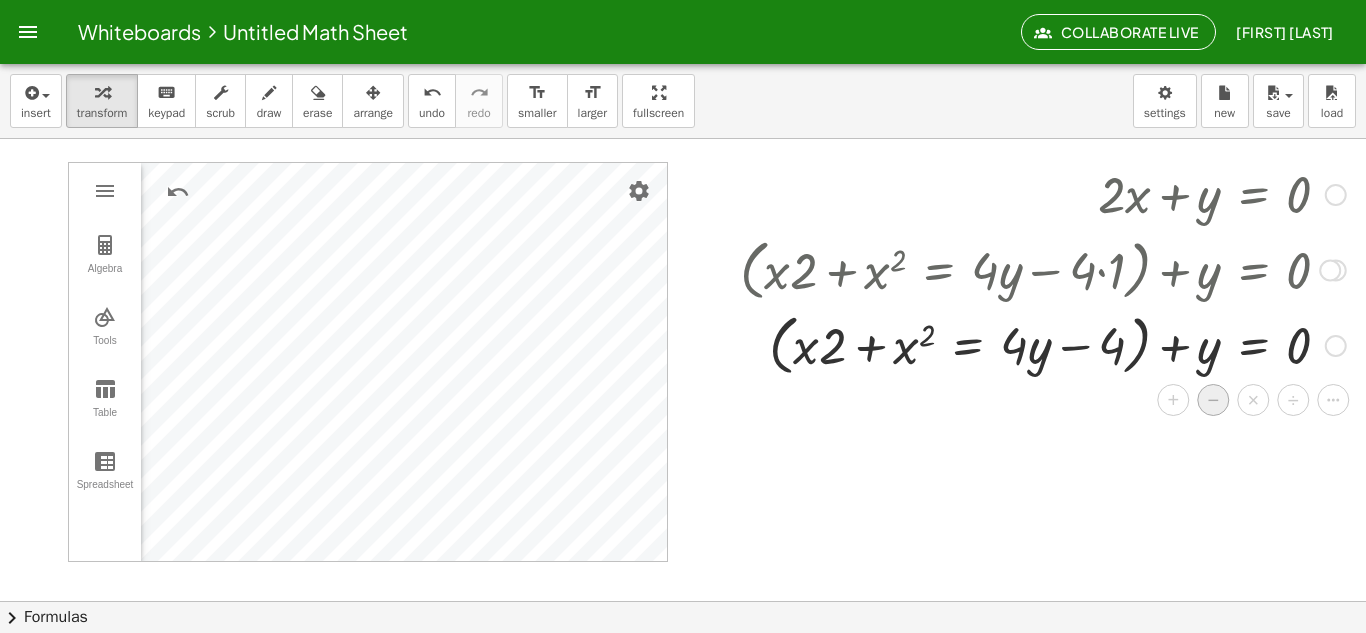 click on "−" at bounding box center (1213, 400) 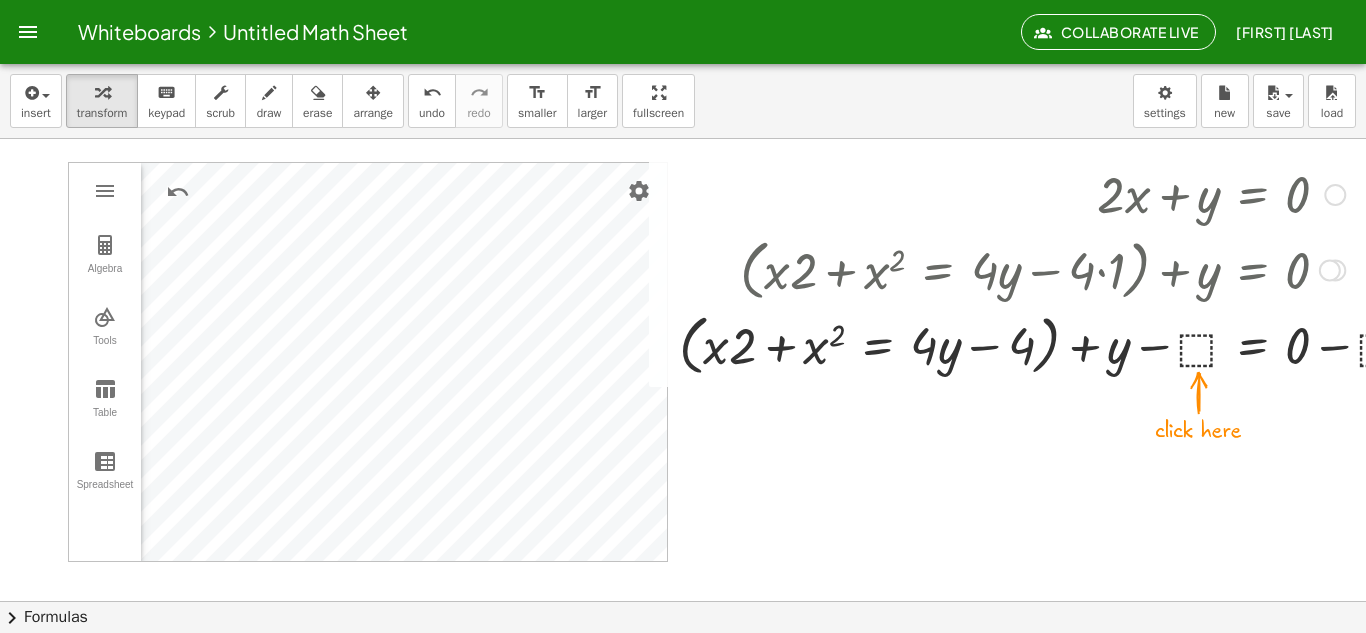 click at bounding box center [1057, 344] 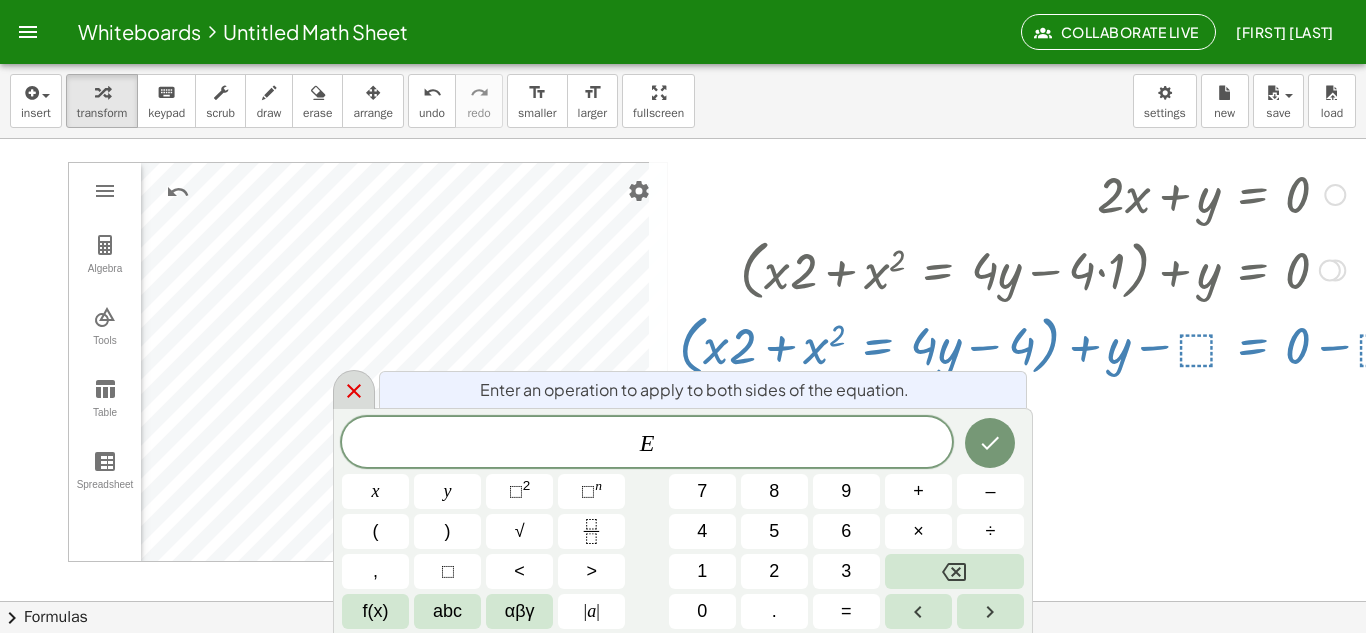 click 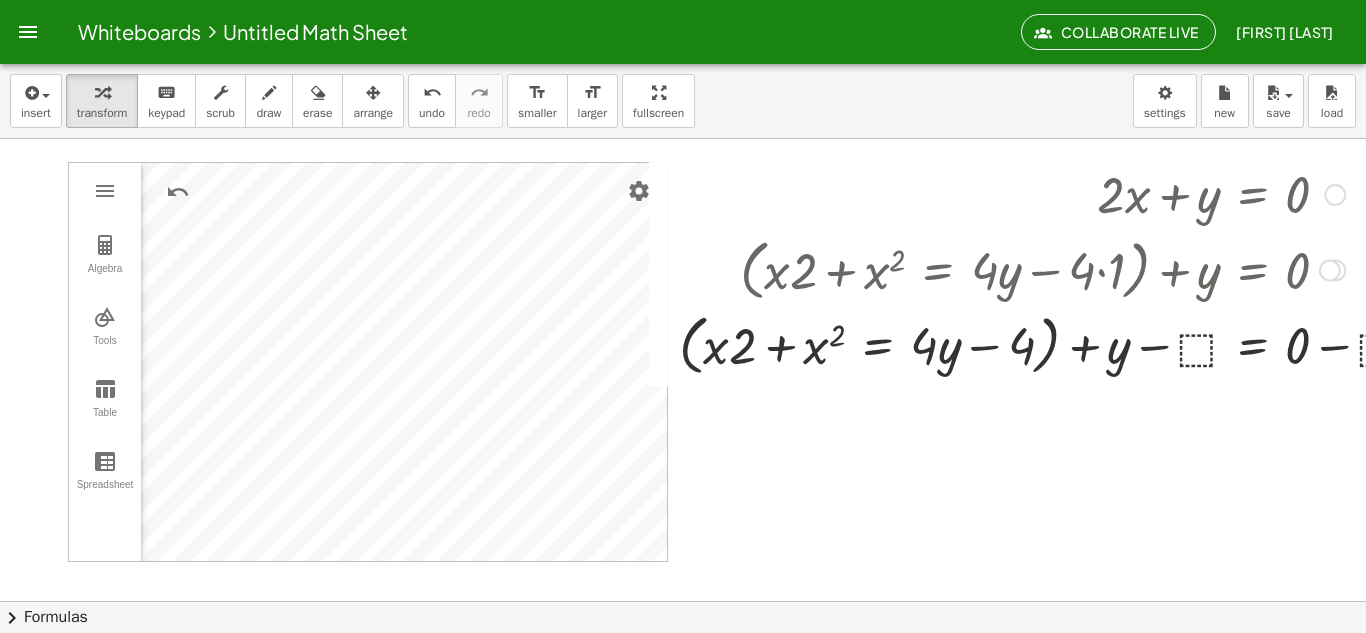 click at bounding box center [1057, 344] 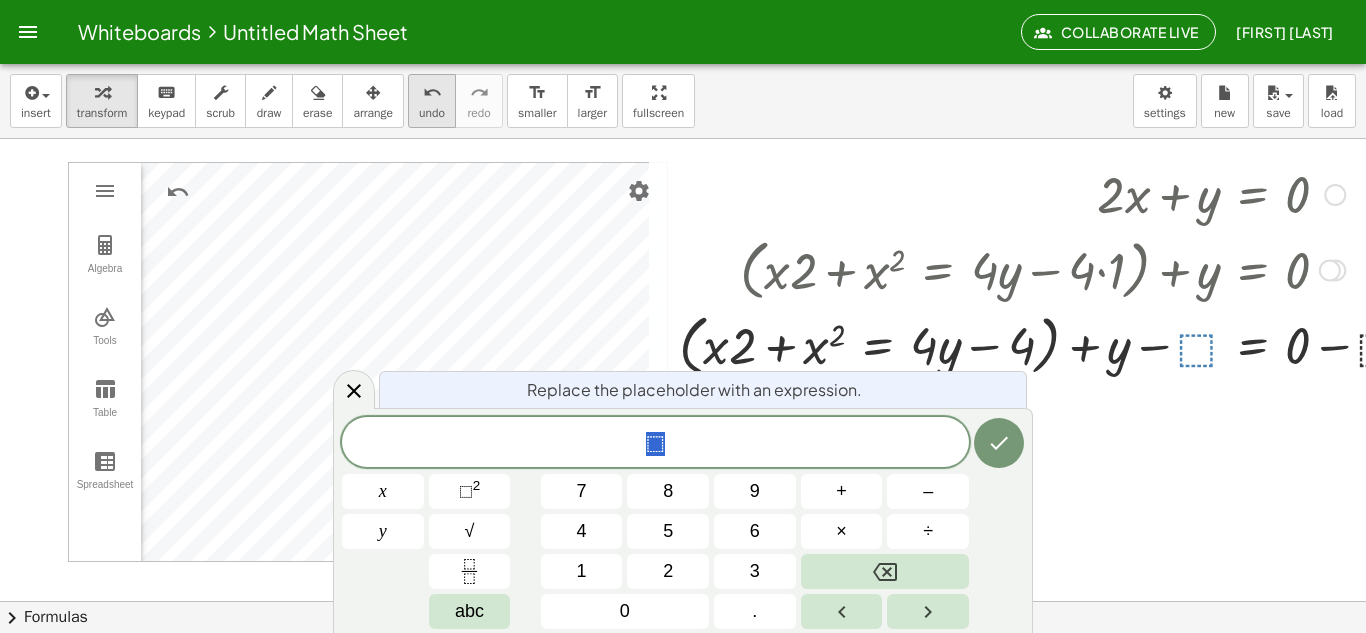 click on "undo" at bounding box center [432, 92] 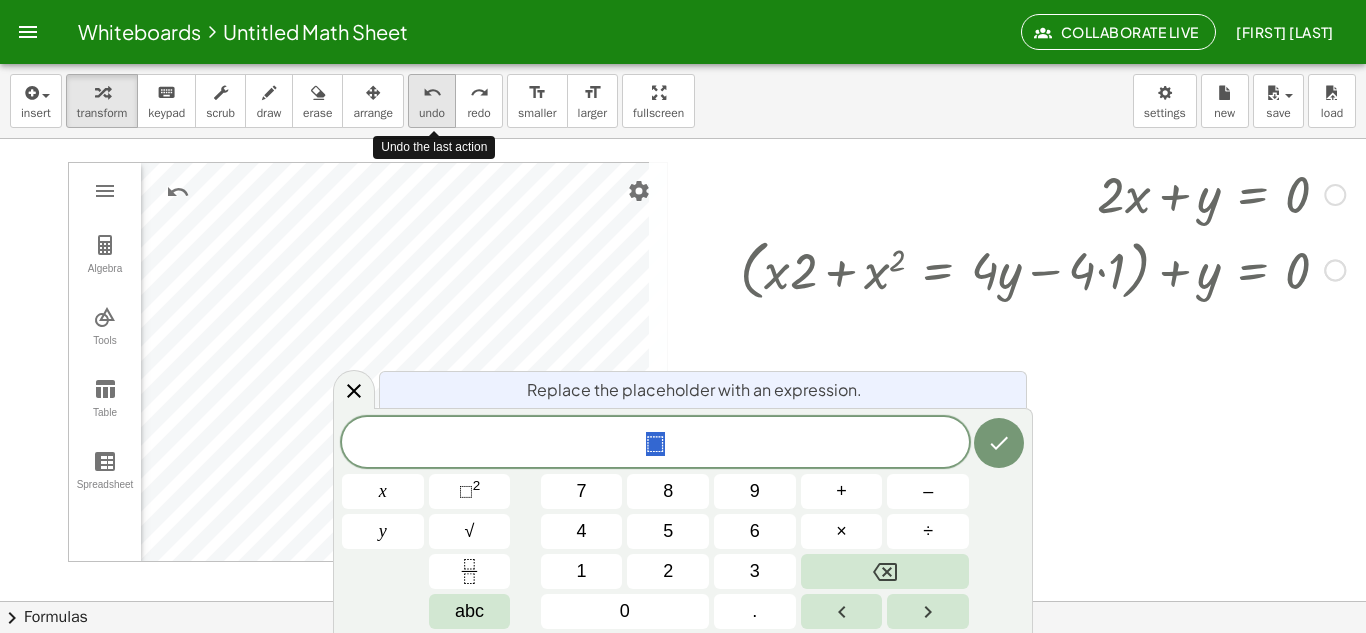 click on "undo" at bounding box center [432, 92] 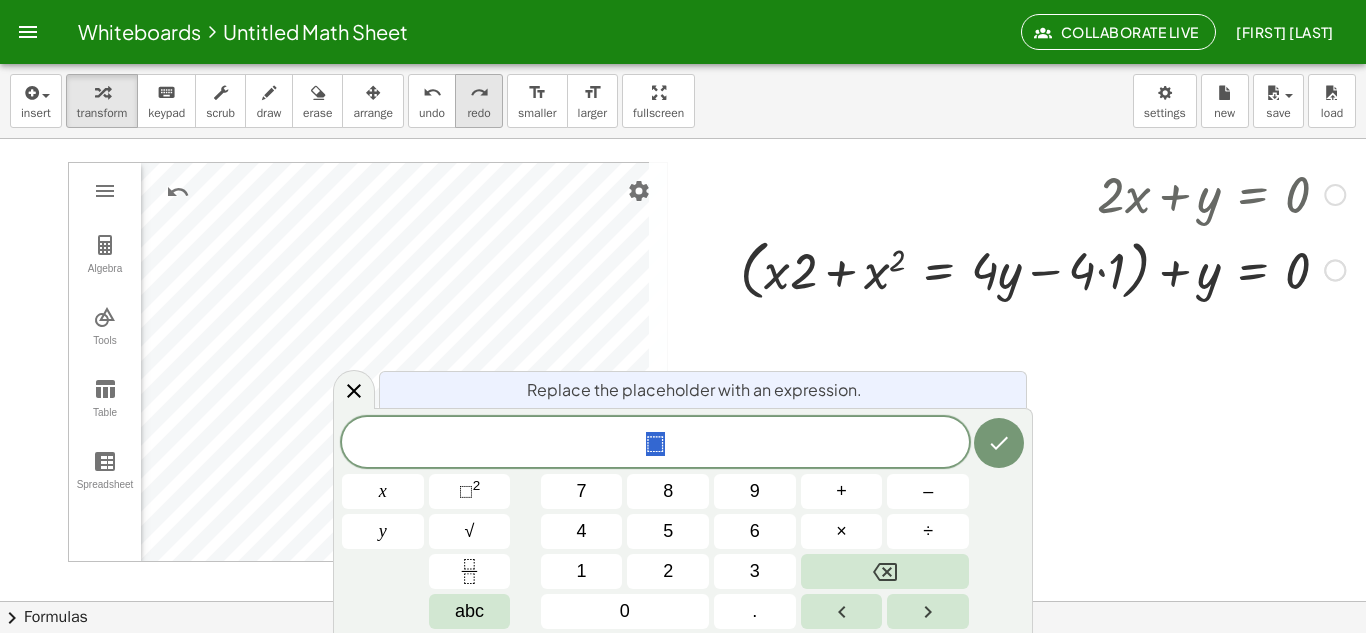 click on "redo" at bounding box center [479, 93] 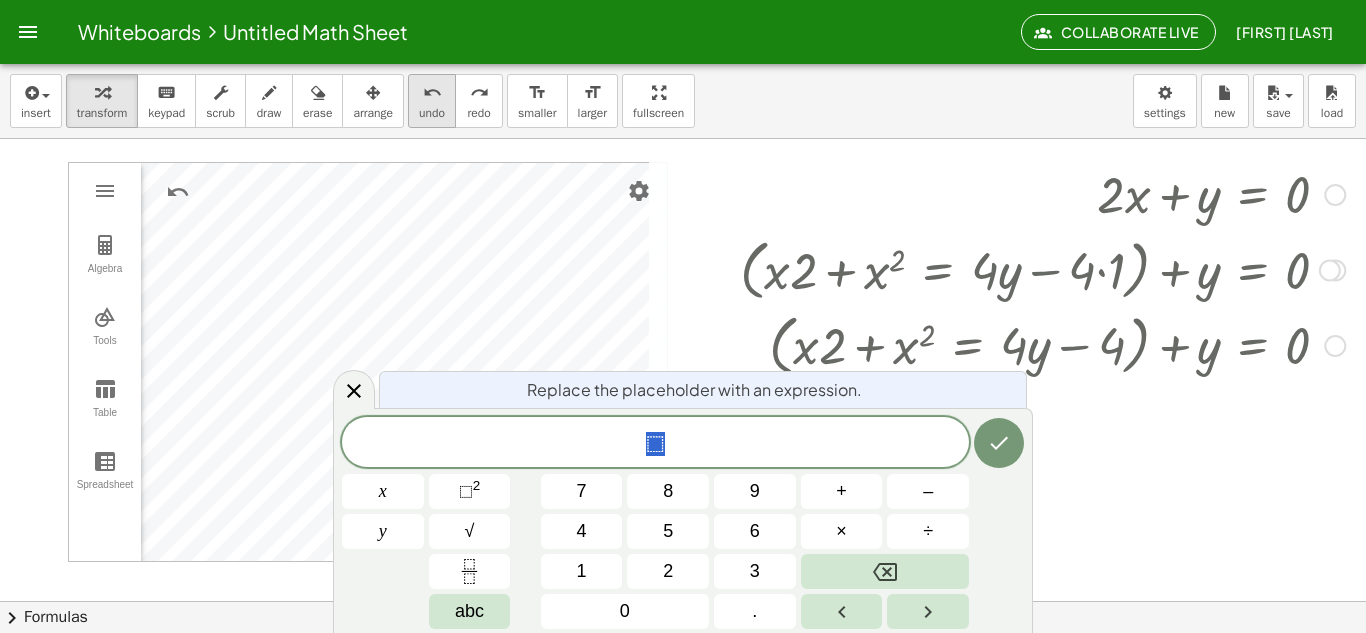 click on "undo undo" at bounding box center (432, 101) 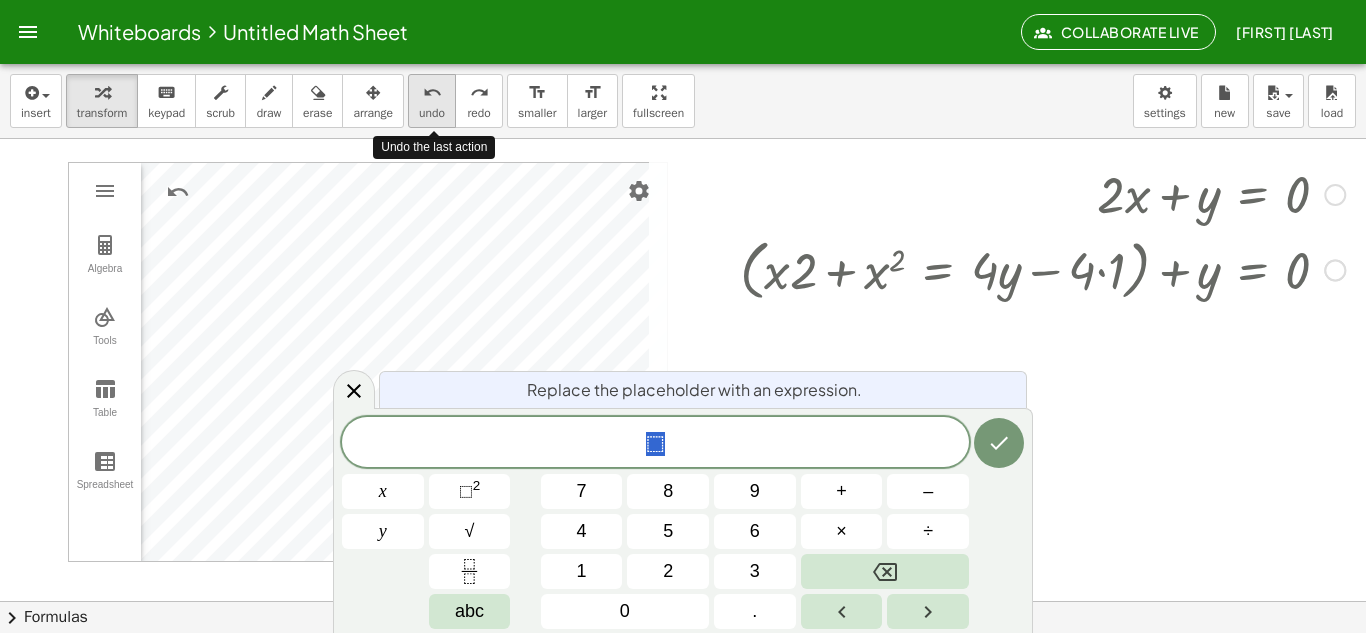 click on "undo undo" at bounding box center [432, 101] 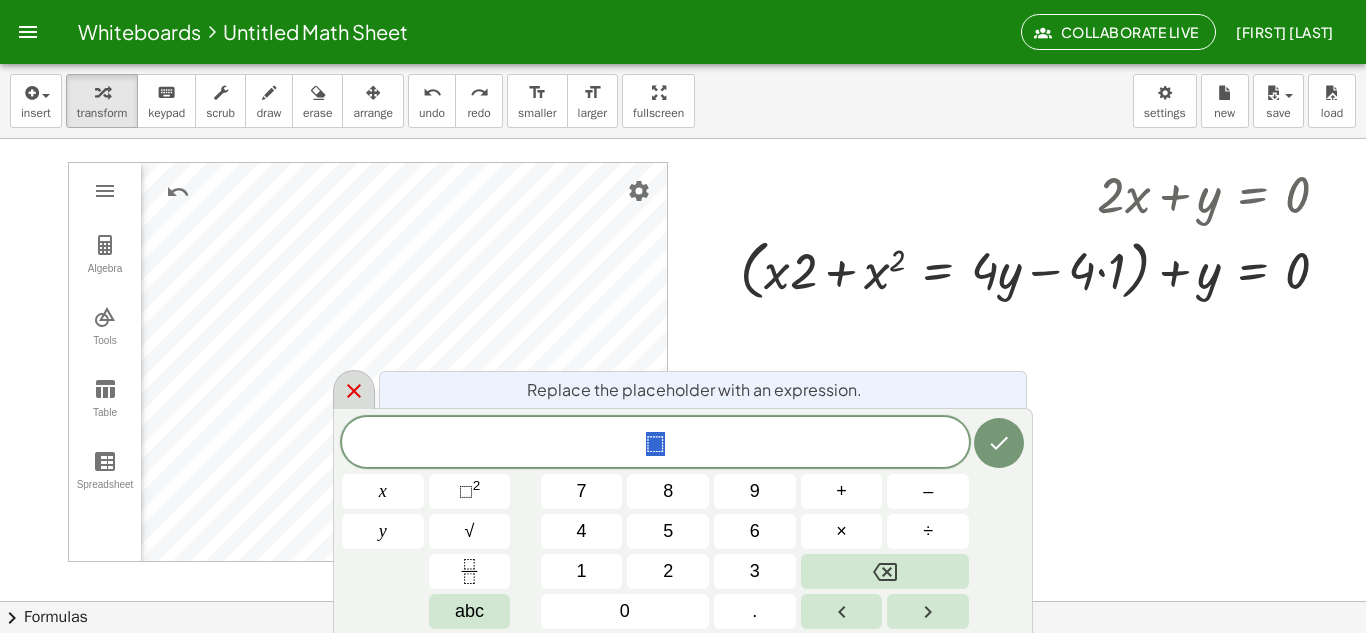 click 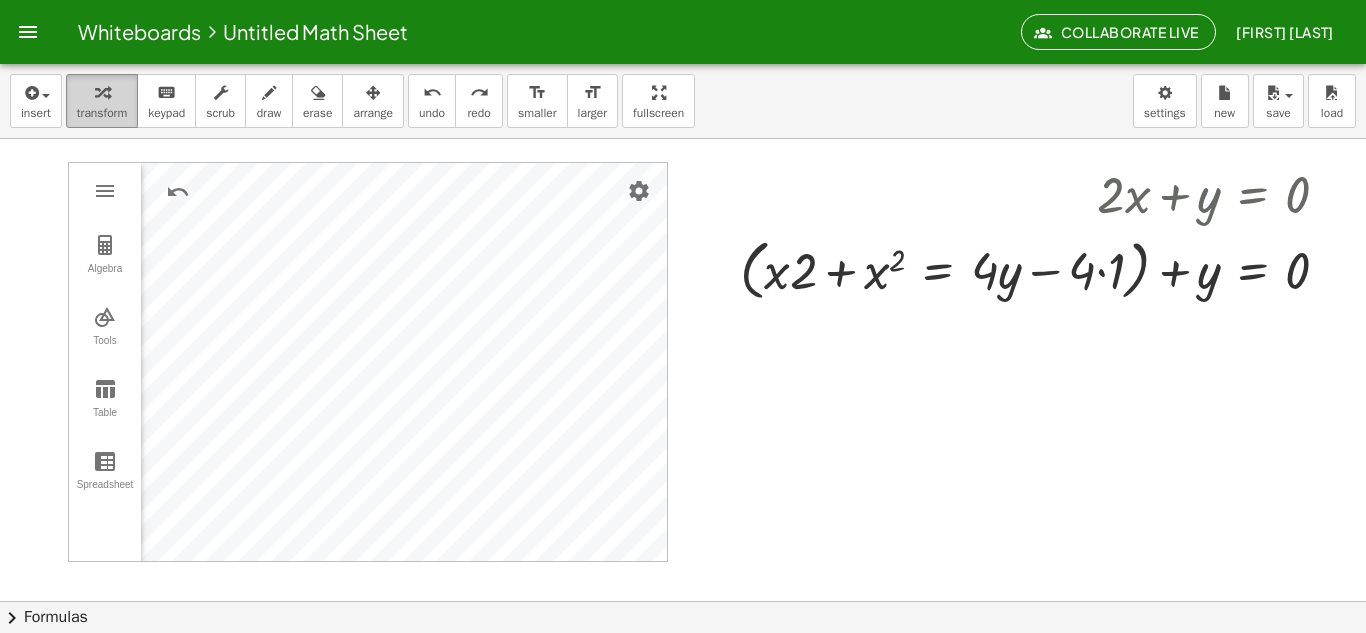 click at bounding box center [102, 92] 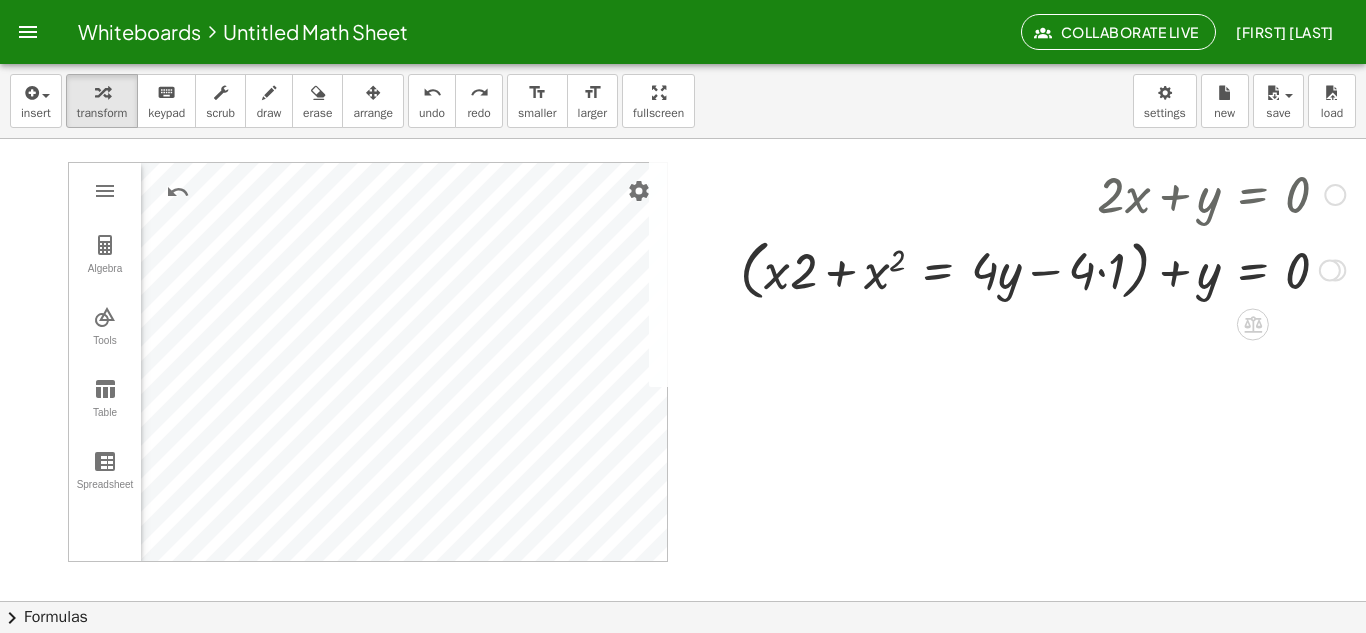 click at bounding box center [1042, 269] 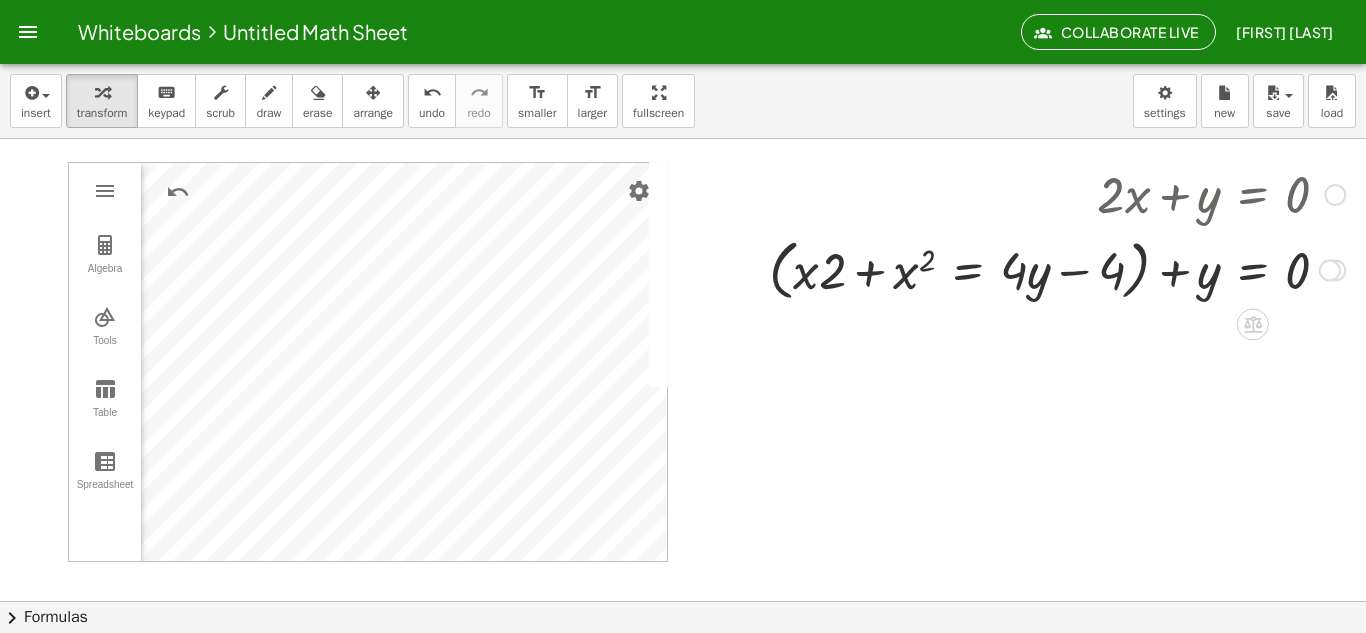 click at bounding box center (1057, 269) 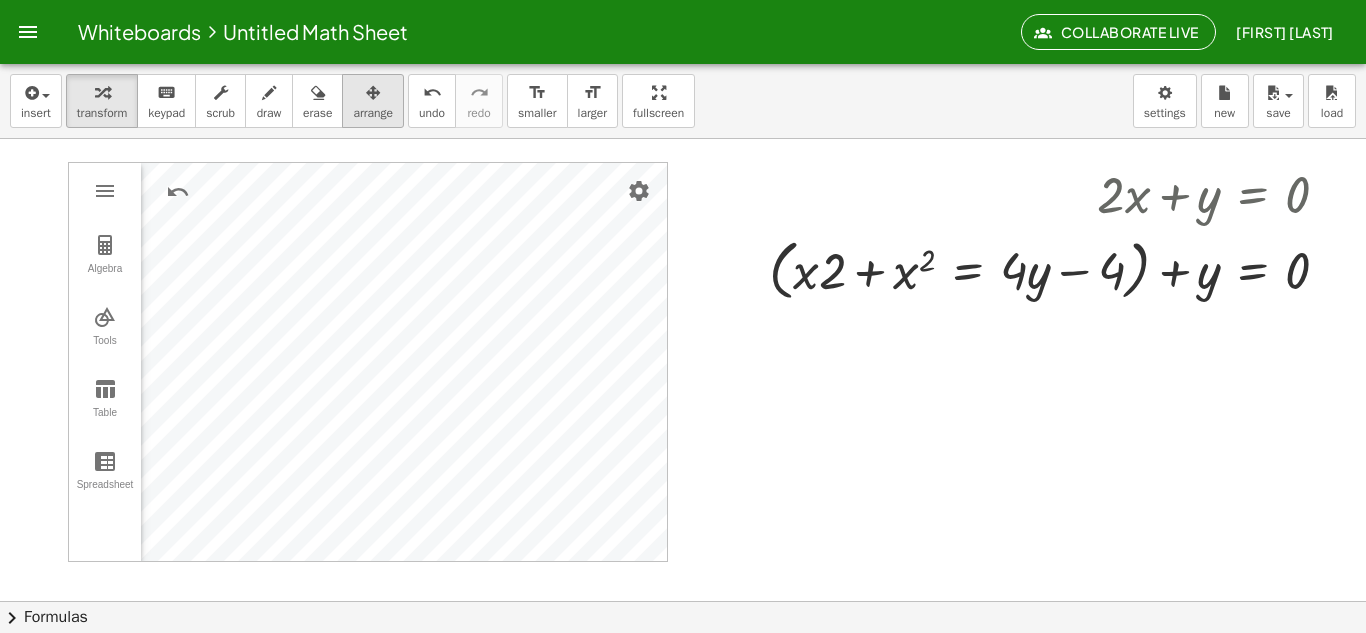 click on "arrange" at bounding box center [373, 113] 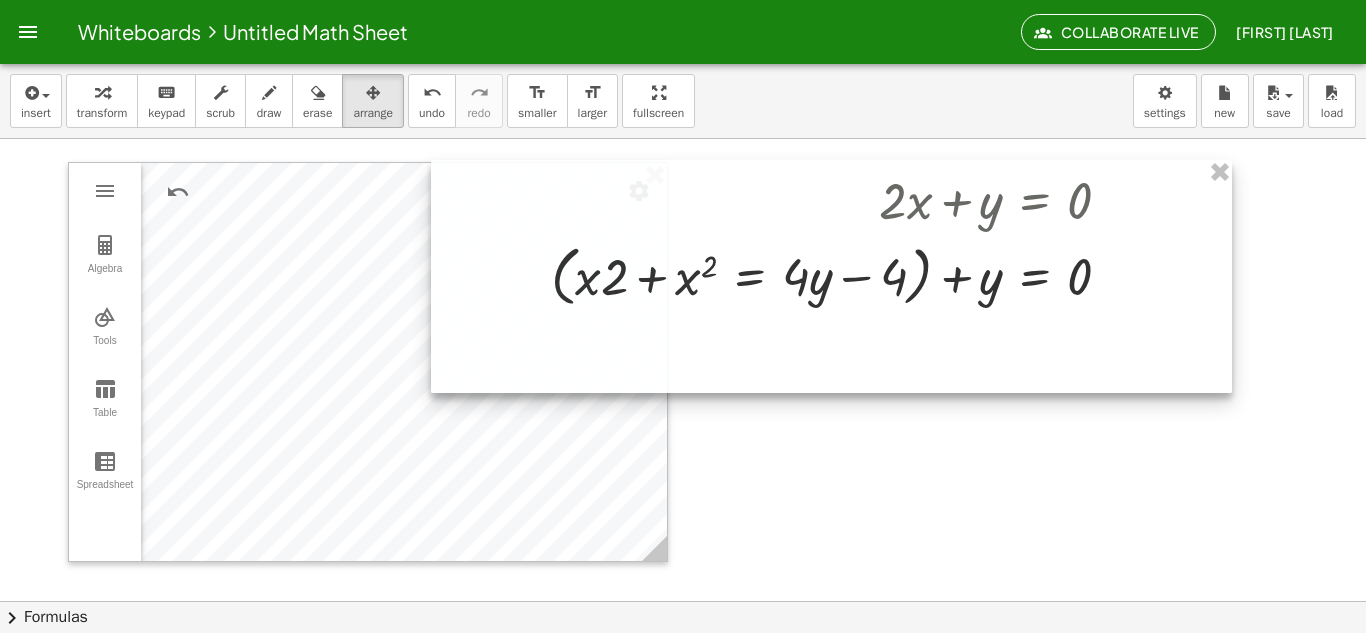 drag, startPoint x: 1287, startPoint y: 179, endPoint x: 1076, endPoint y: 184, distance: 211.05923 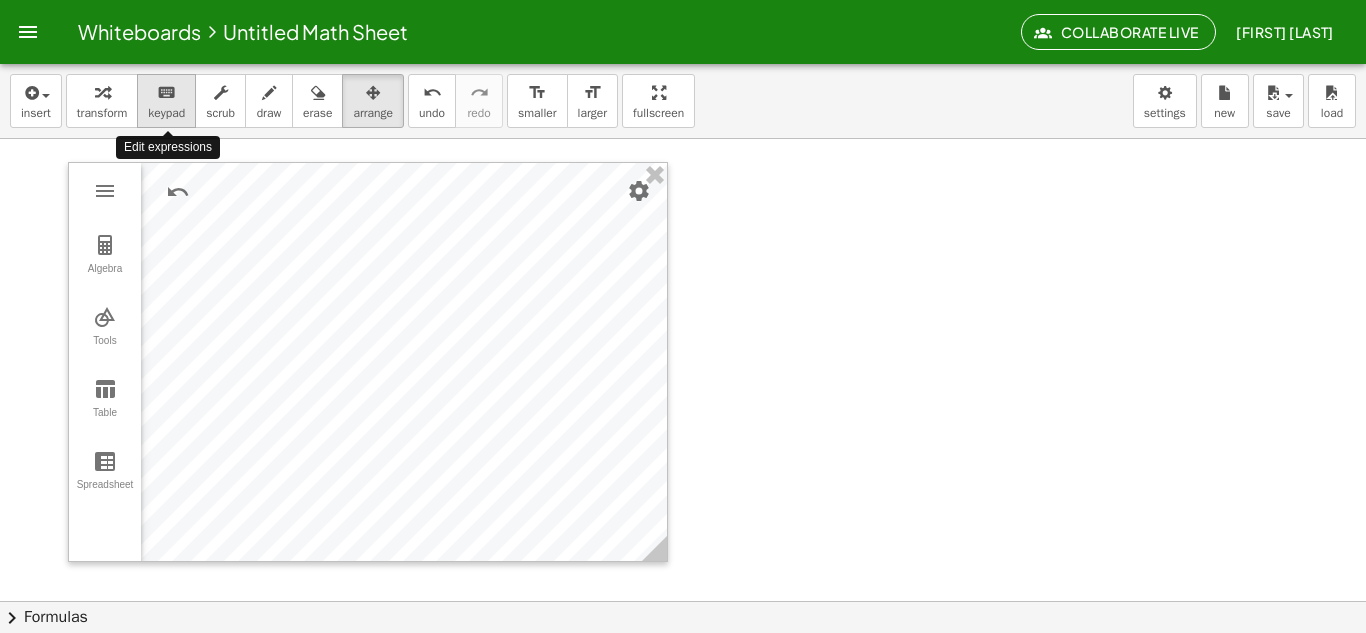 click on "keyboard" at bounding box center [166, 92] 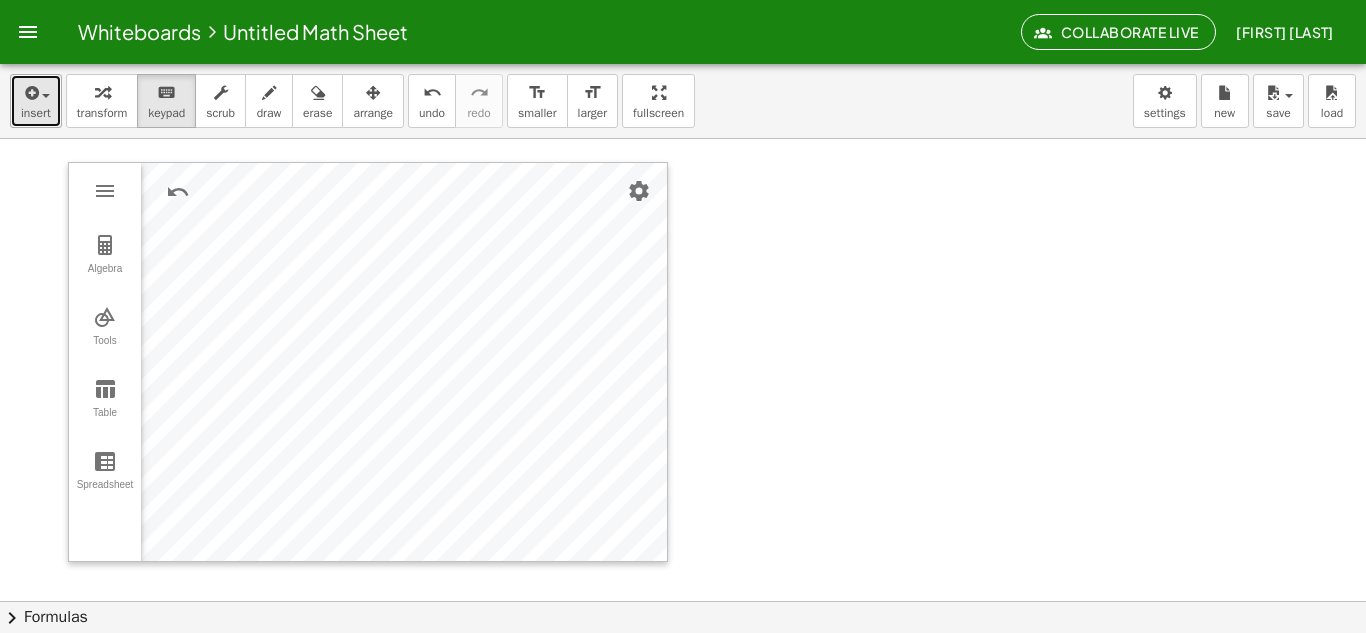 click on "insert" at bounding box center [36, 101] 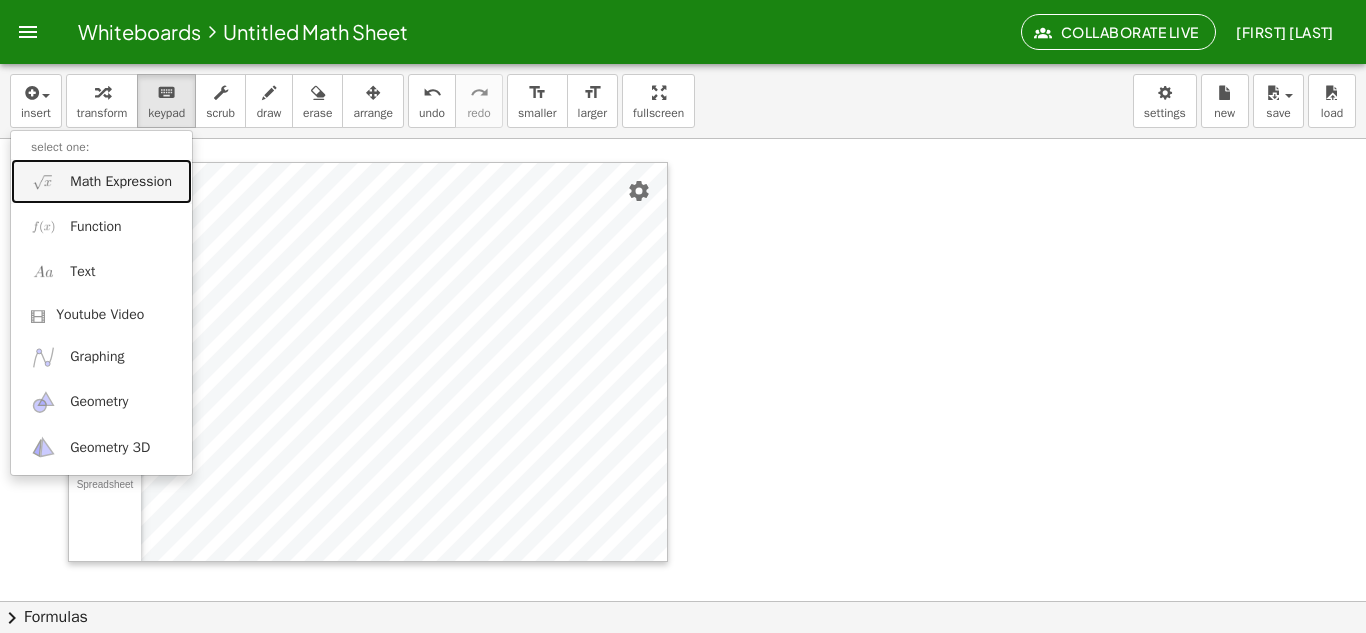 click on "Math Expression" at bounding box center (121, 182) 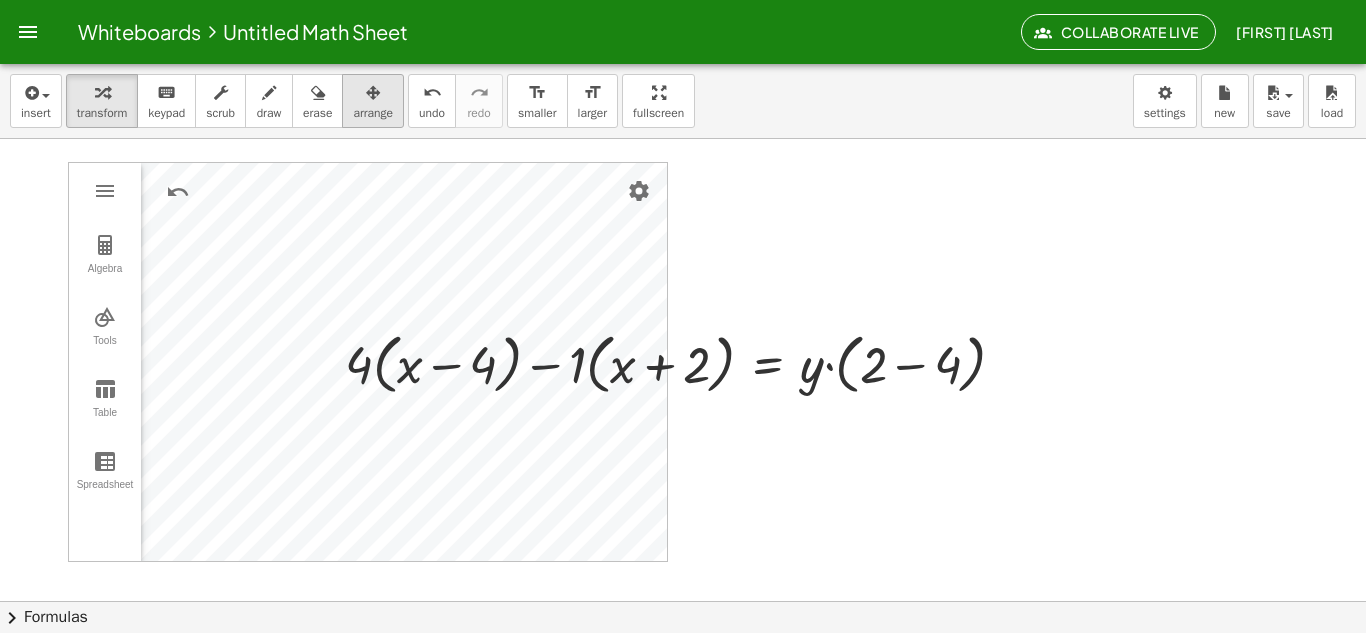 click on "arrange" at bounding box center (373, 101) 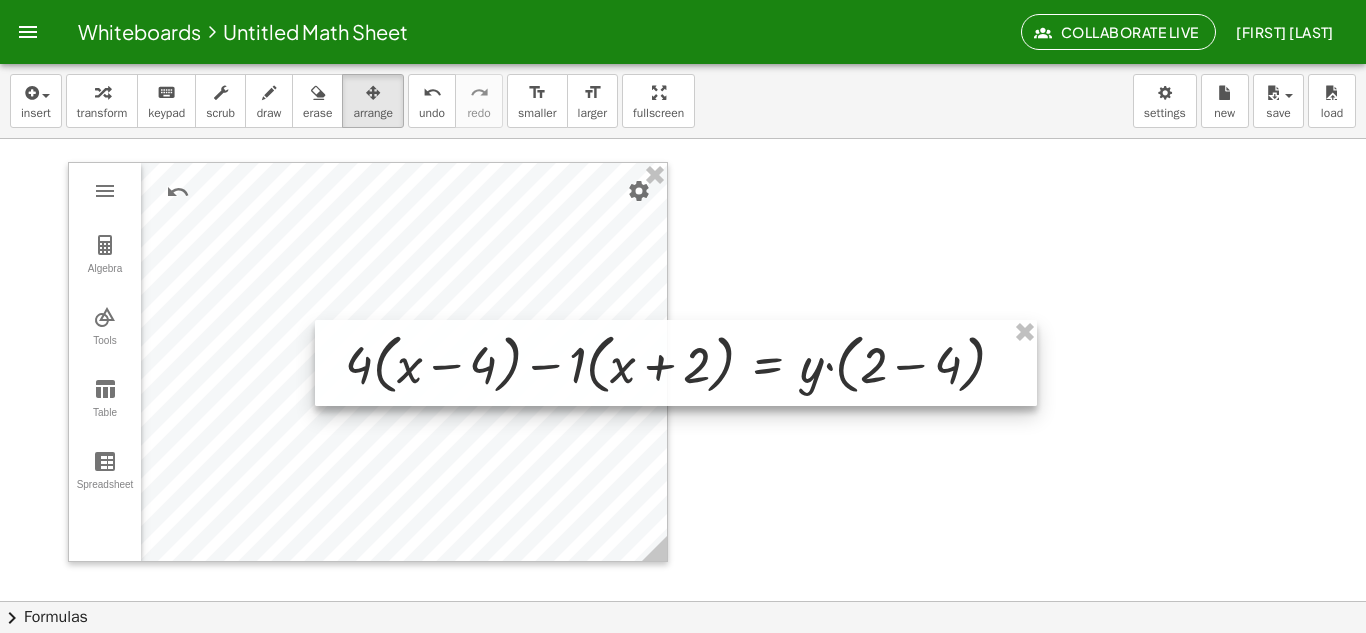 click at bounding box center (676, 363) 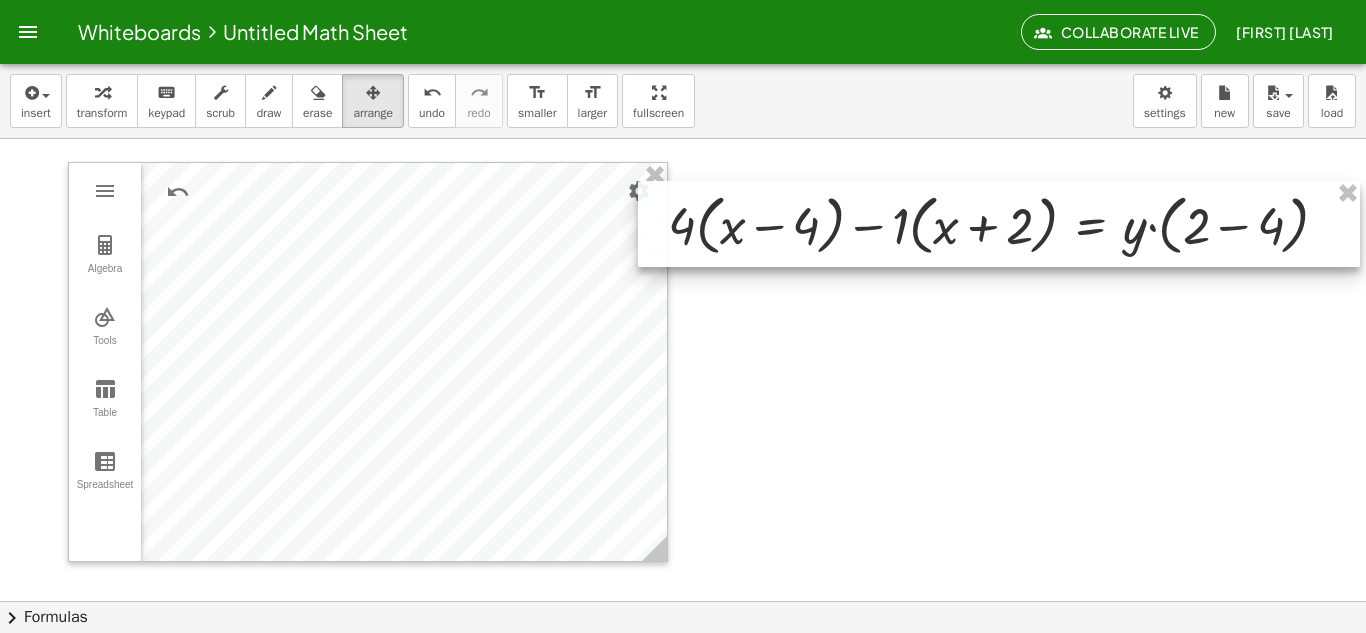 drag, startPoint x: 750, startPoint y: 376, endPoint x: 1073, endPoint y: 237, distance: 351.639 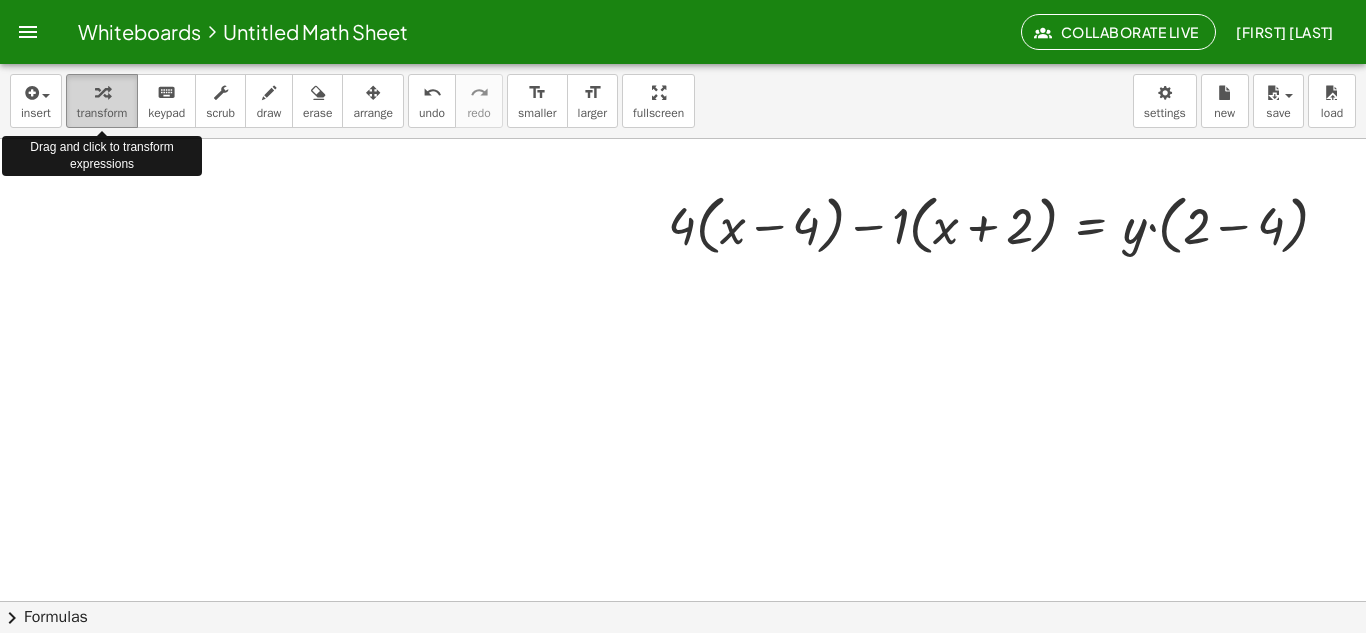 click at bounding box center (102, 92) 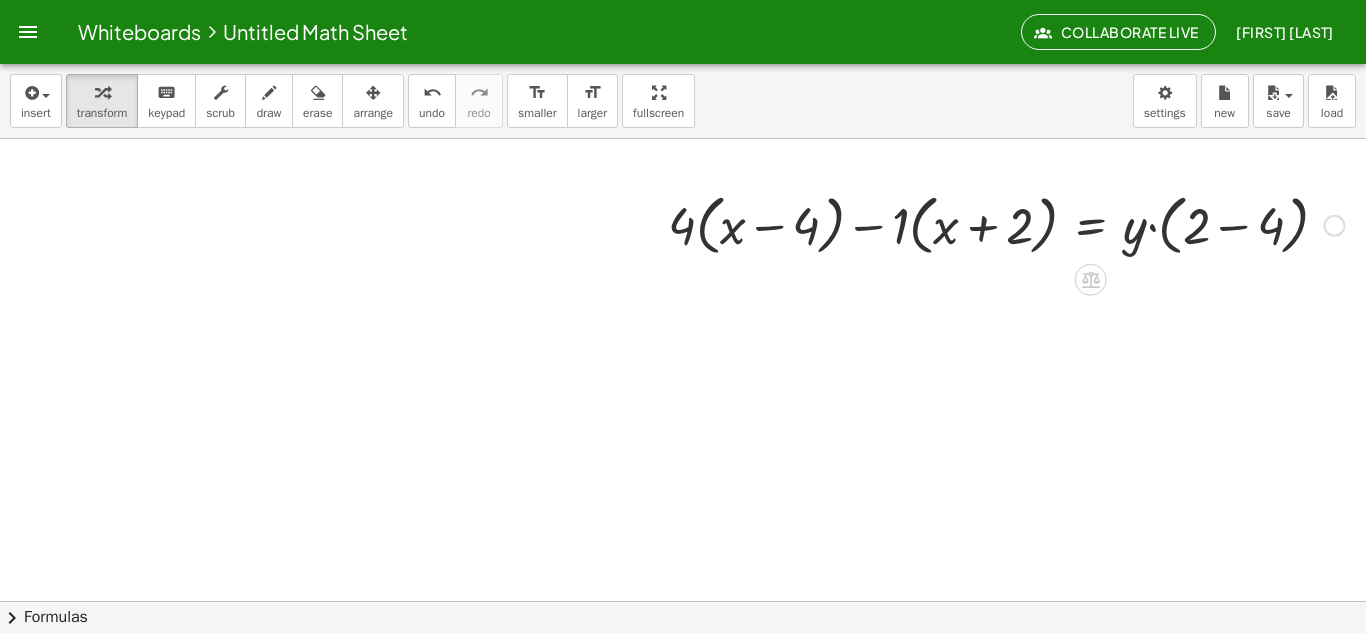 click at bounding box center (1006, 224) 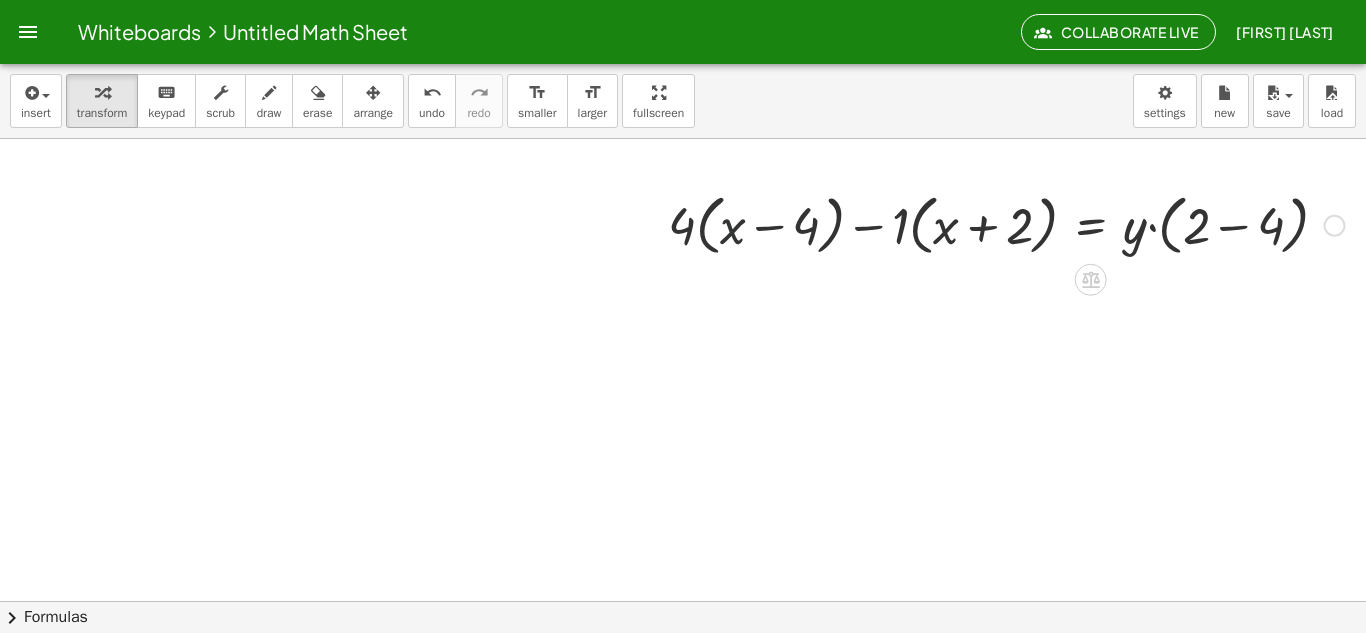 click at bounding box center [1006, 224] 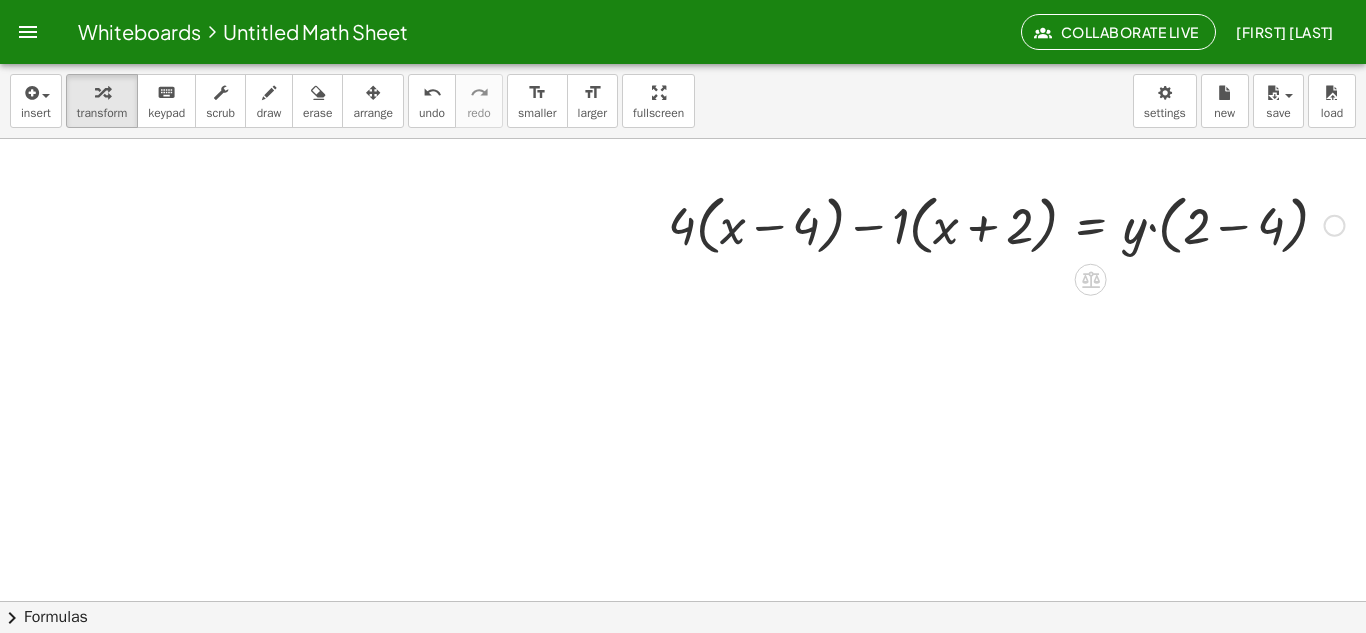 click at bounding box center [1006, 224] 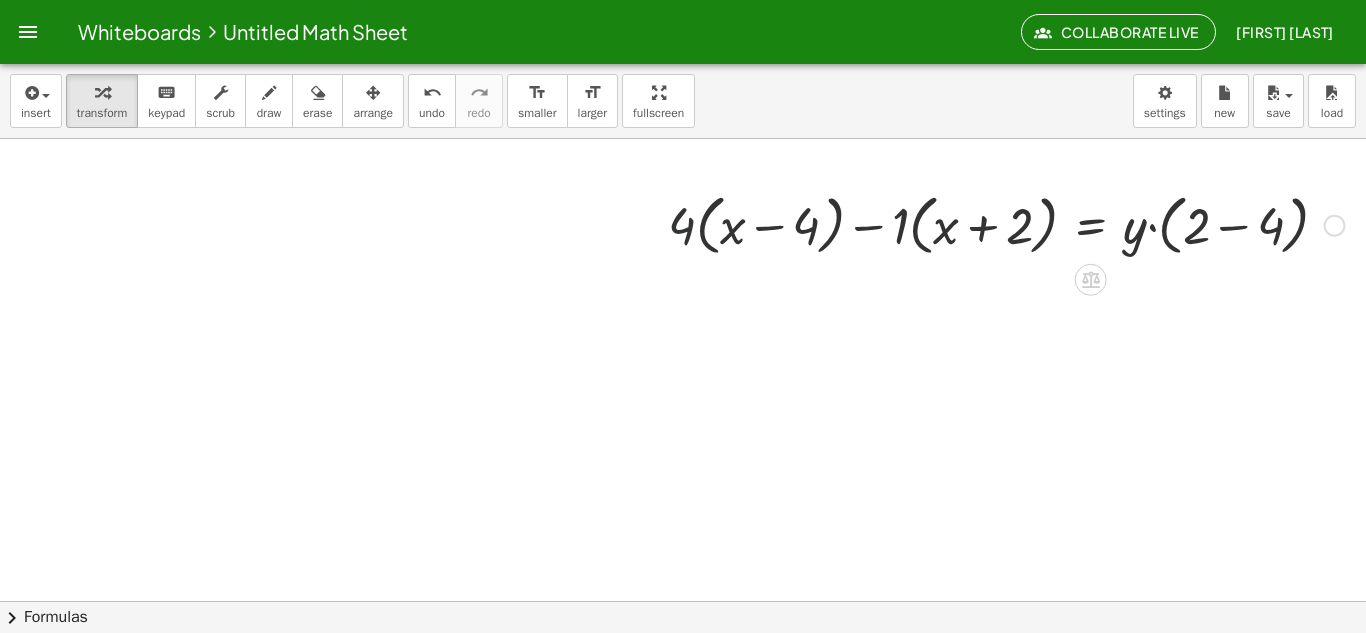 click at bounding box center [1006, 224] 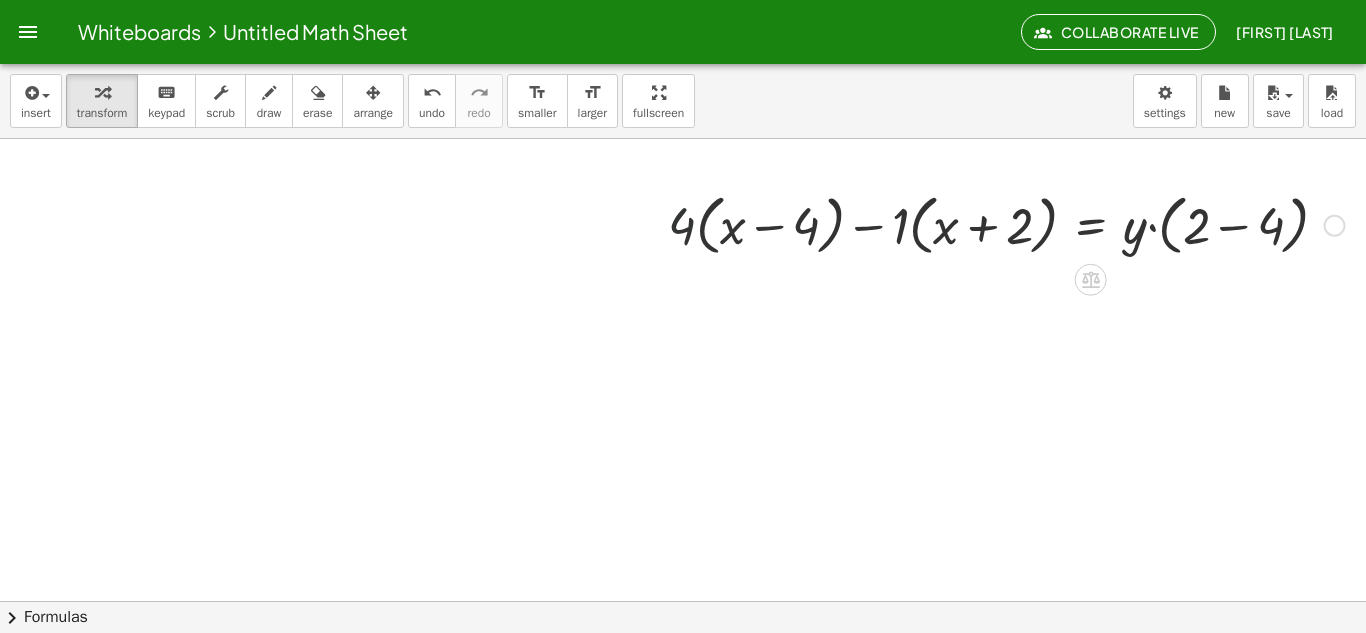 click at bounding box center [1006, 224] 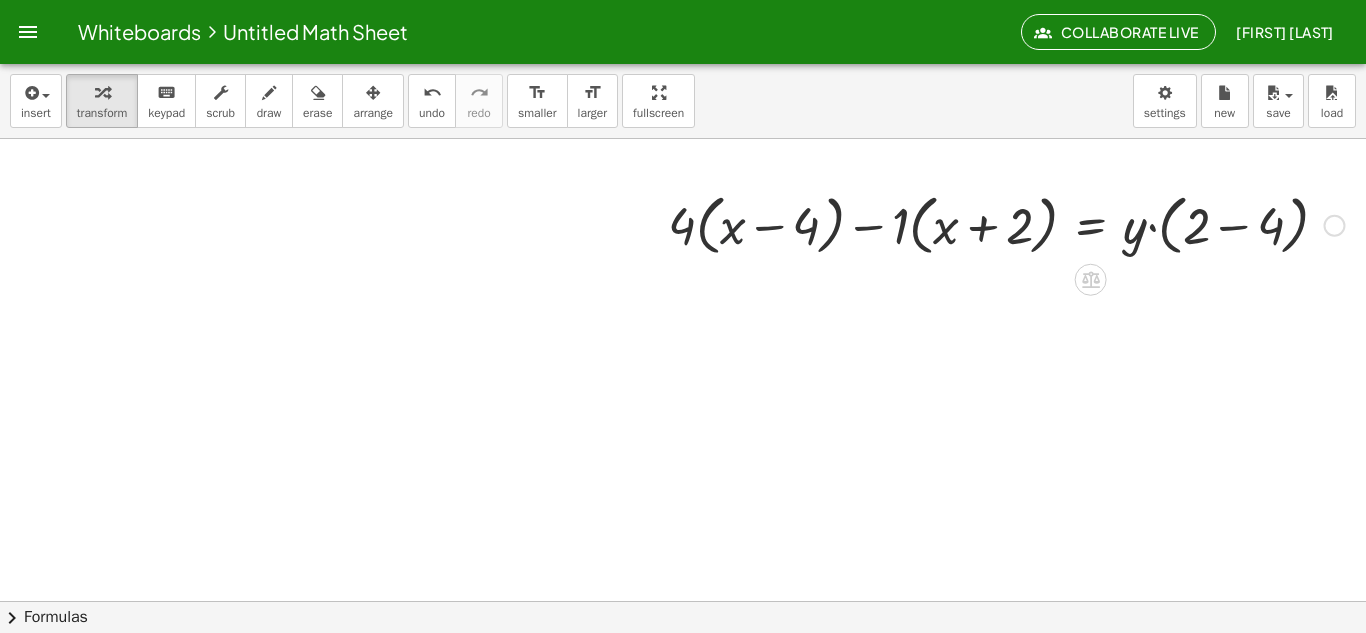 click at bounding box center (1006, 224) 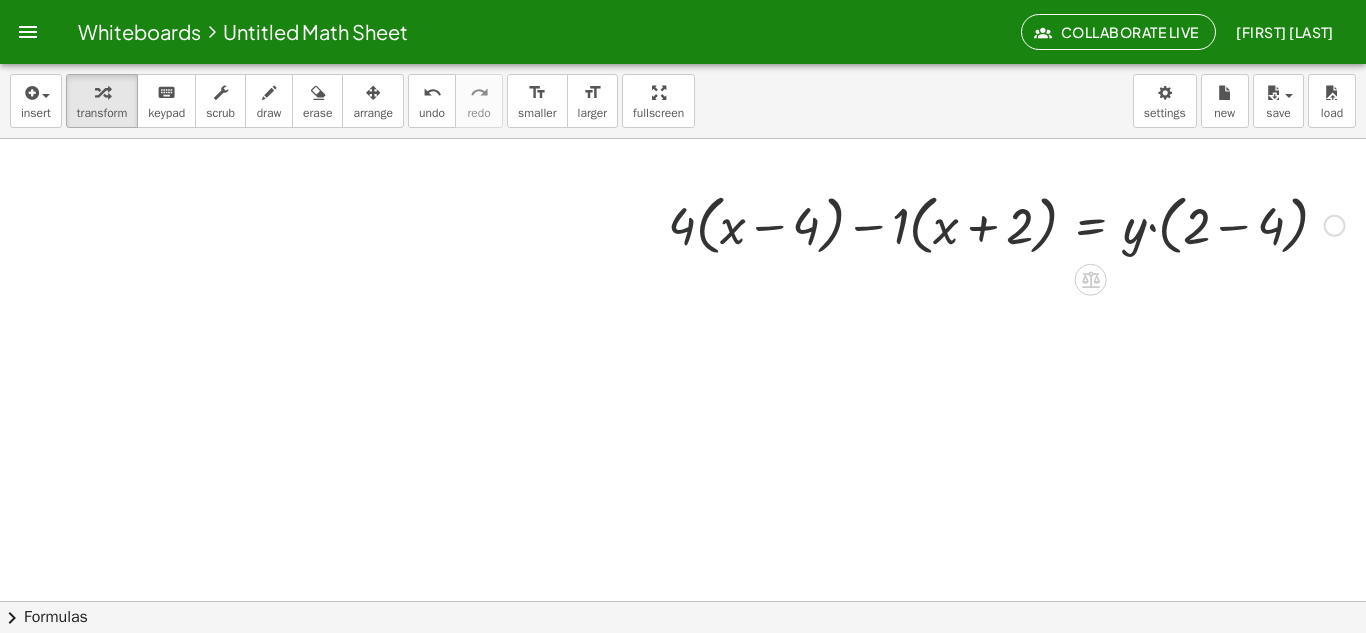 click at bounding box center (1006, 224) 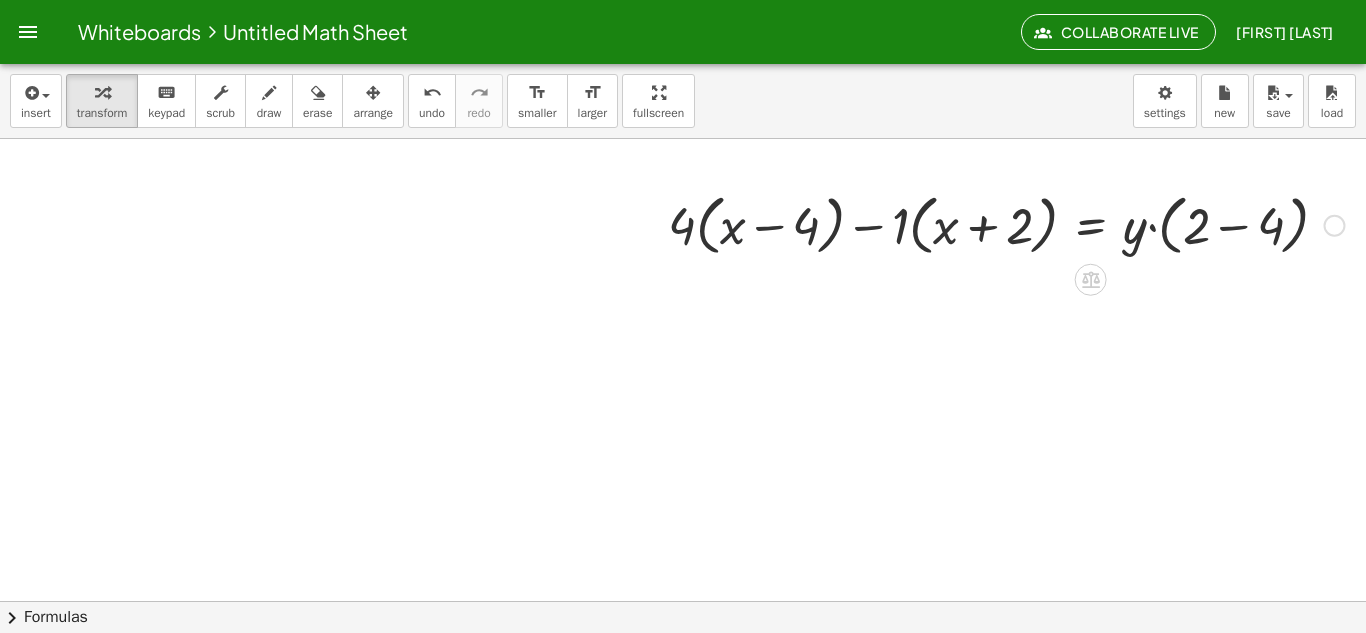 click at bounding box center (1006, 224) 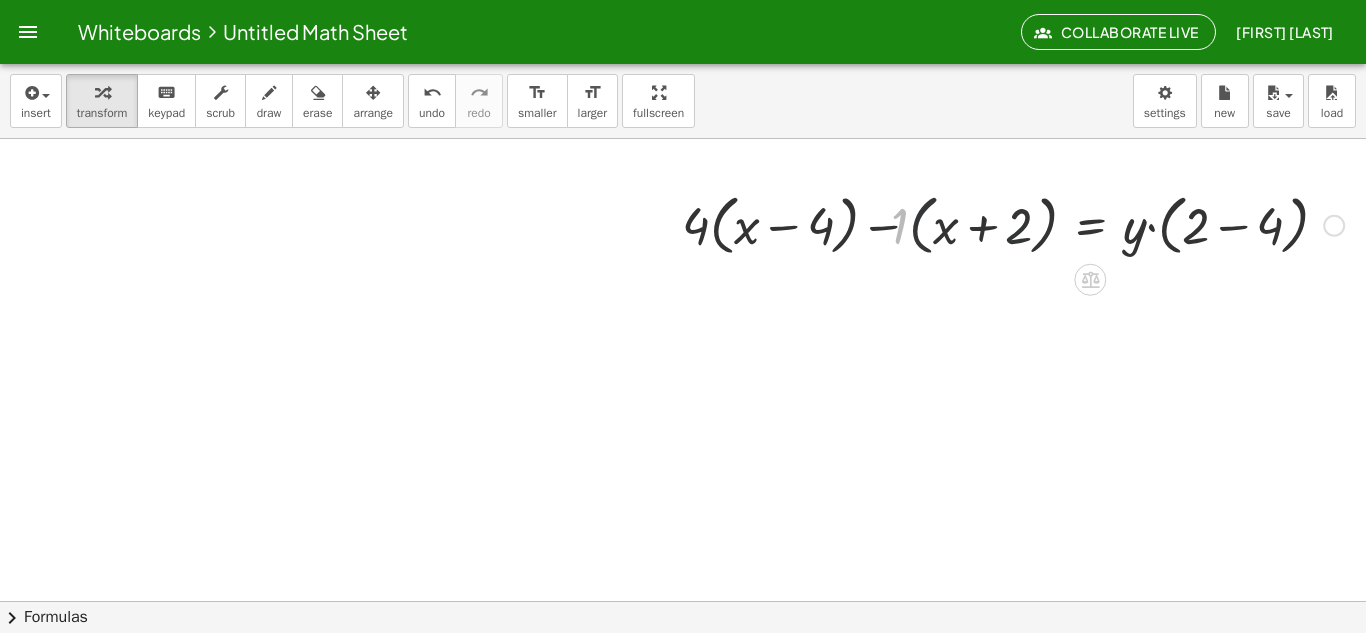 click at bounding box center [1014, 224] 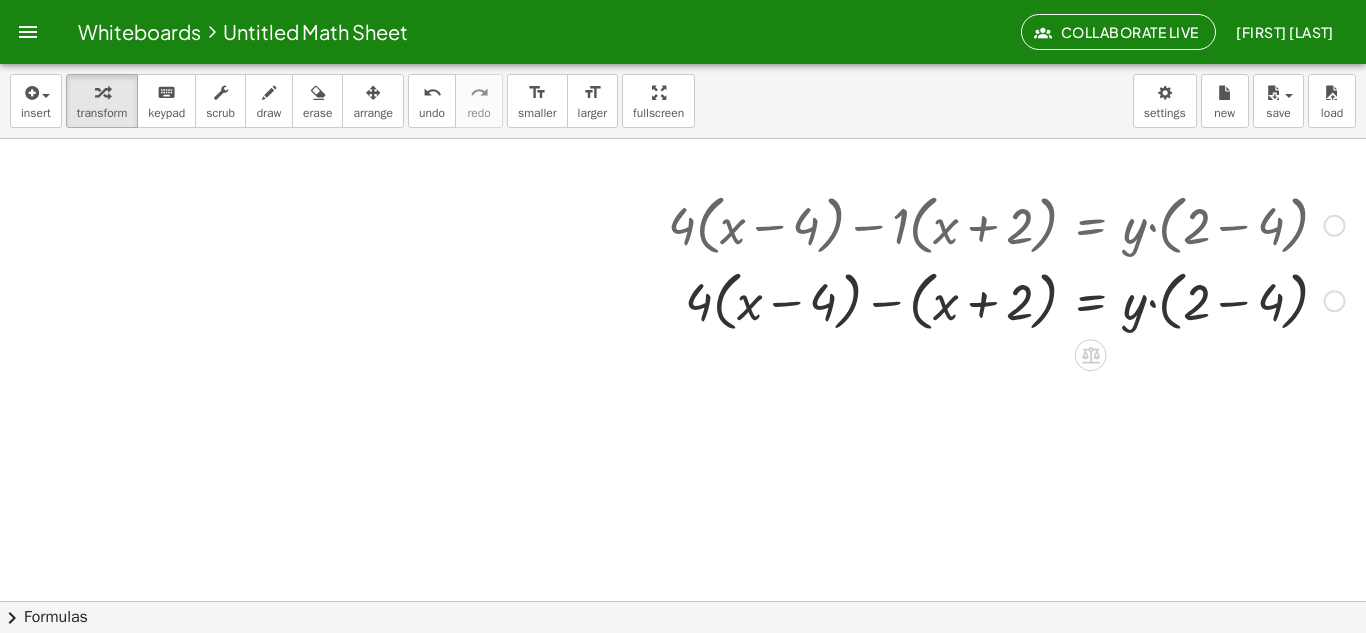 click at bounding box center [1006, 300] 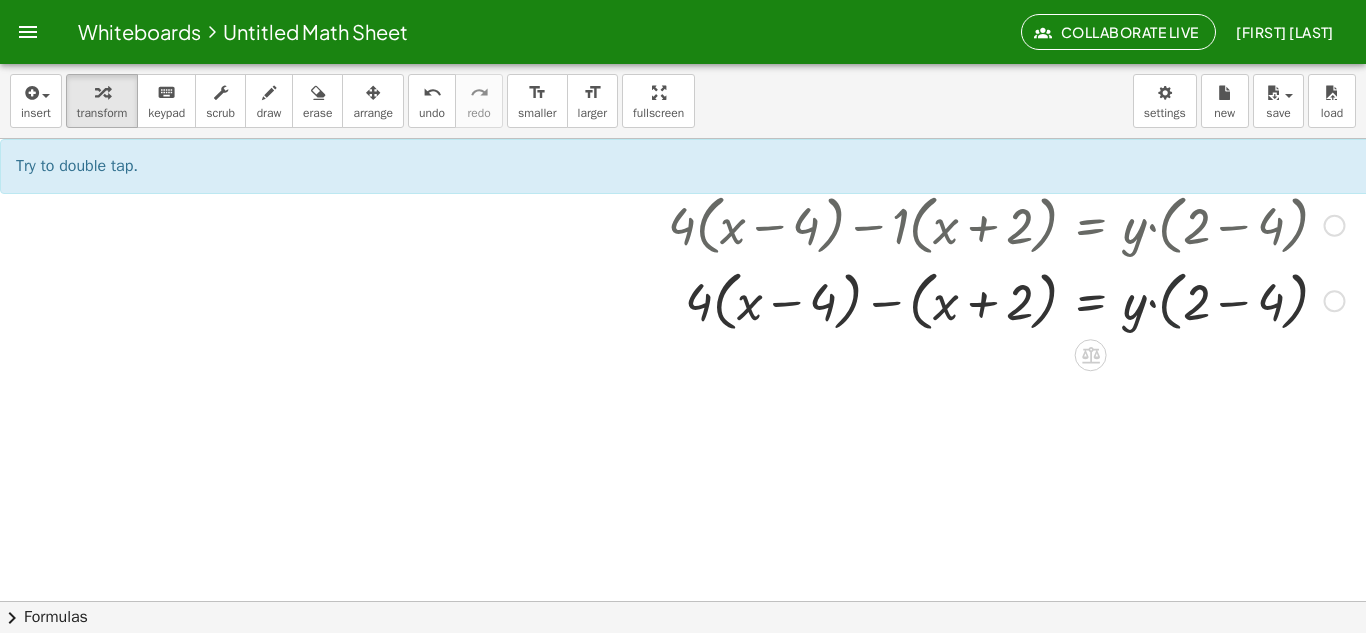 click at bounding box center [1006, 300] 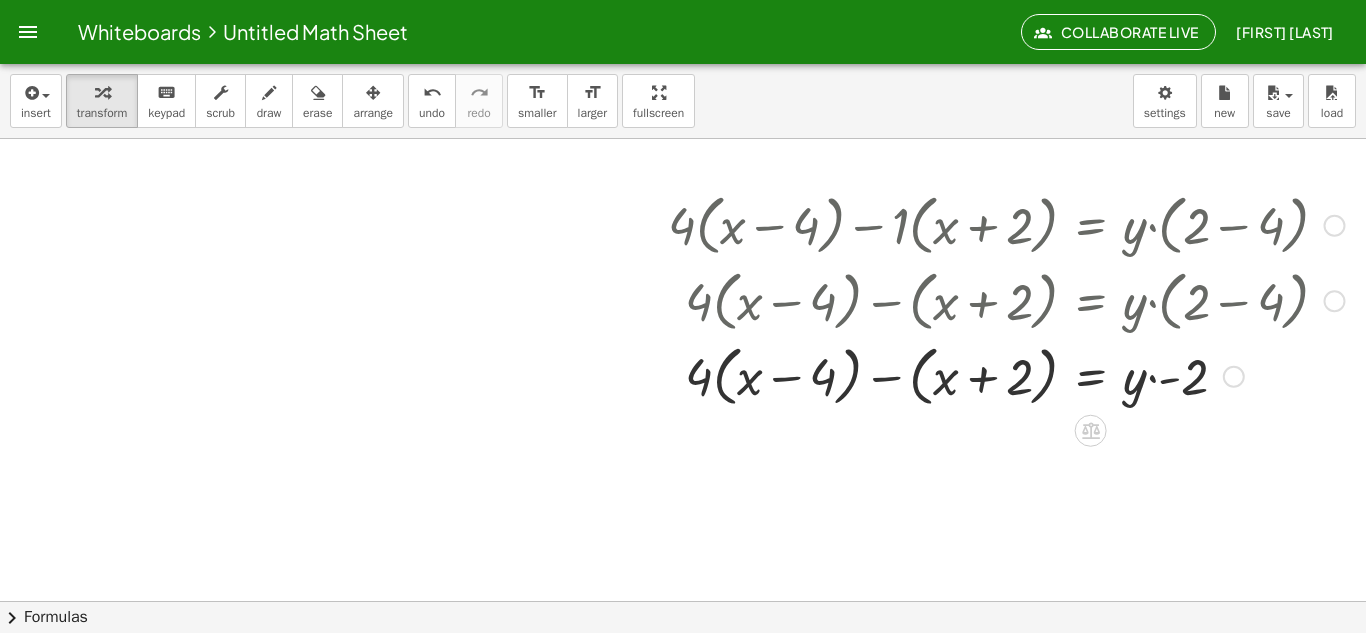 click at bounding box center [1006, 375] 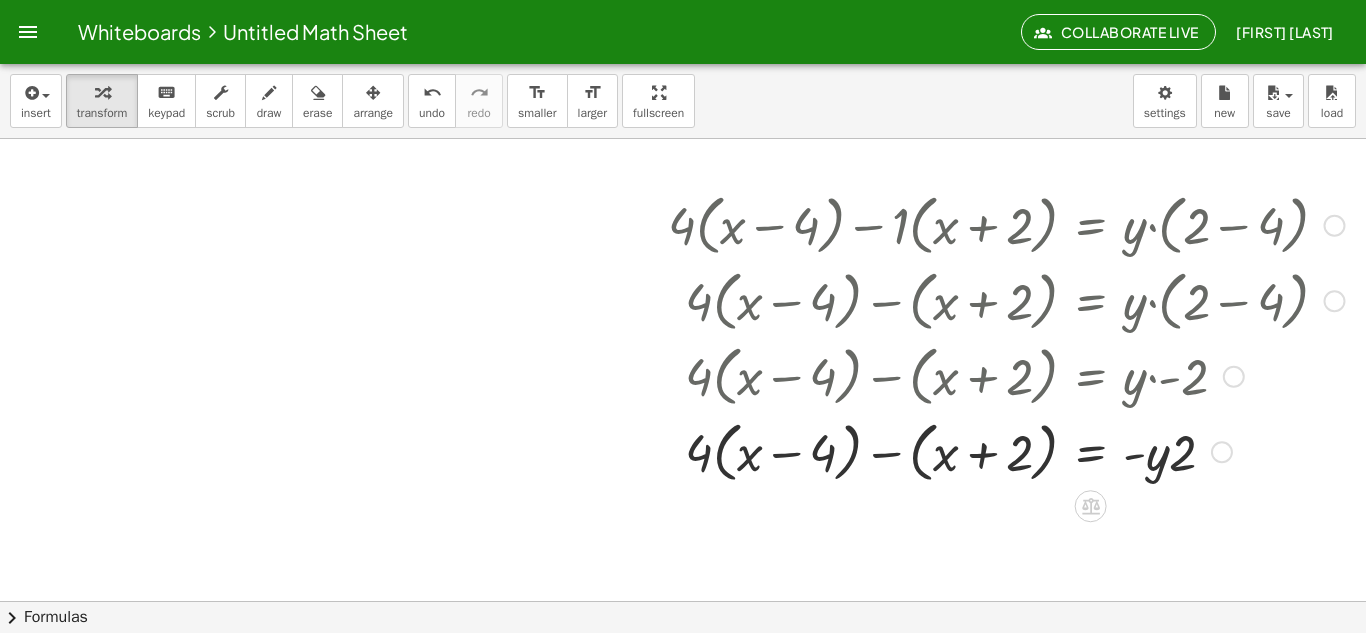 scroll, scrollTop: 100, scrollLeft: 0, axis: vertical 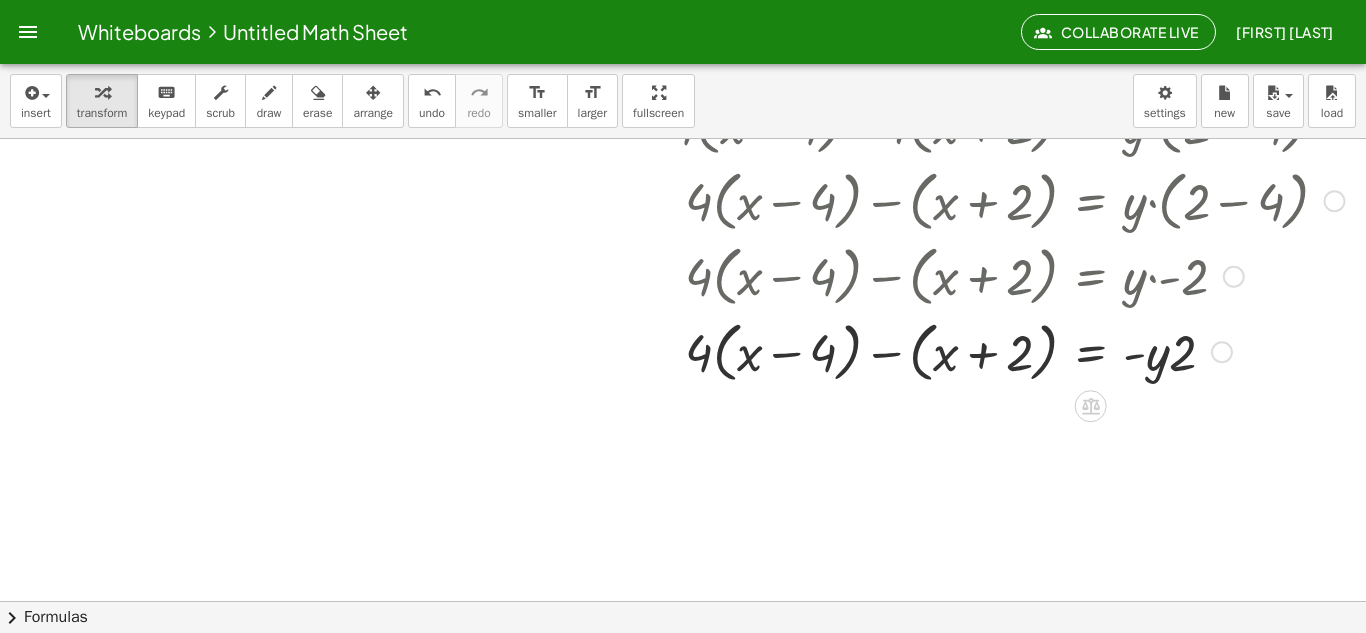 click at bounding box center (1006, 351) 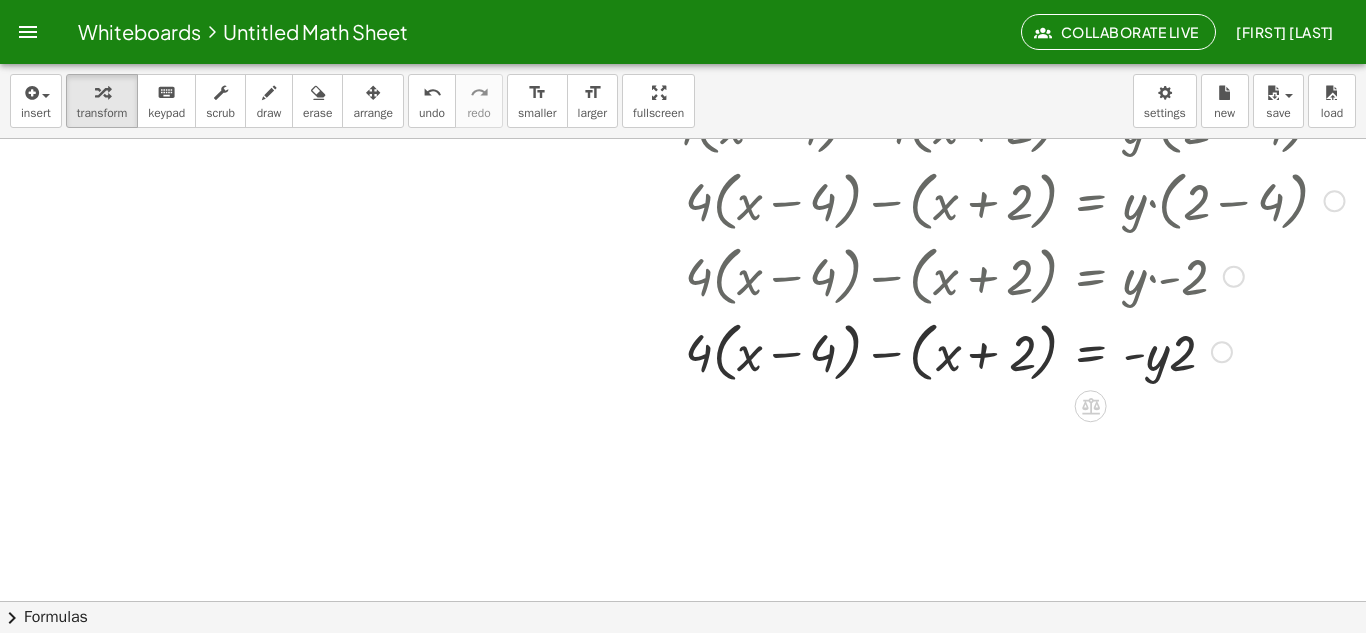 click at bounding box center [1006, 351] 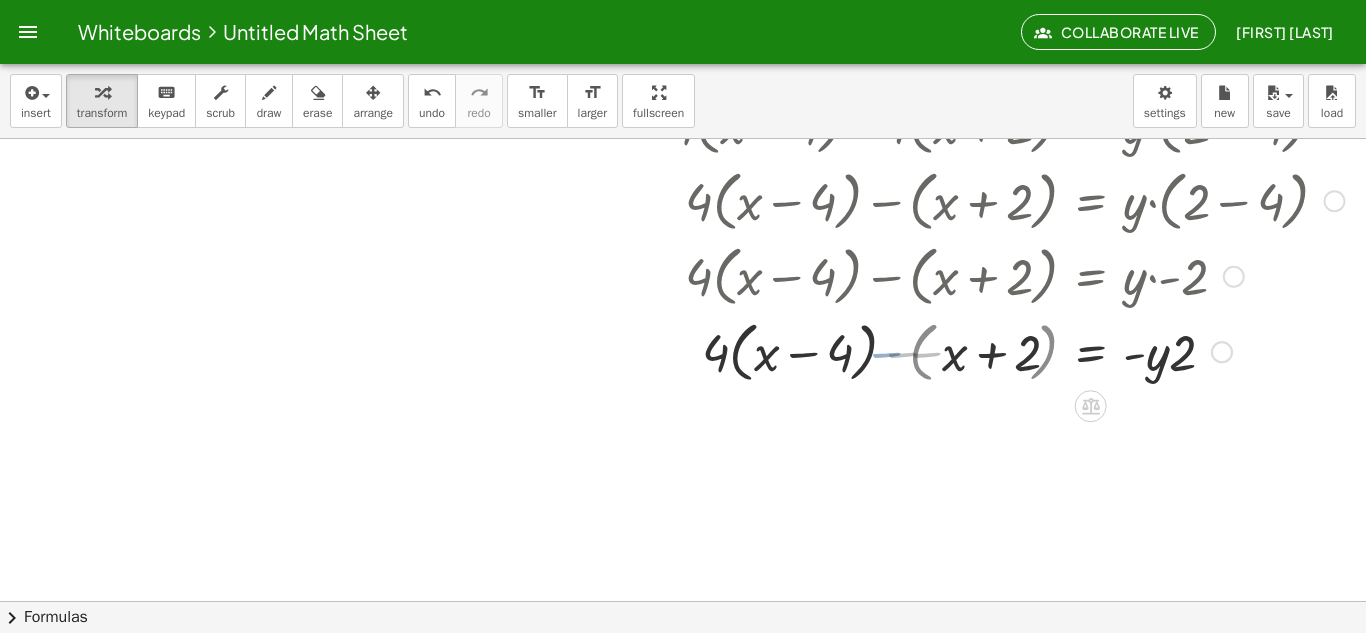 click at bounding box center [1006, 351] 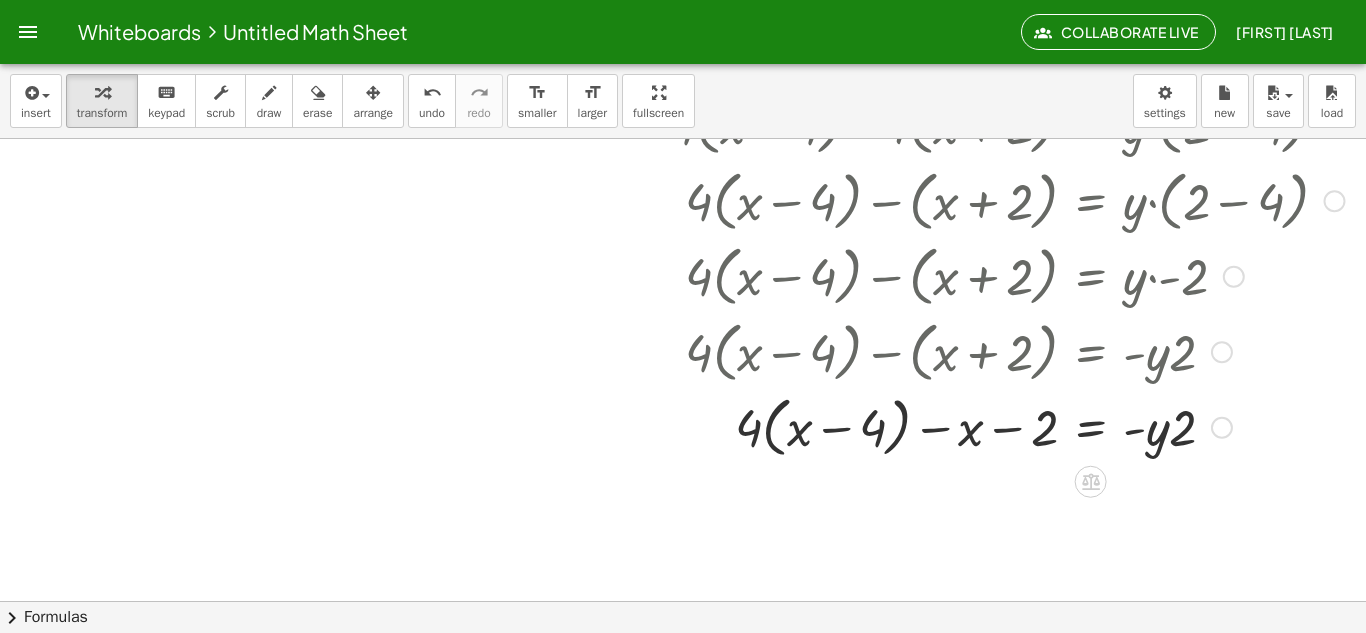 click at bounding box center [1006, 426] 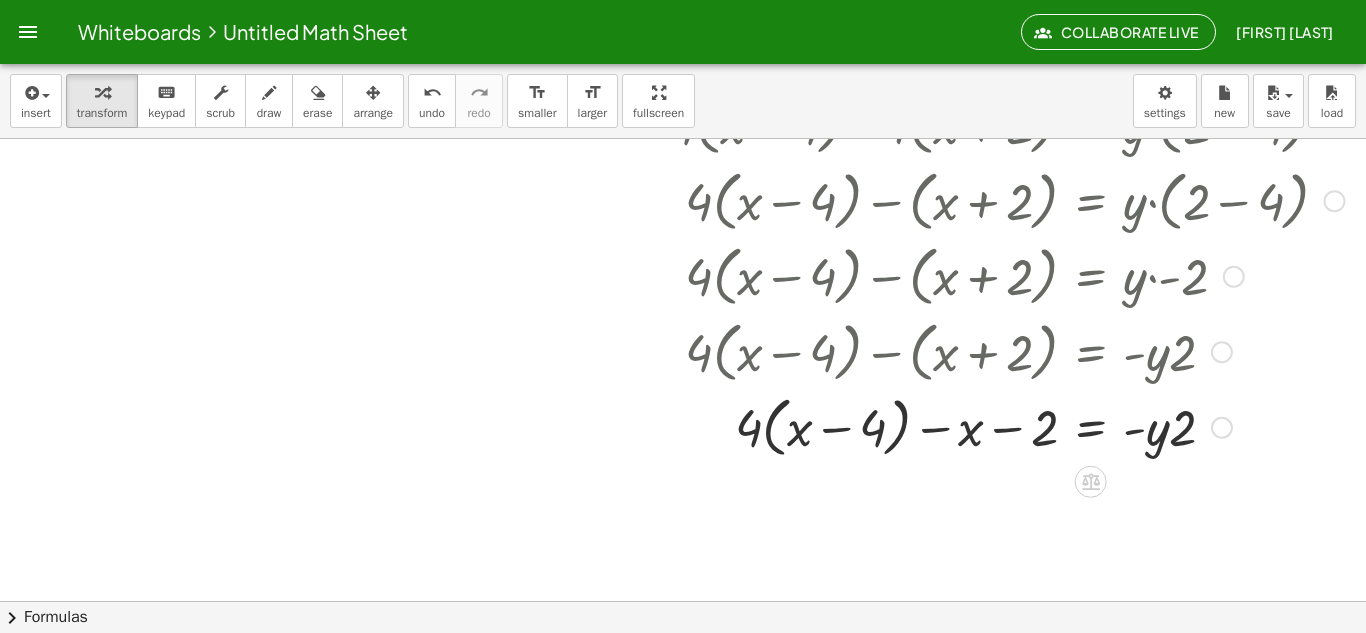 click at bounding box center (1006, 426) 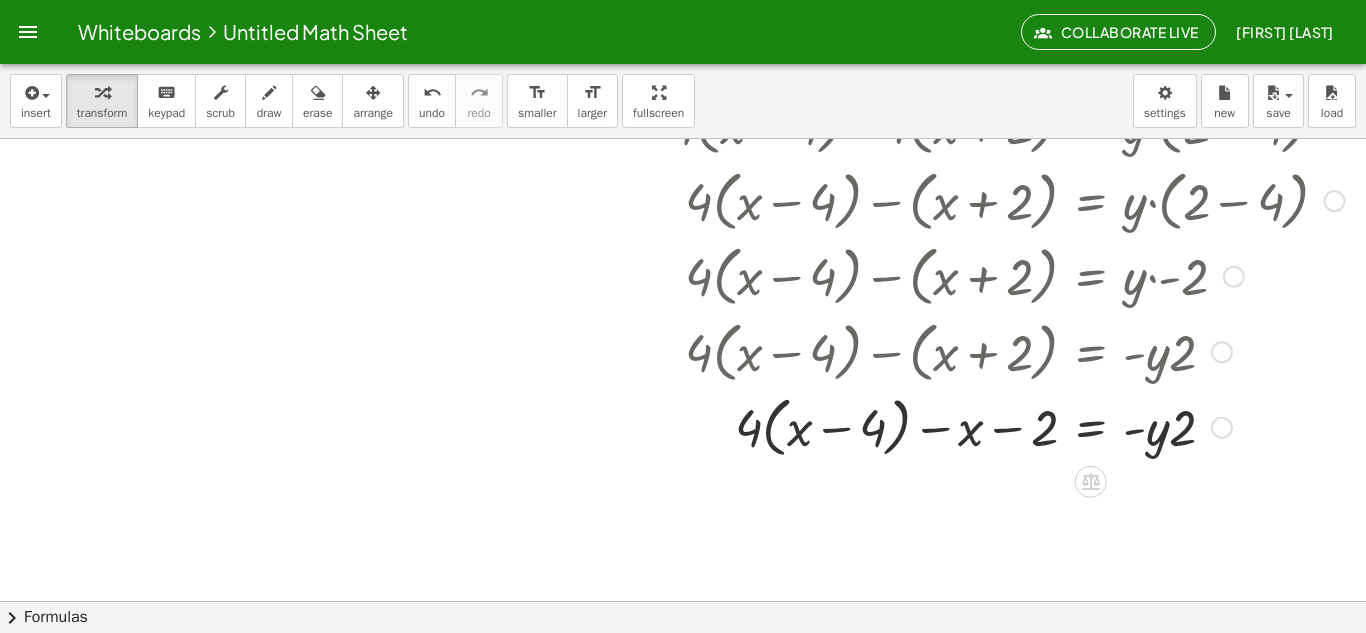 click at bounding box center (1006, 426) 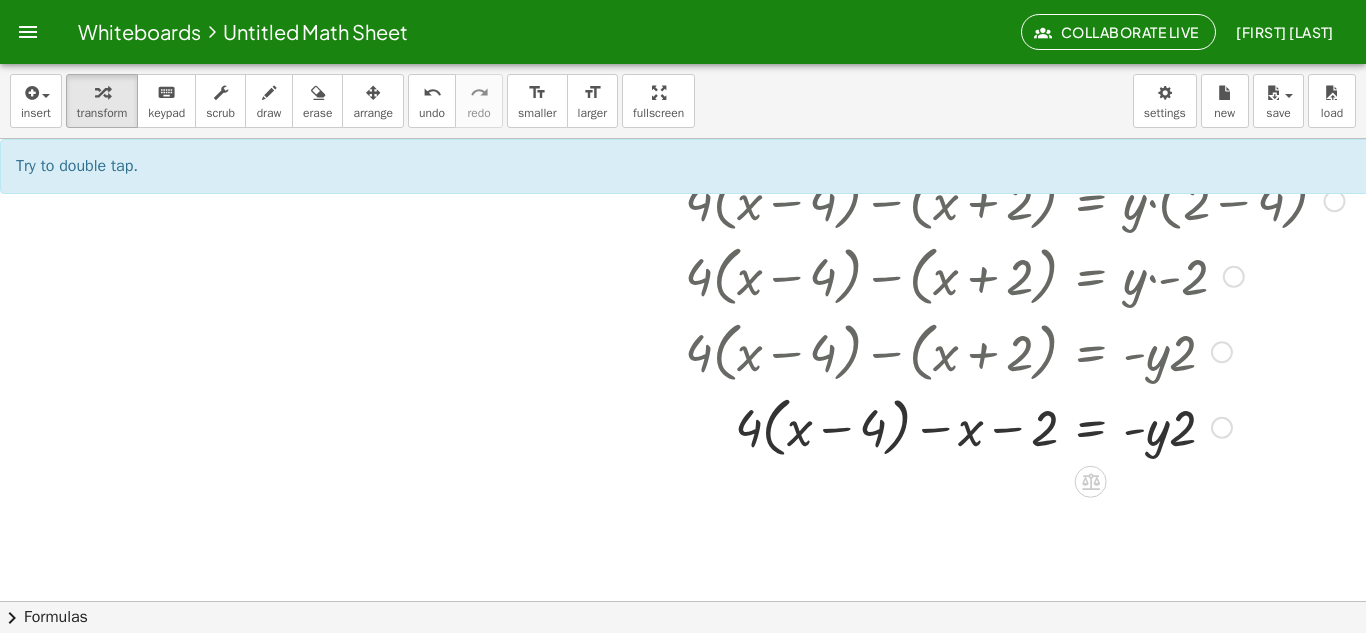 click at bounding box center (1006, 426) 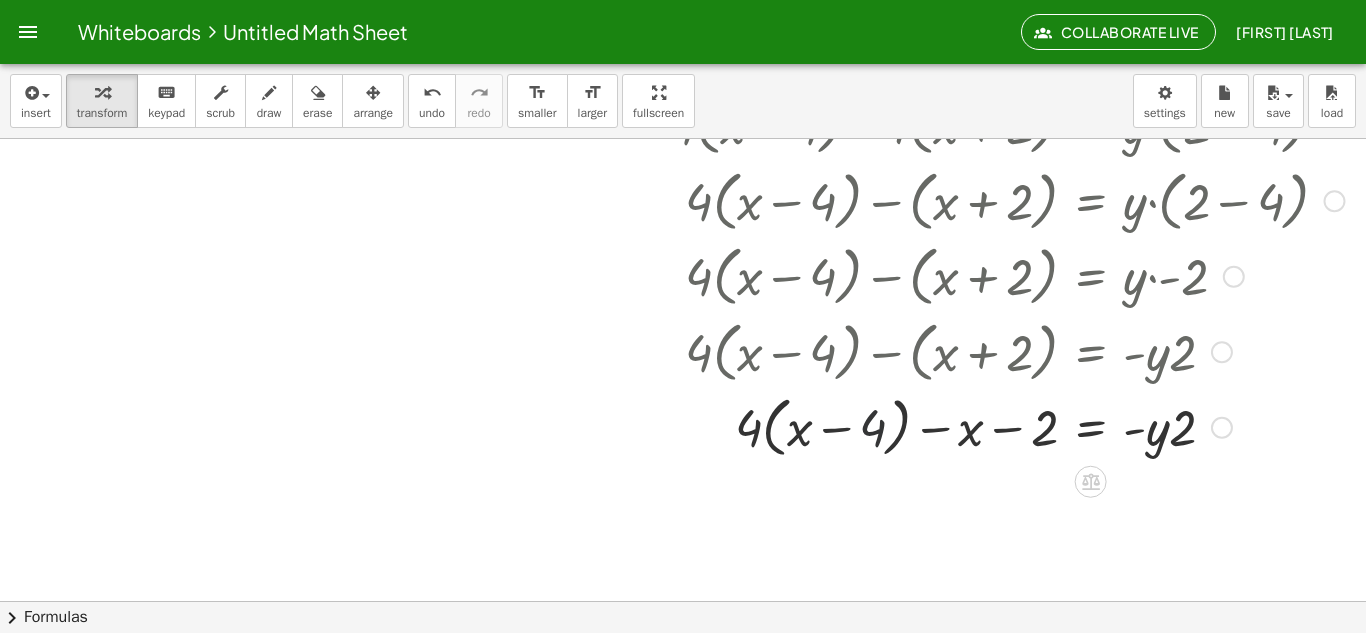 click at bounding box center (1006, 426) 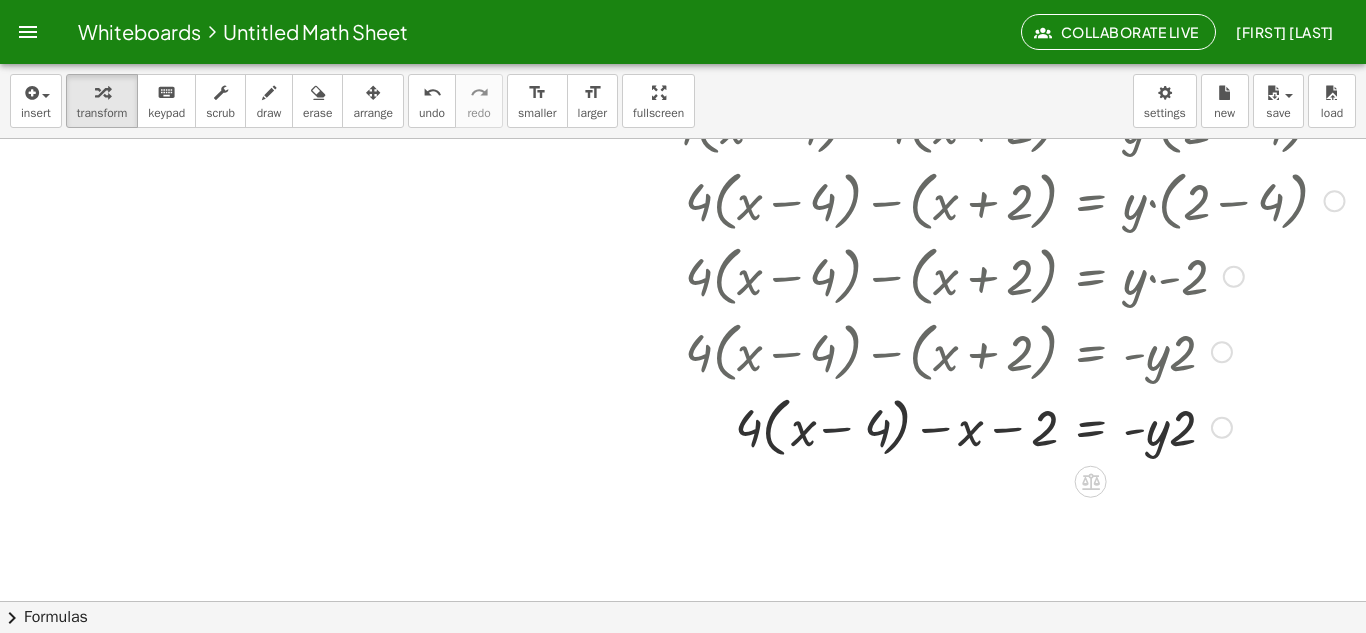 click at bounding box center [1006, 426] 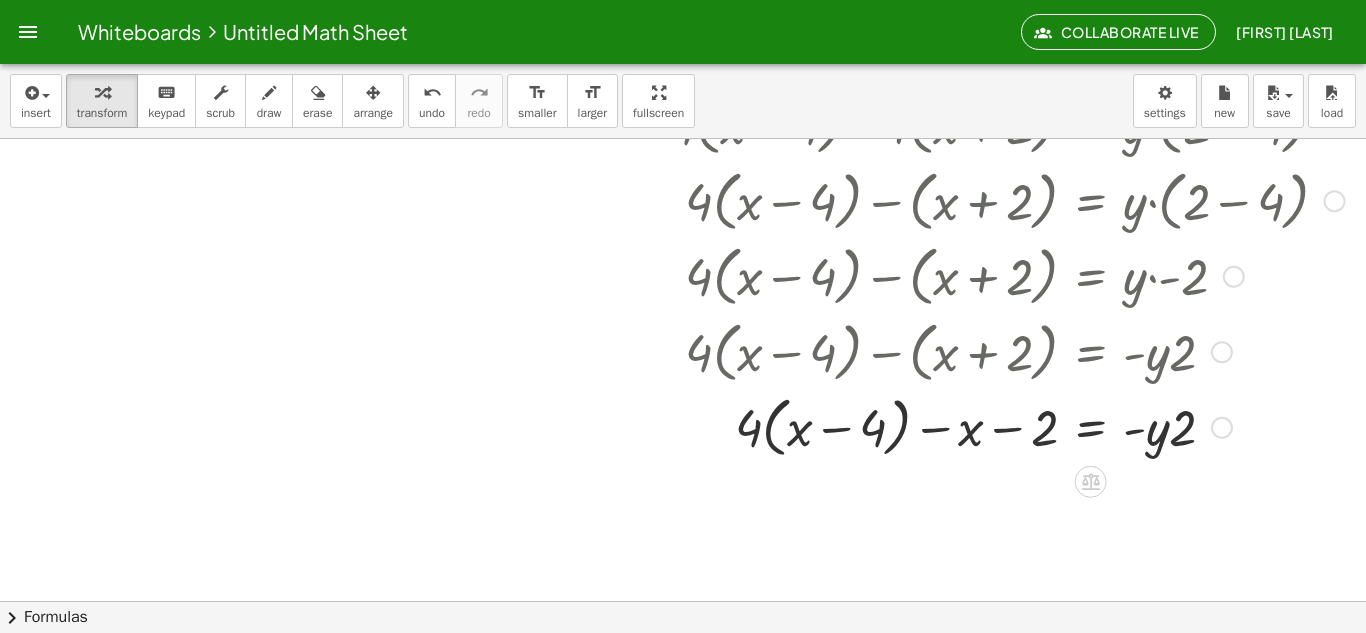 click at bounding box center (1006, 426) 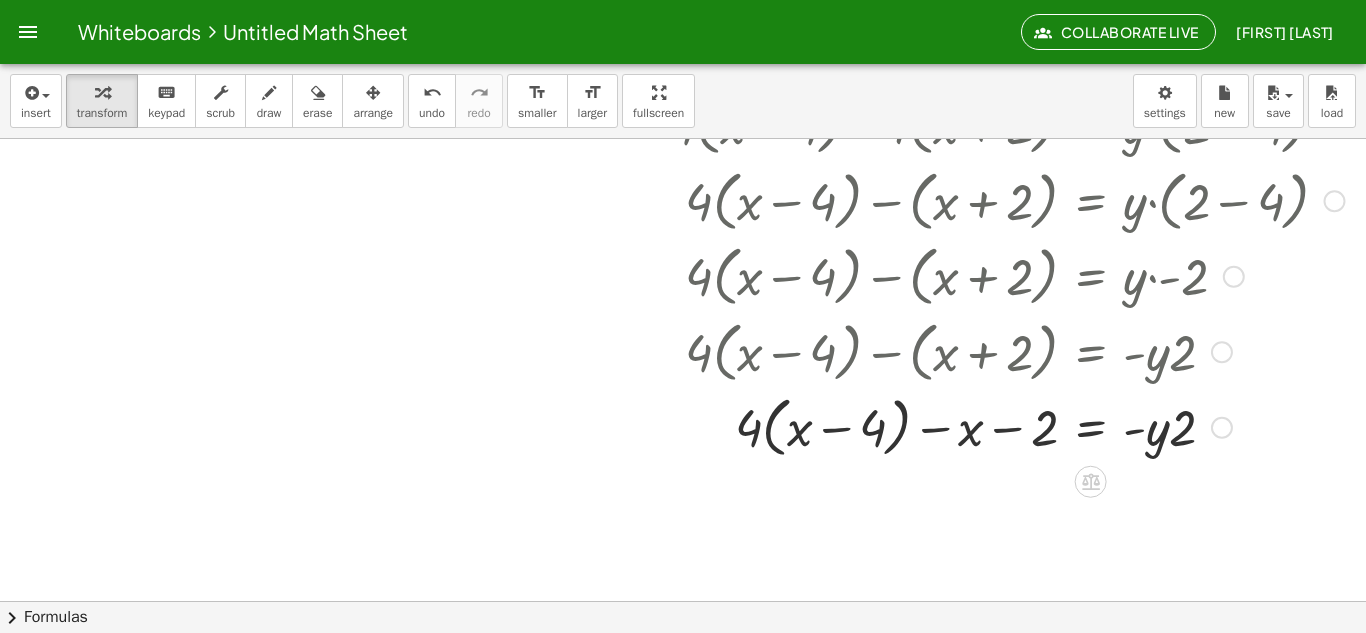 click at bounding box center (1006, 426) 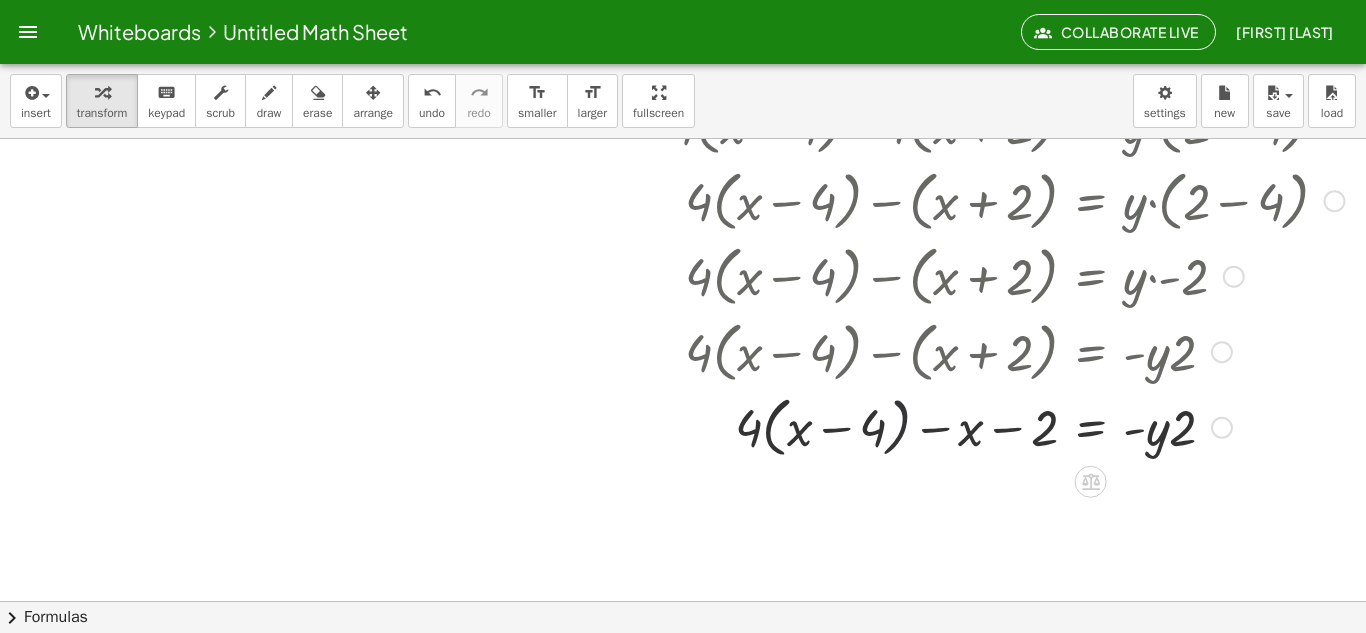 click at bounding box center [1006, 426] 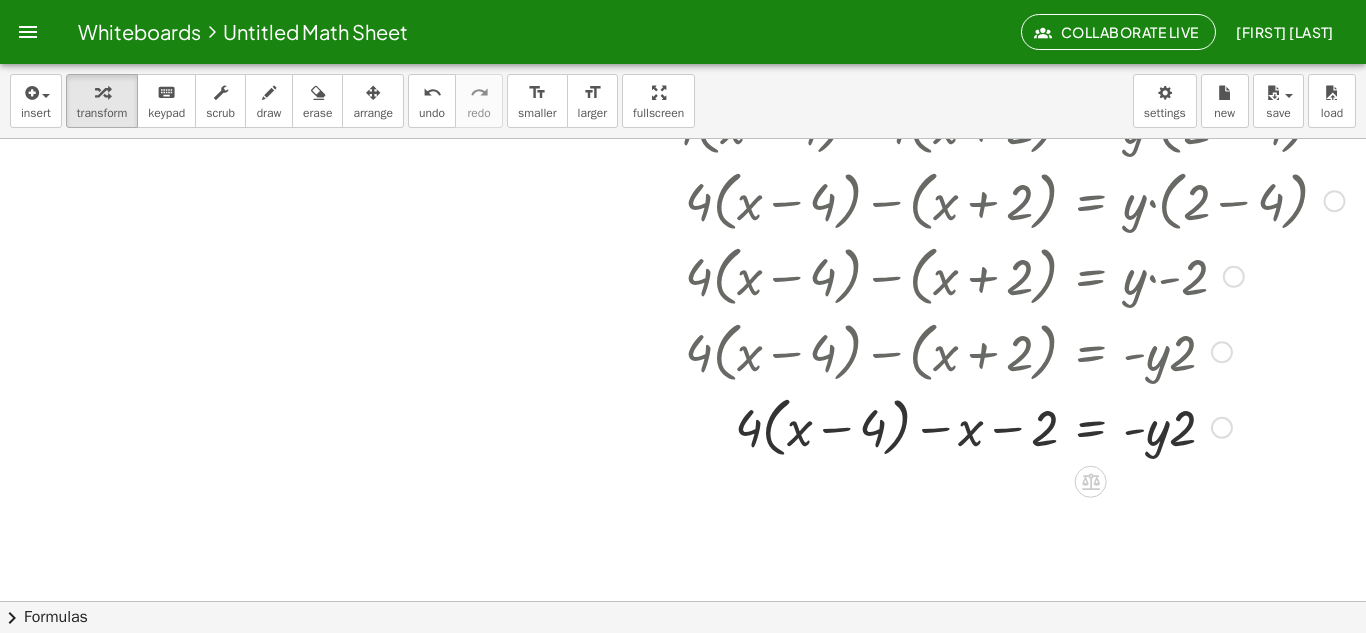 click at bounding box center [1006, 426] 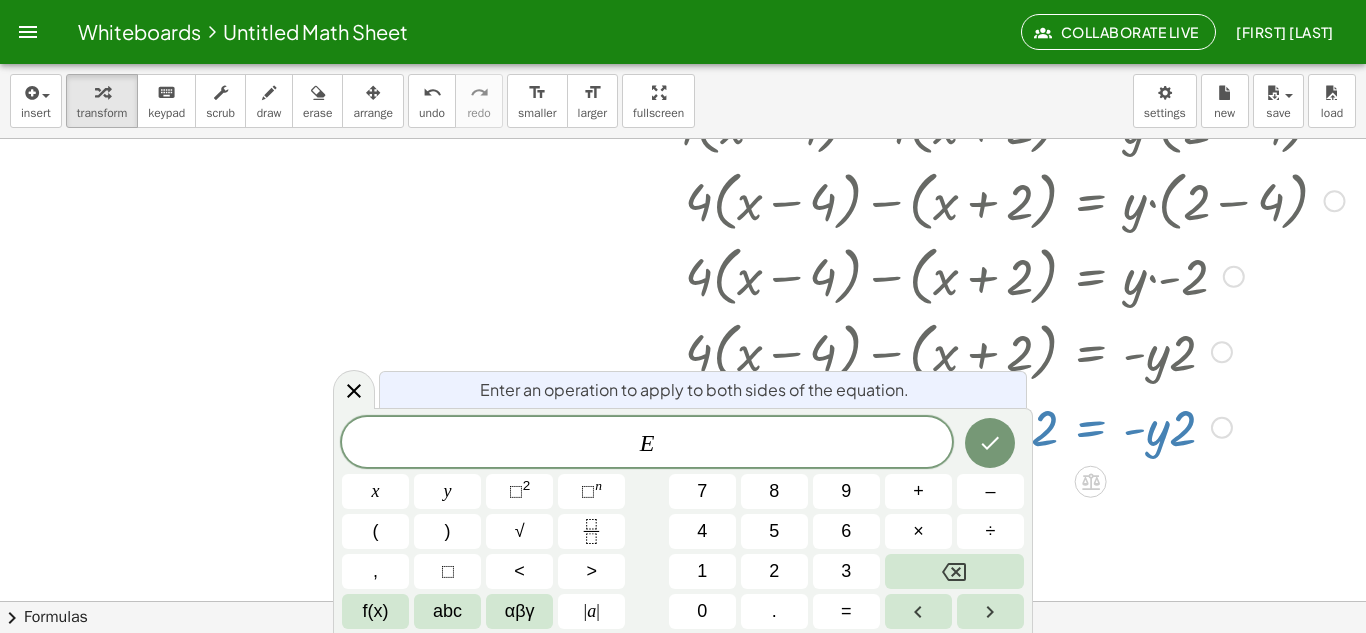 drag, startPoint x: 362, startPoint y: 380, endPoint x: 357, endPoint y: 392, distance: 13 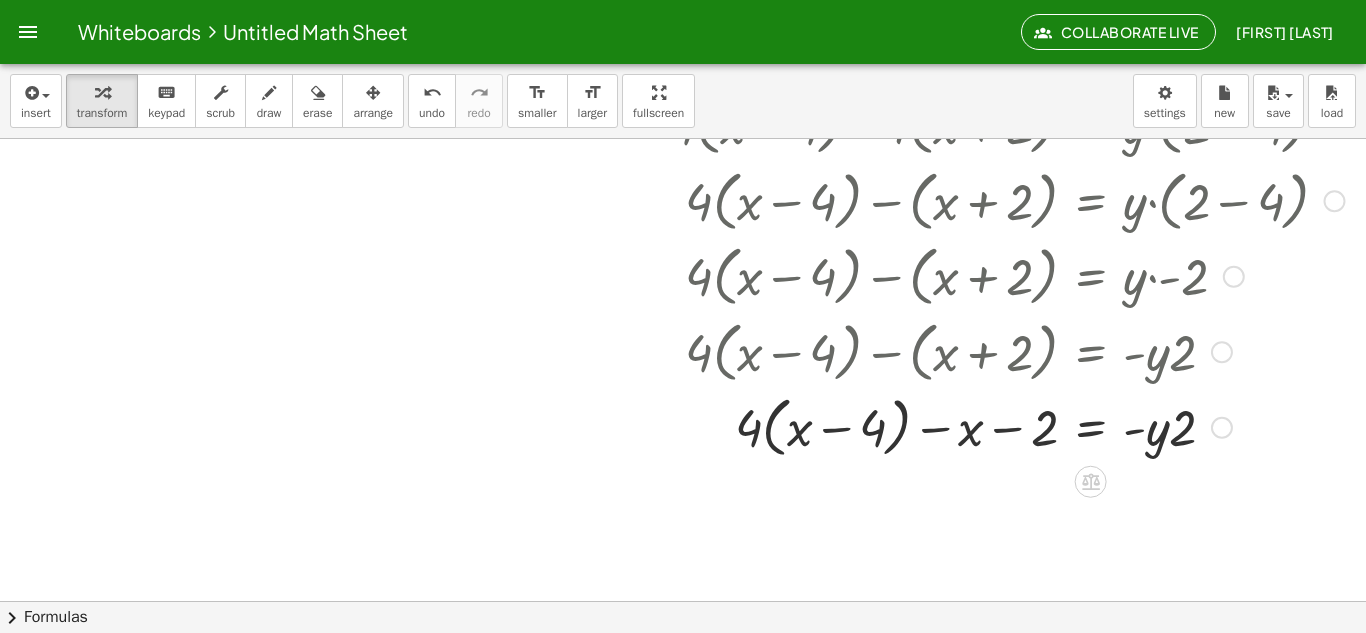 click at bounding box center [1006, 426] 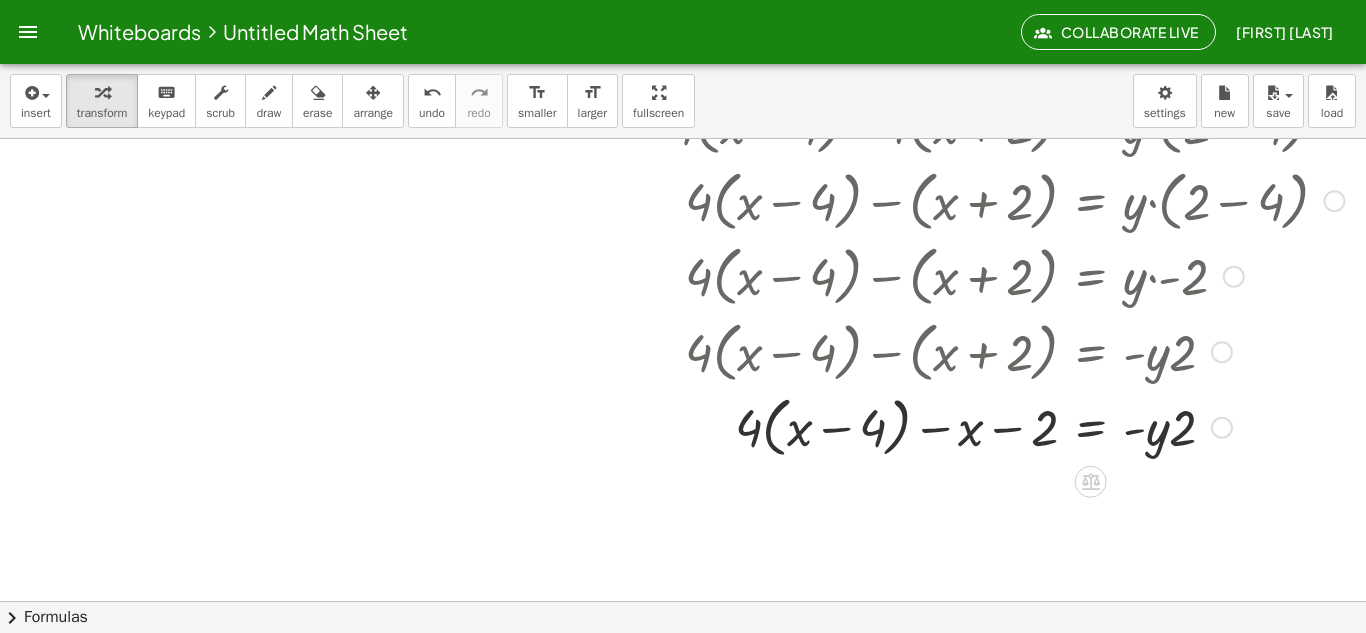 click at bounding box center [1006, 426] 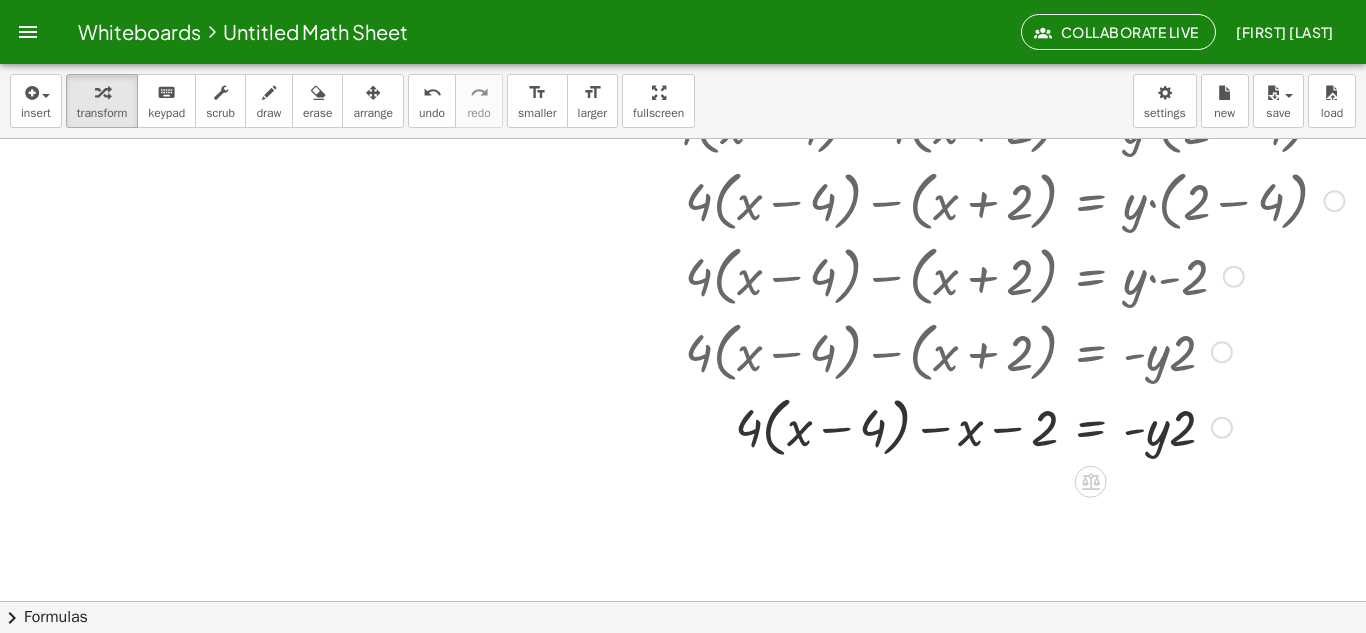 click at bounding box center (1006, 426) 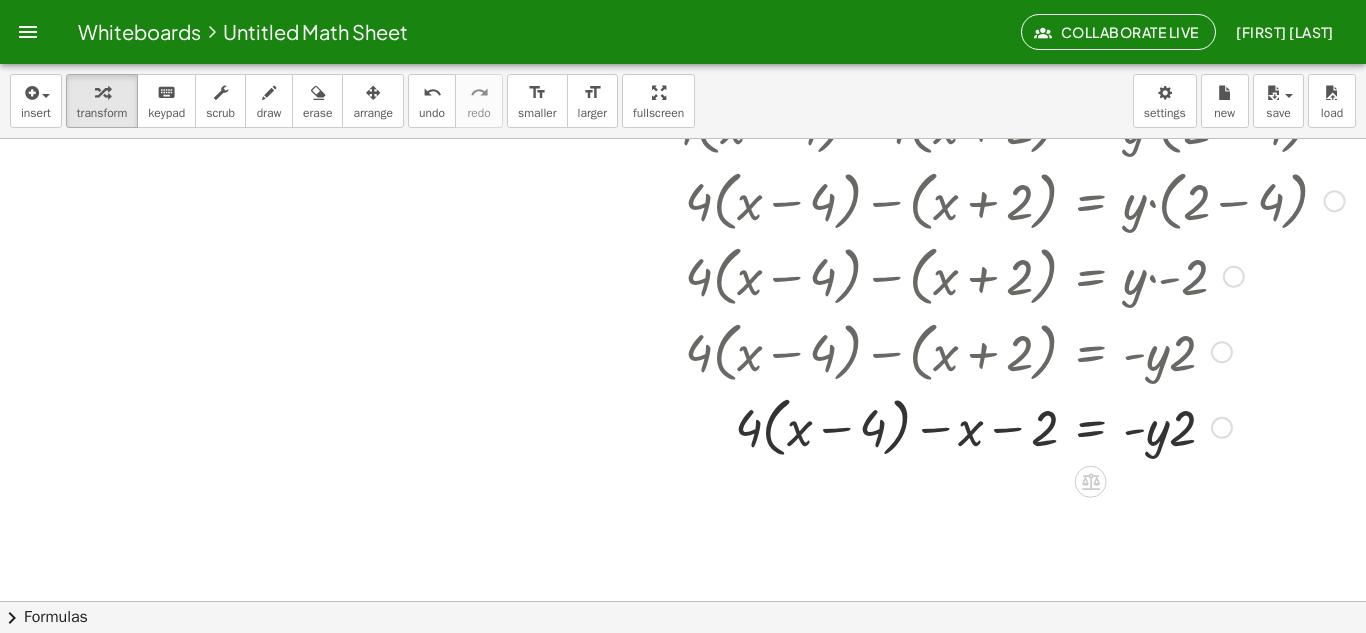click at bounding box center [1006, 426] 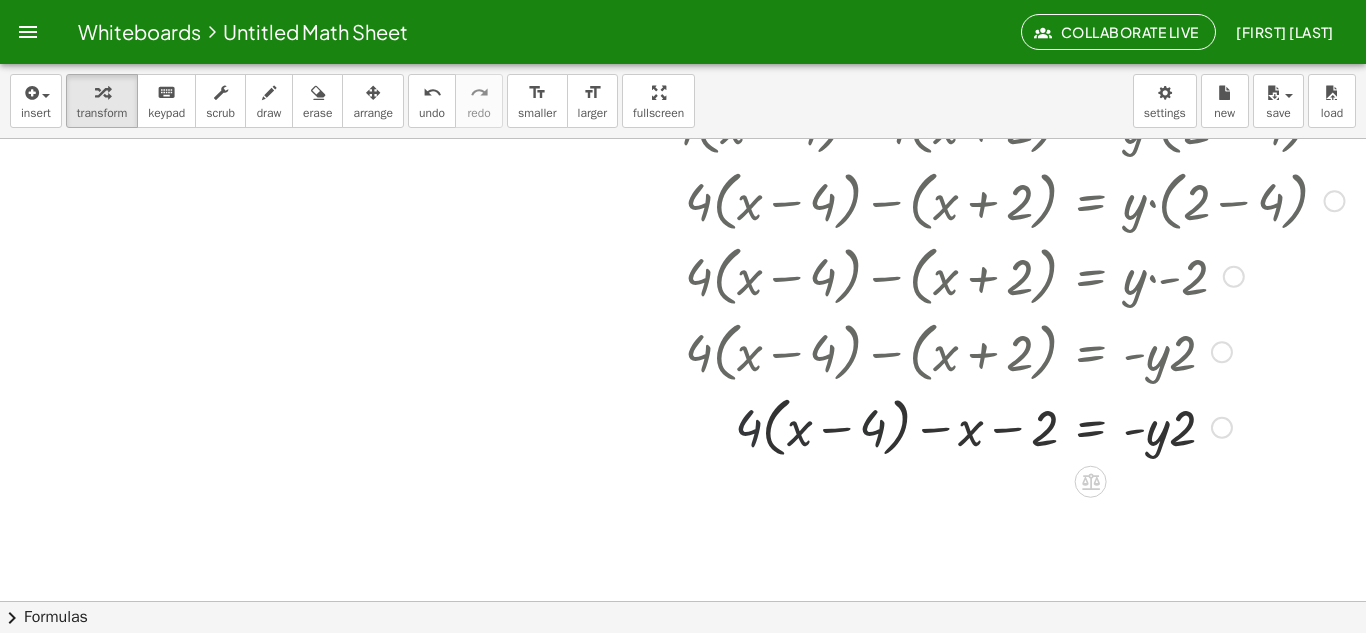 click at bounding box center [1006, 426] 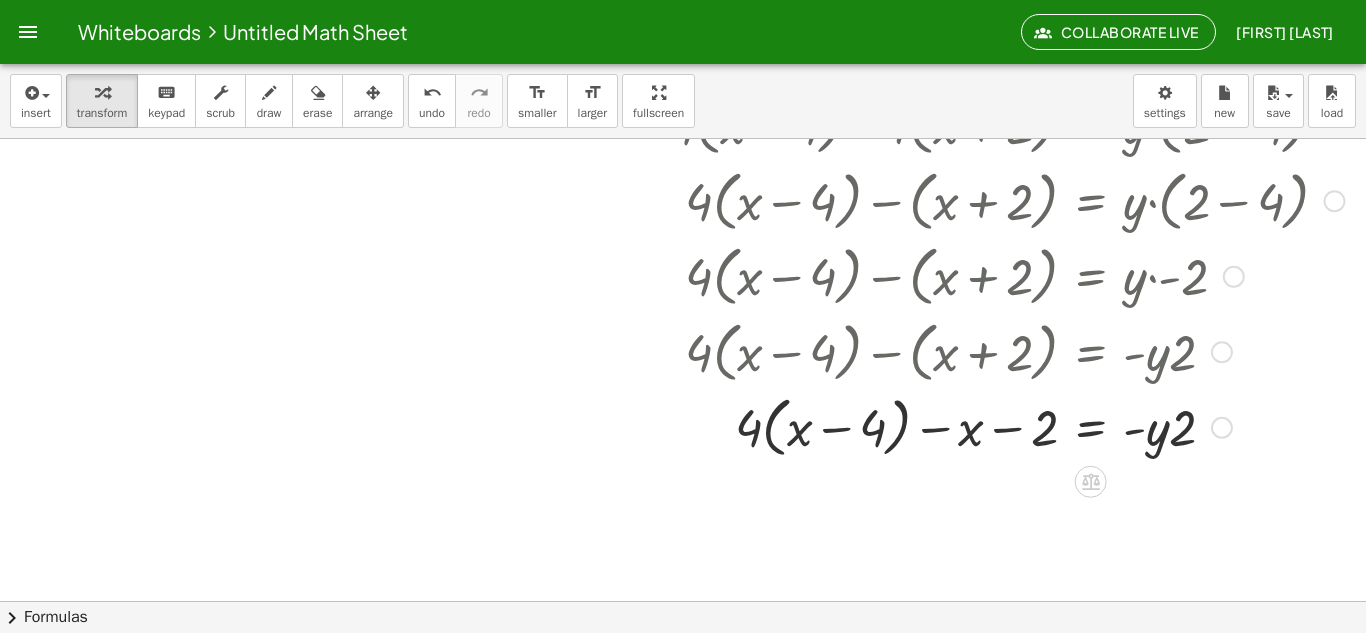 click at bounding box center [1006, 426] 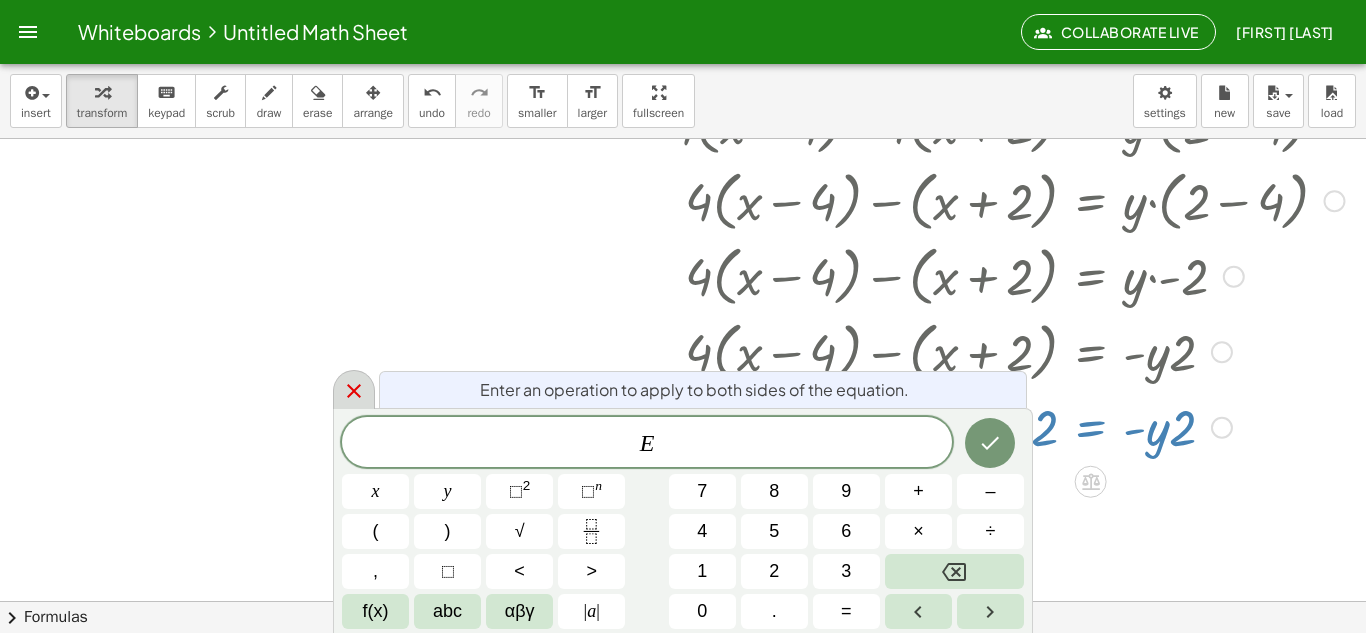 click at bounding box center (354, 389) 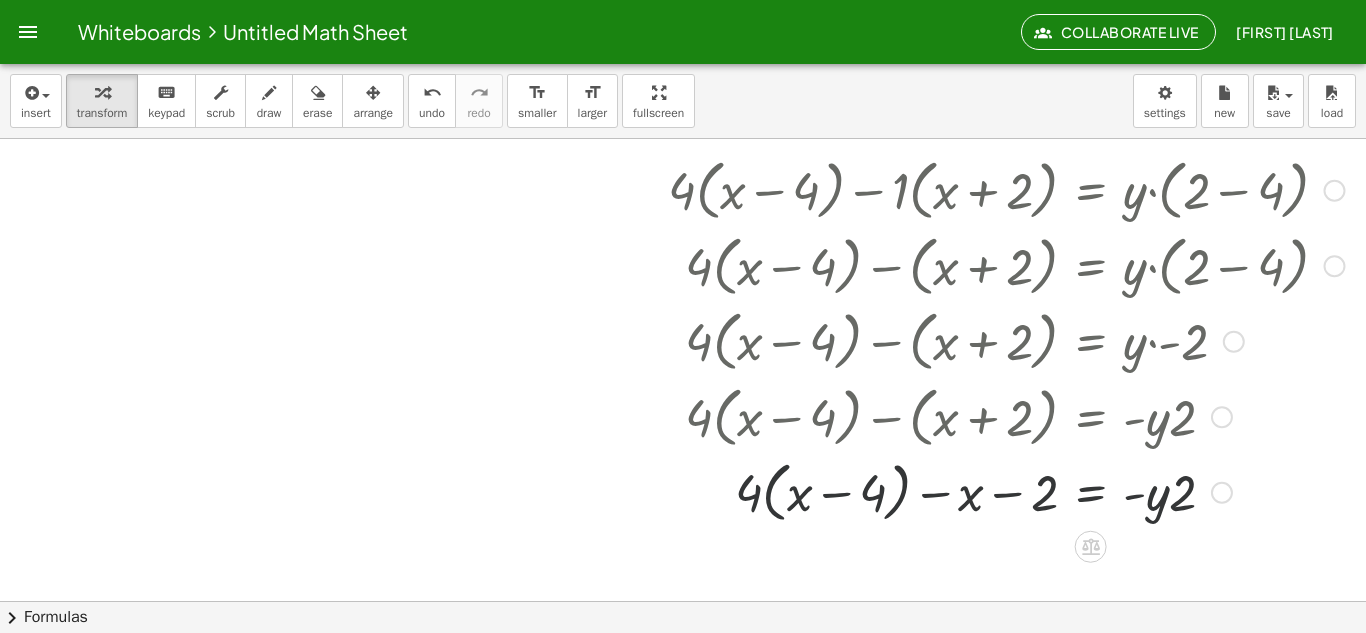 scroll, scrollTop: 0, scrollLeft: 0, axis: both 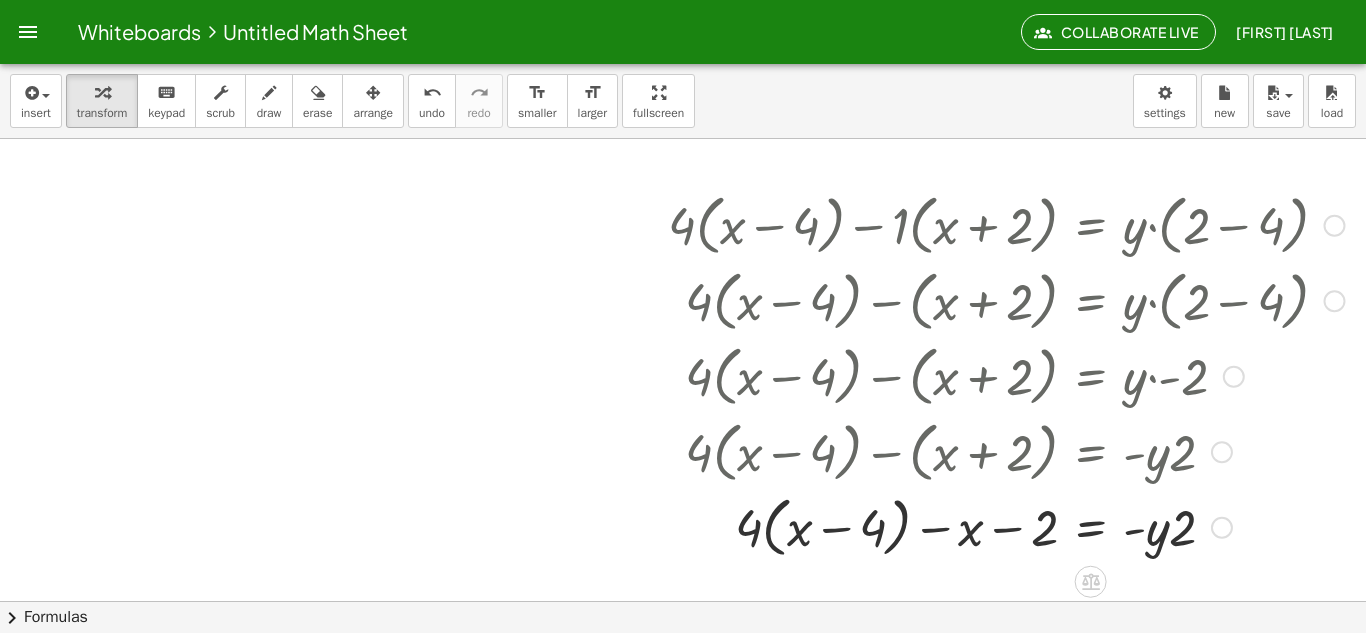 click at bounding box center (1006, 224) 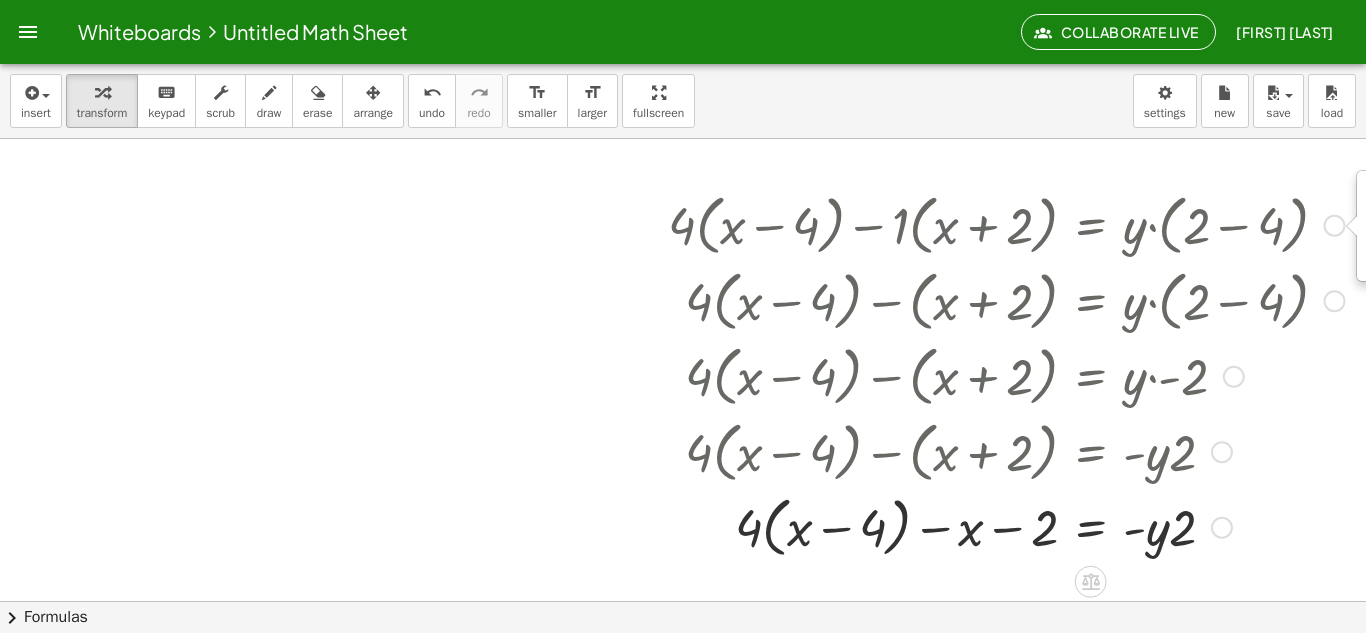 click at bounding box center [1335, 301] 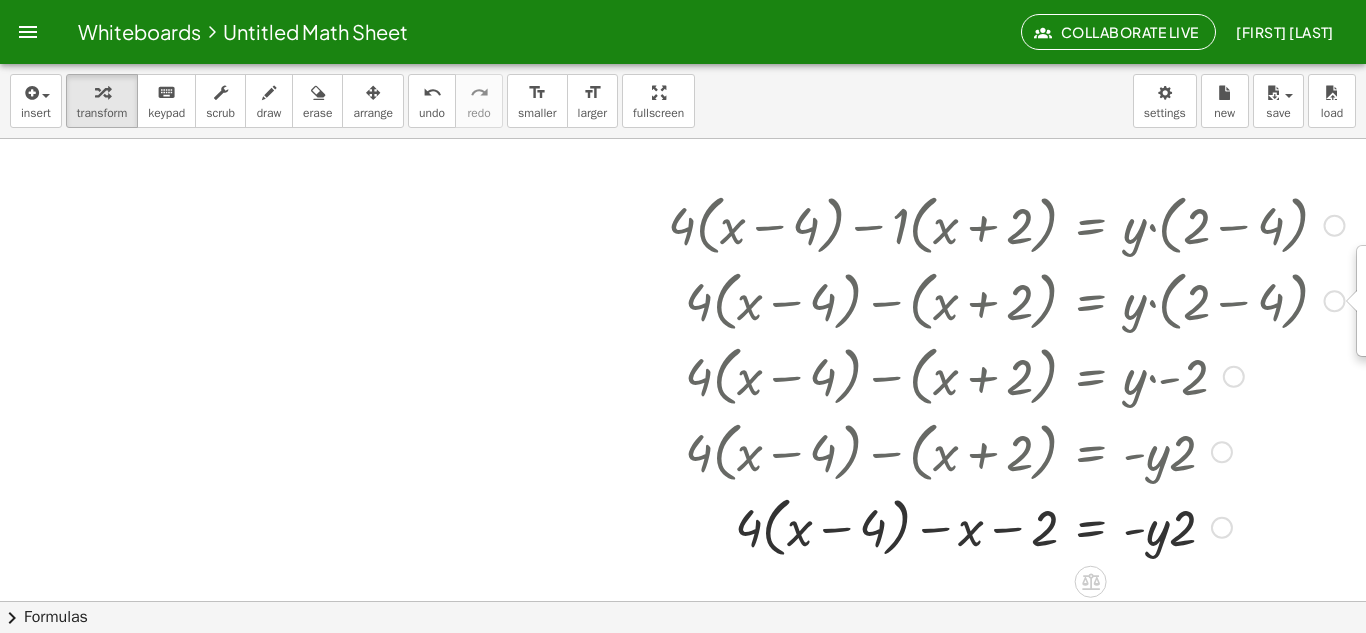 click at bounding box center (1234, 377) 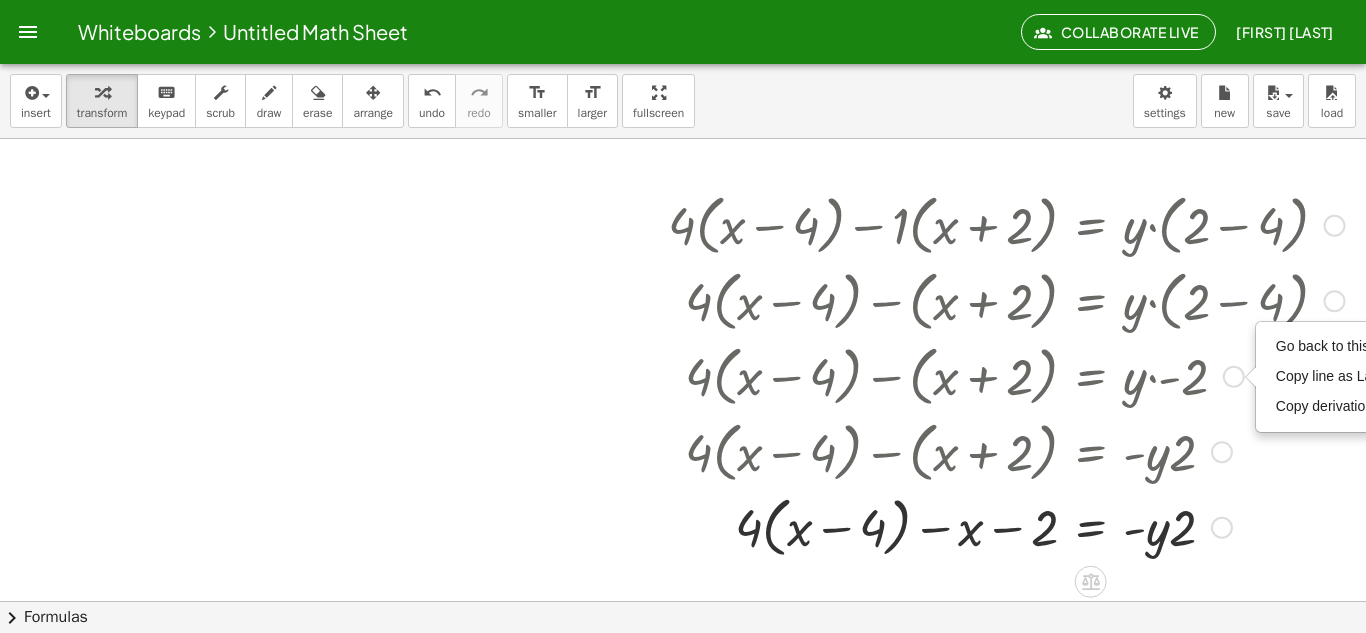 click at bounding box center [1006, 451] 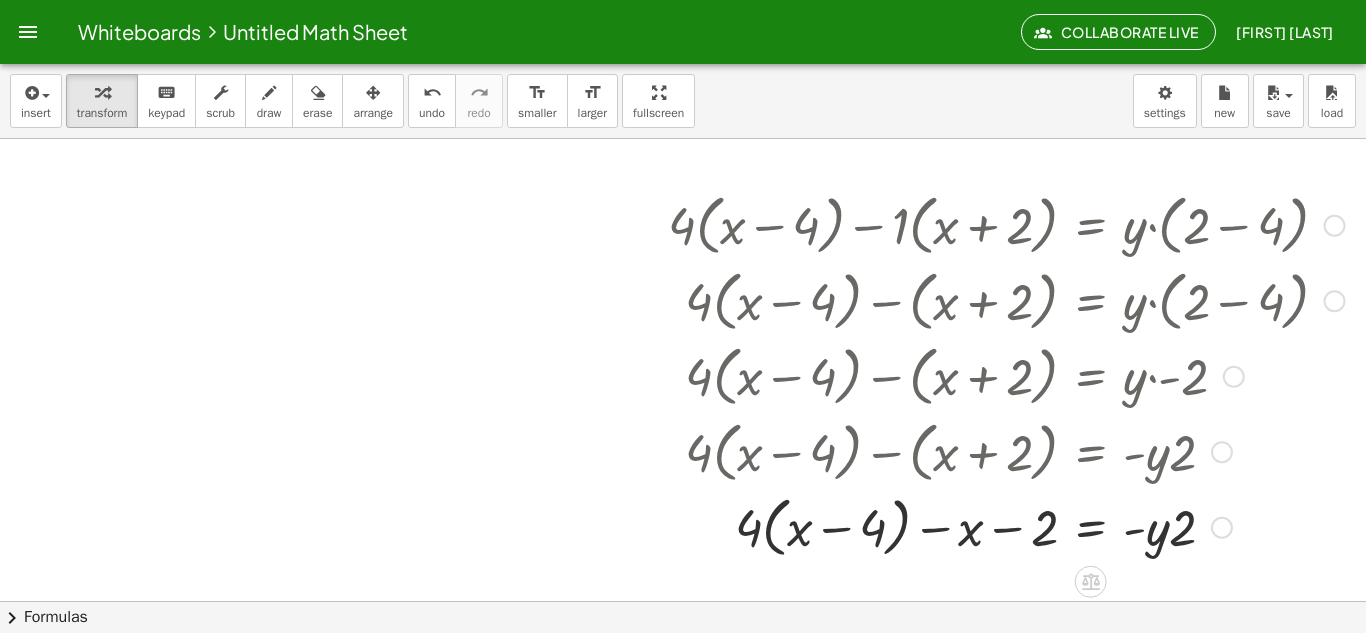 drag, startPoint x: 993, startPoint y: 514, endPoint x: 753, endPoint y: 249, distance: 357.5262 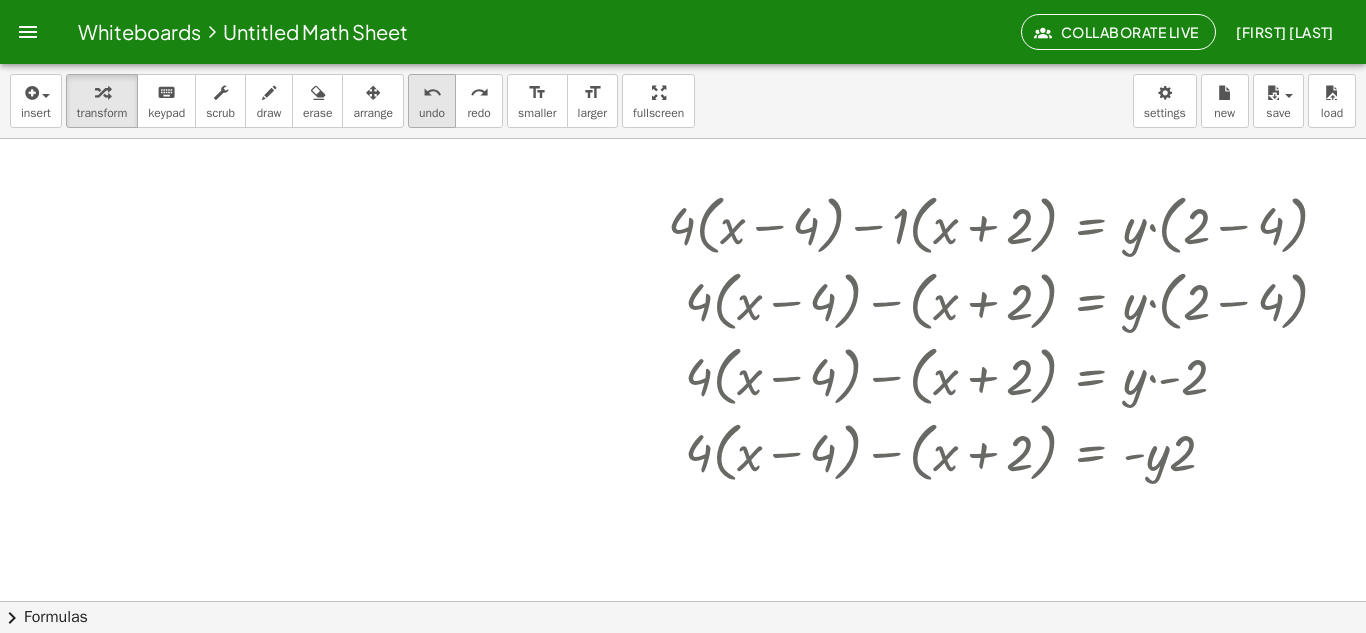 click on "undo undo" at bounding box center (432, 101) 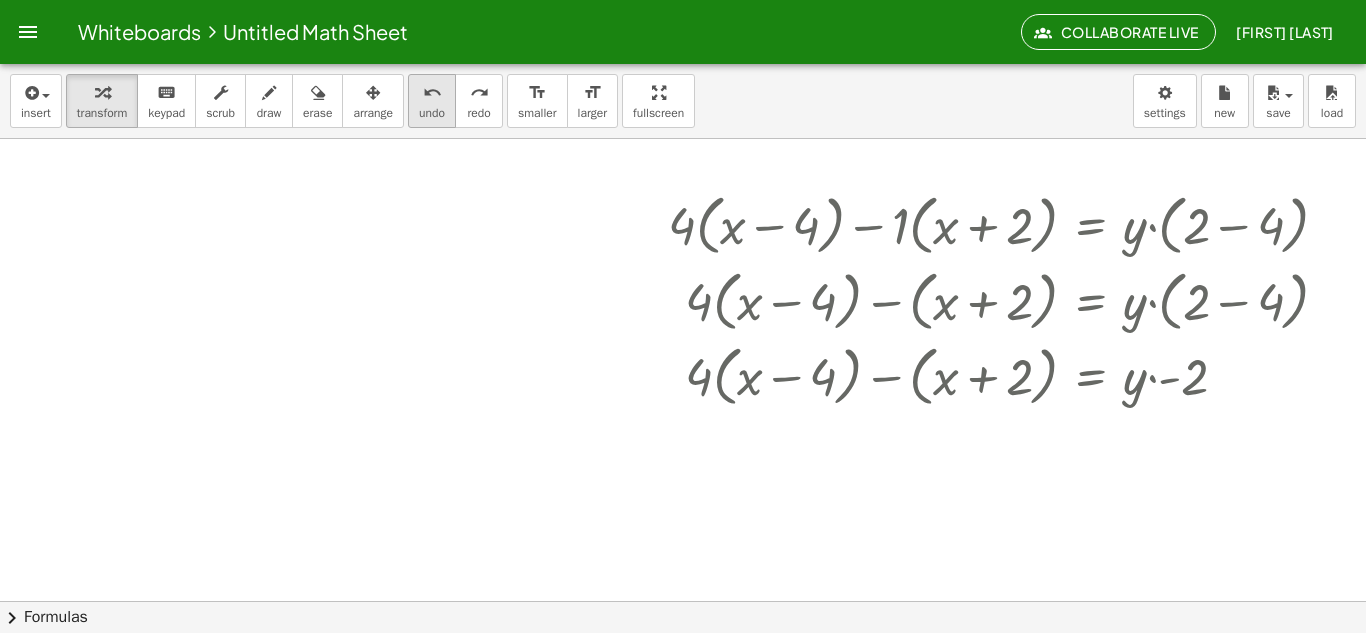 click on "undo undo" at bounding box center (432, 101) 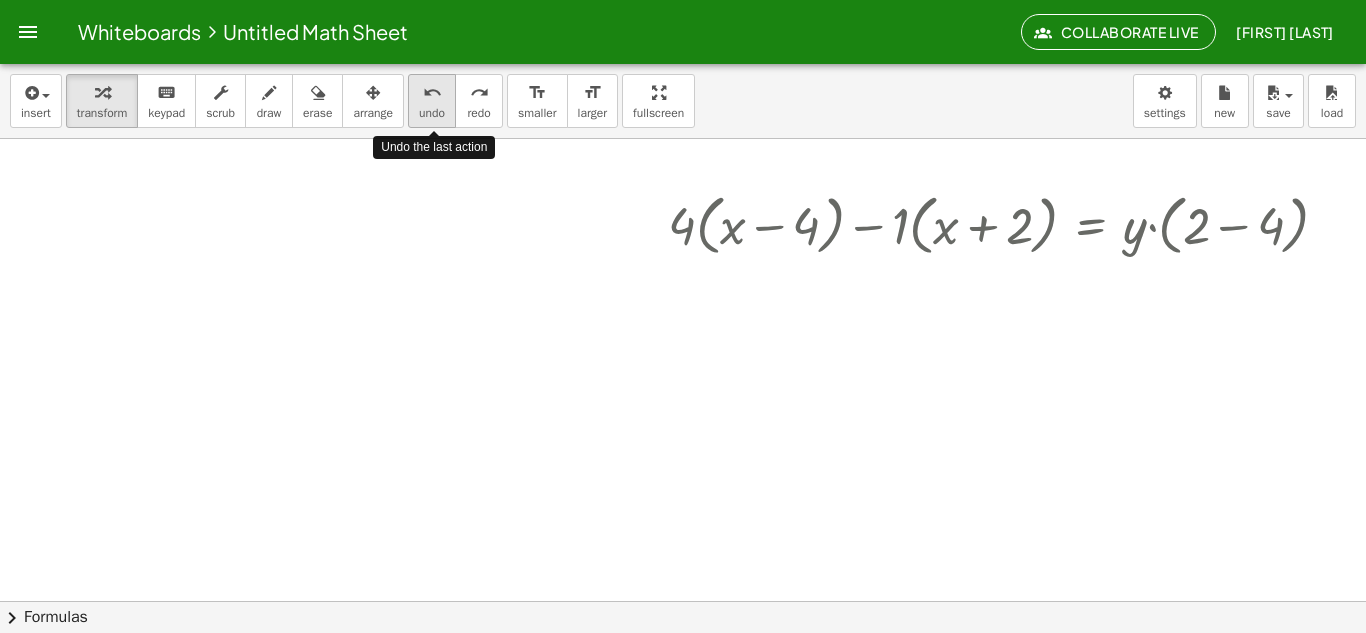 click on "undo undo" at bounding box center [432, 101] 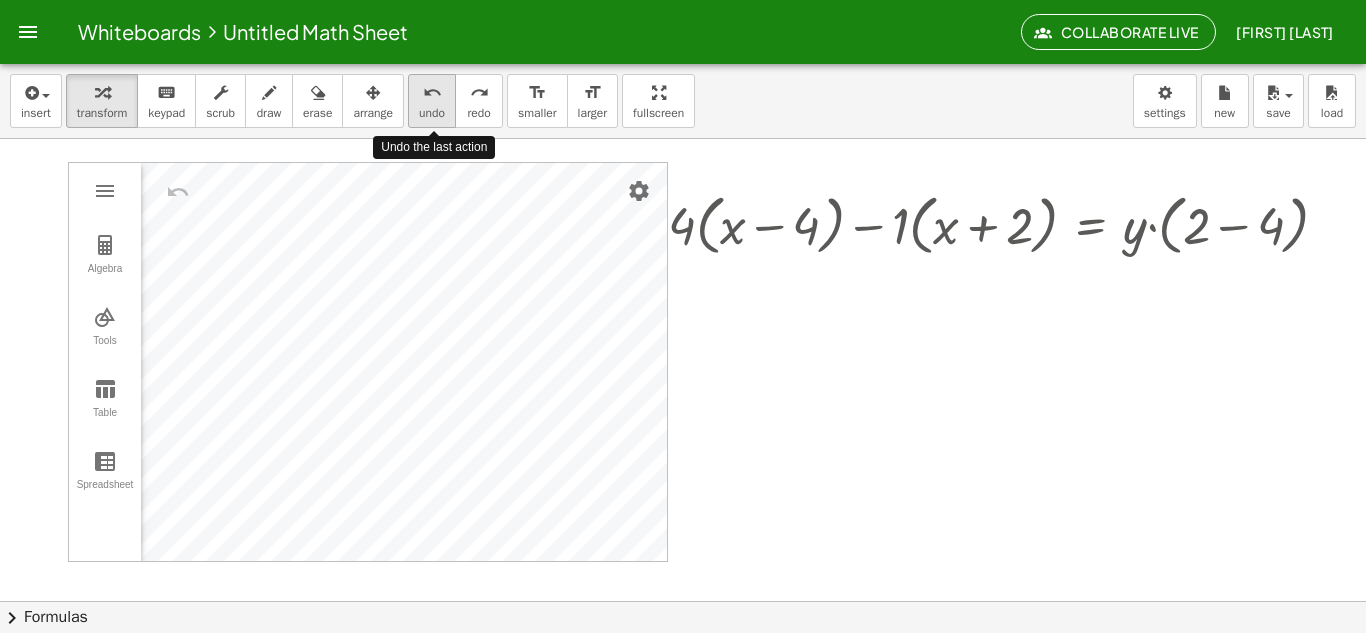 click on "undo undo" at bounding box center (432, 101) 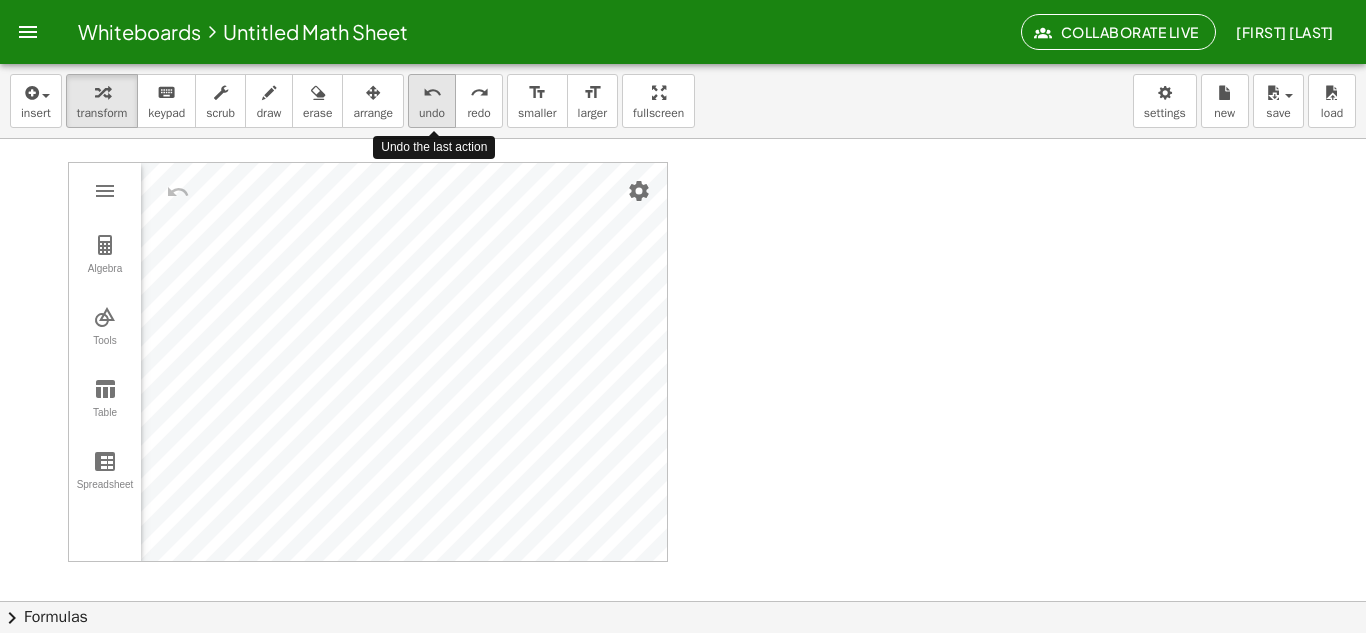 click on "undo undo" at bounding box center [432, 101] 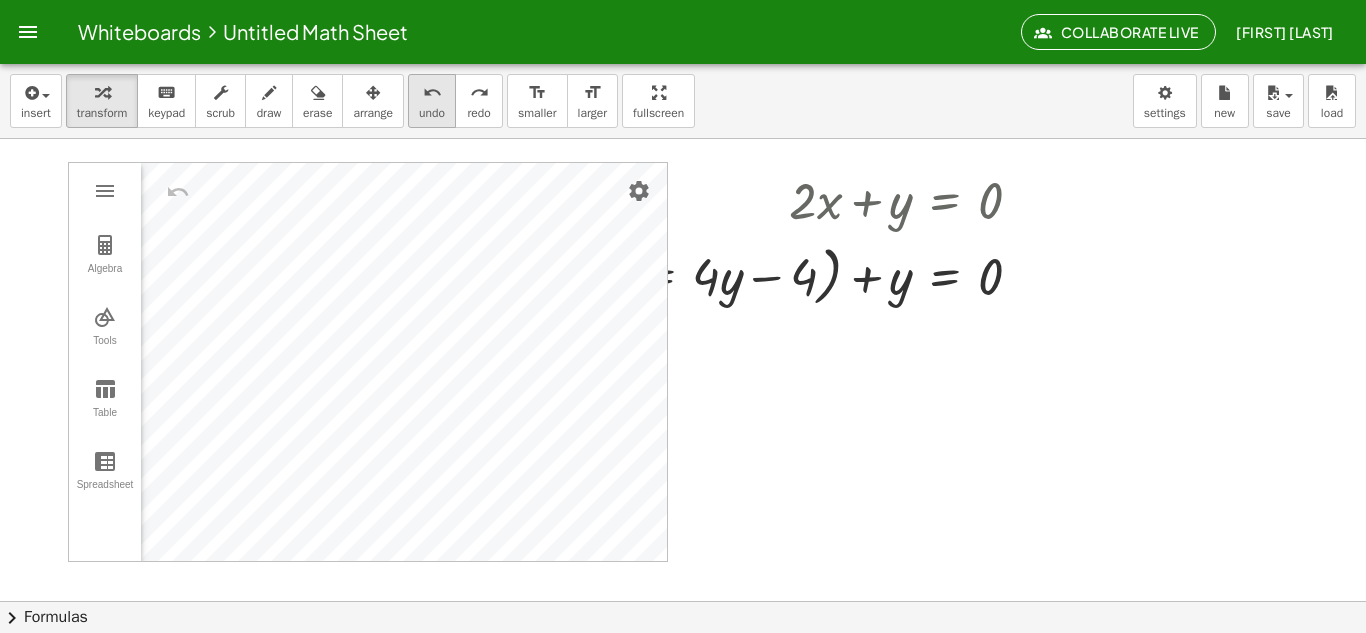 click on "undo undo" at bounding box center (432, 101) 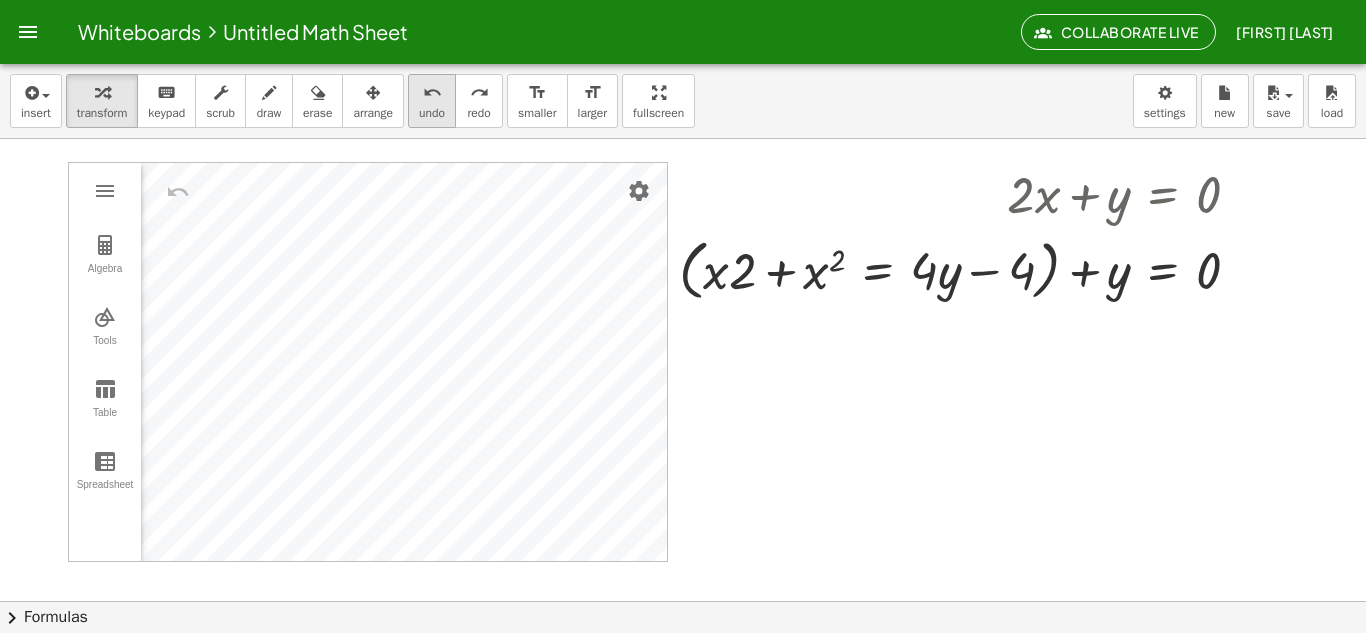 click on "undo undo" at bounding box center (432, 101) 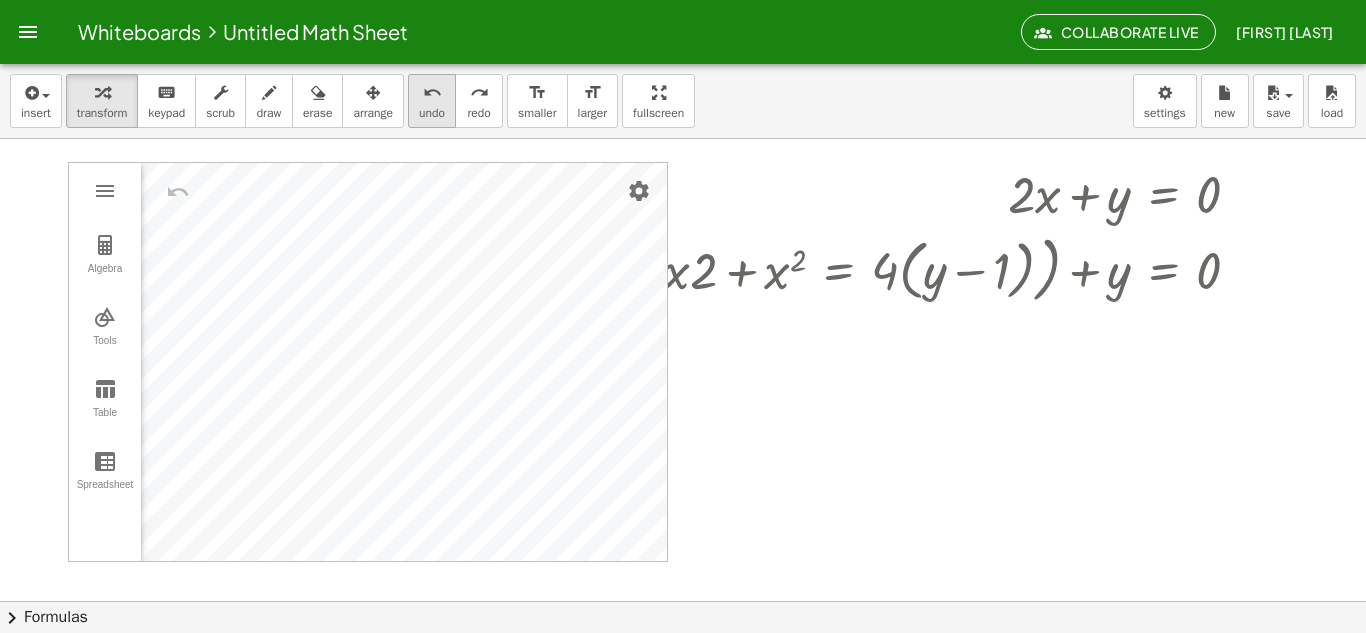 click on "undo undo" at bounding box center (432, 101) 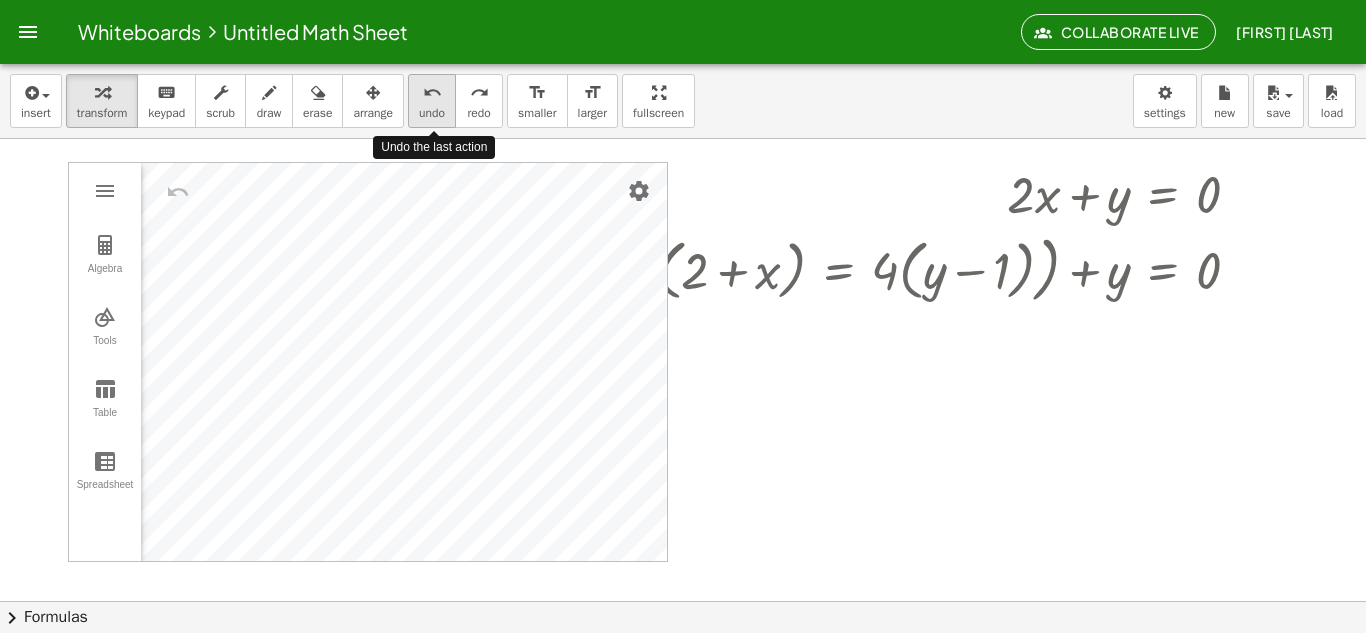 click on "undo undo" at bounding box center [432, 101] 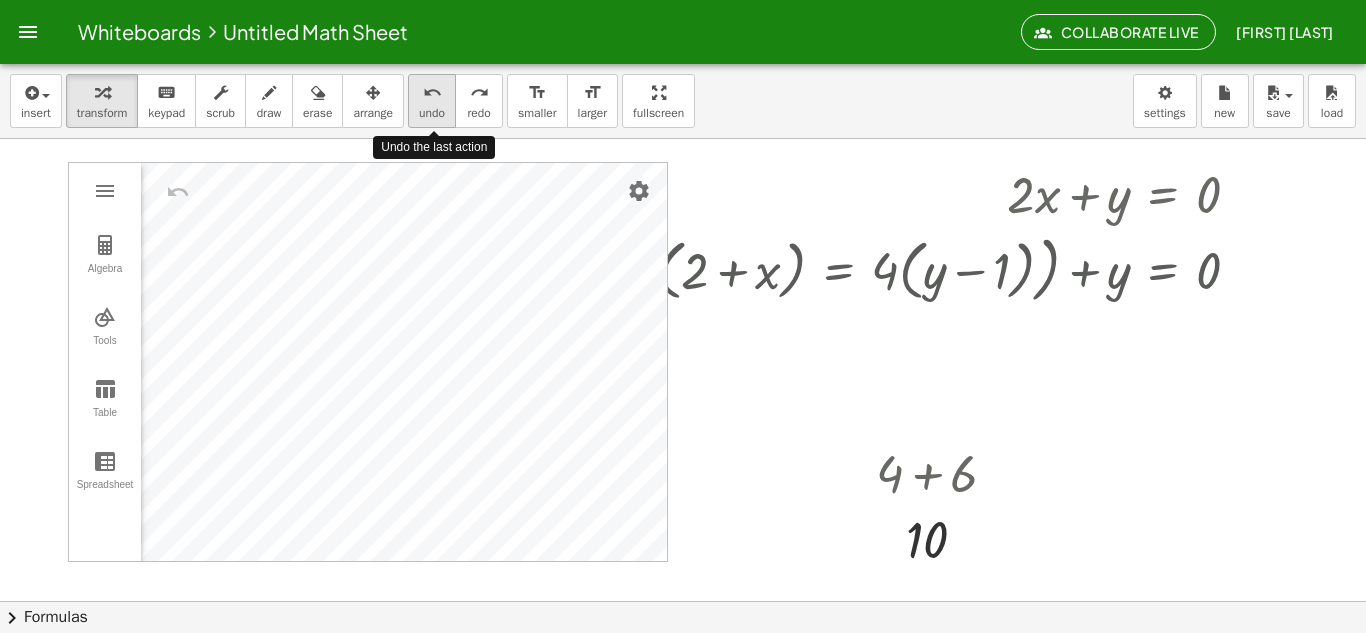 click on "undo undo" at bounding box center (432, 101) 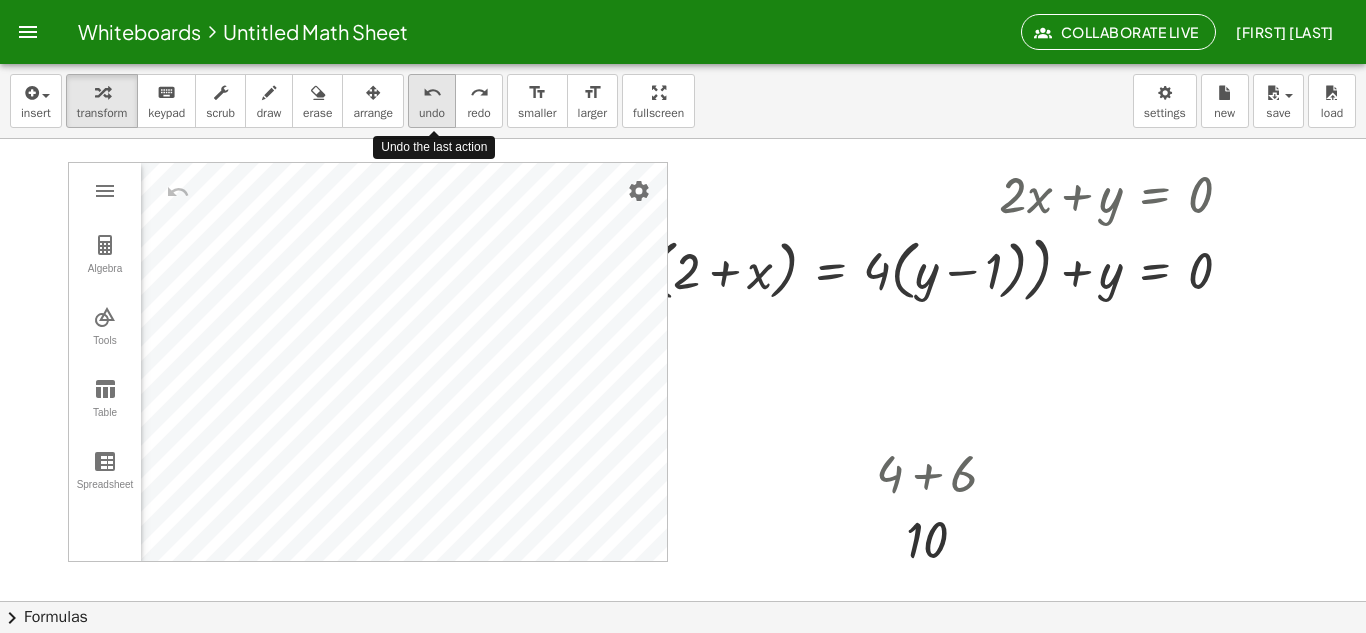 click on "undo undo" at bounding box center [432, 101] 